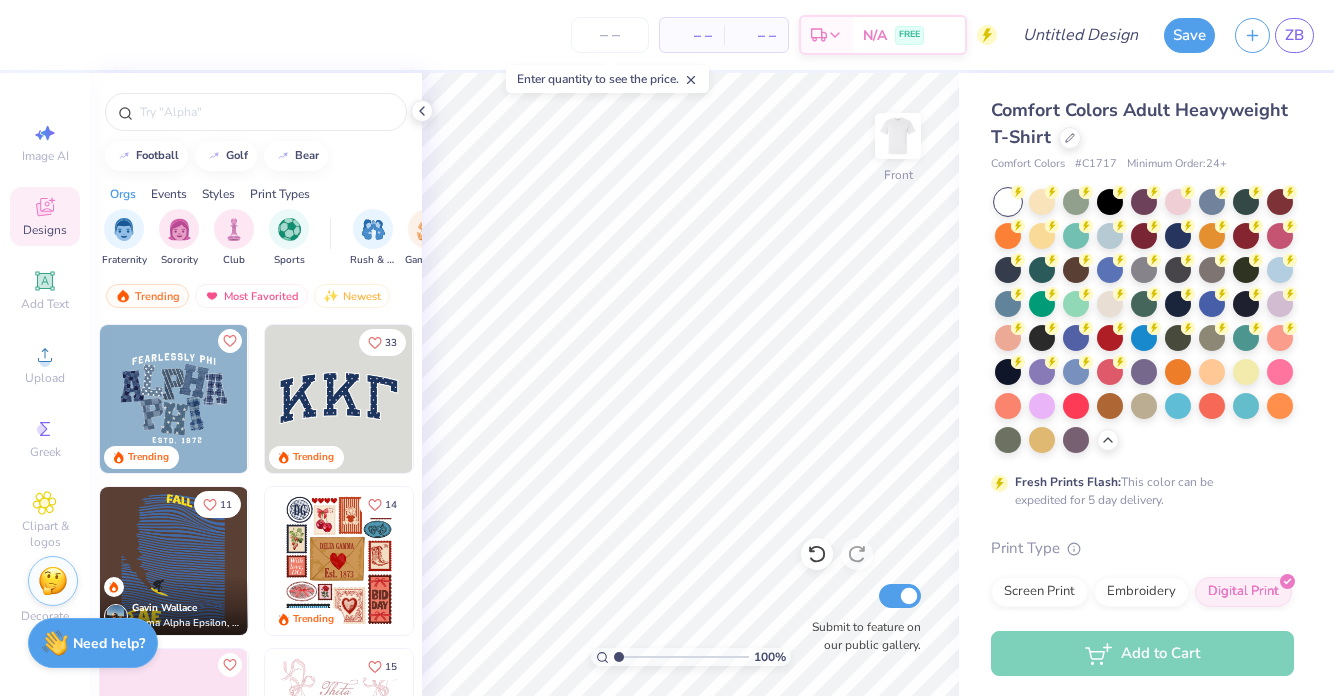 scroll, scrollTop: 0, scrollLeft: 0, axis: both 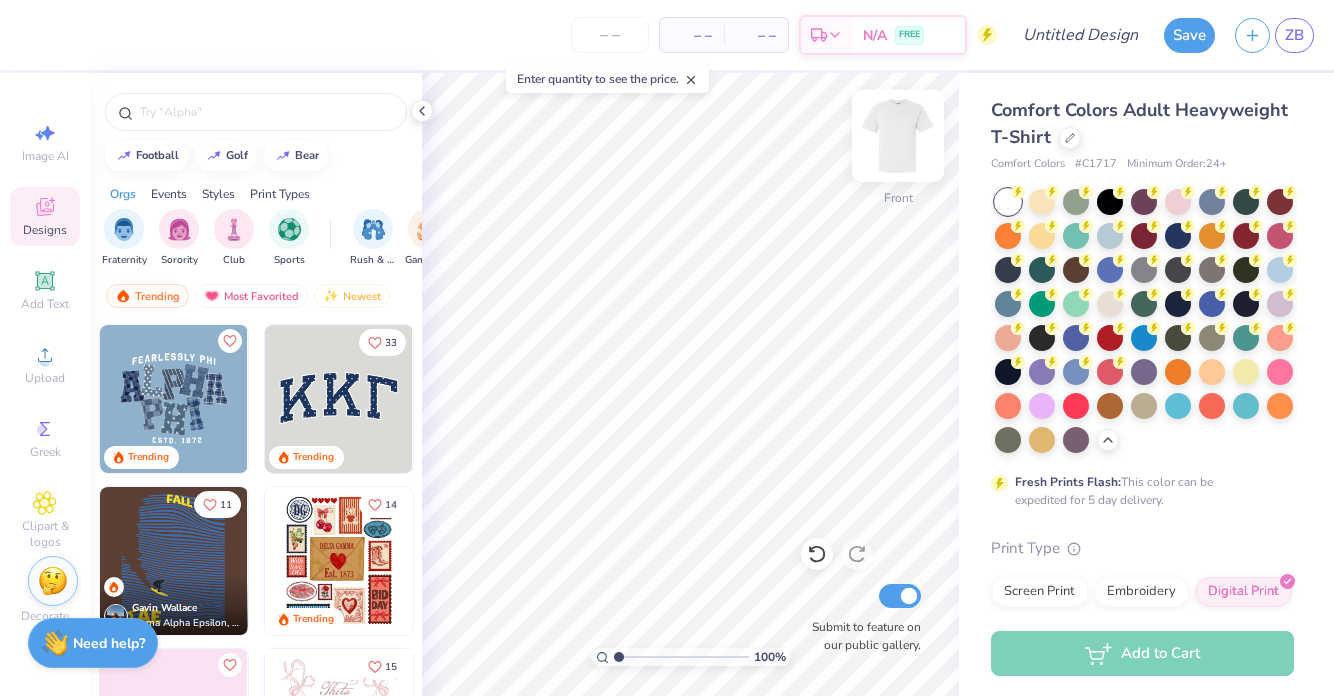 click at bounding box center (898, 136) 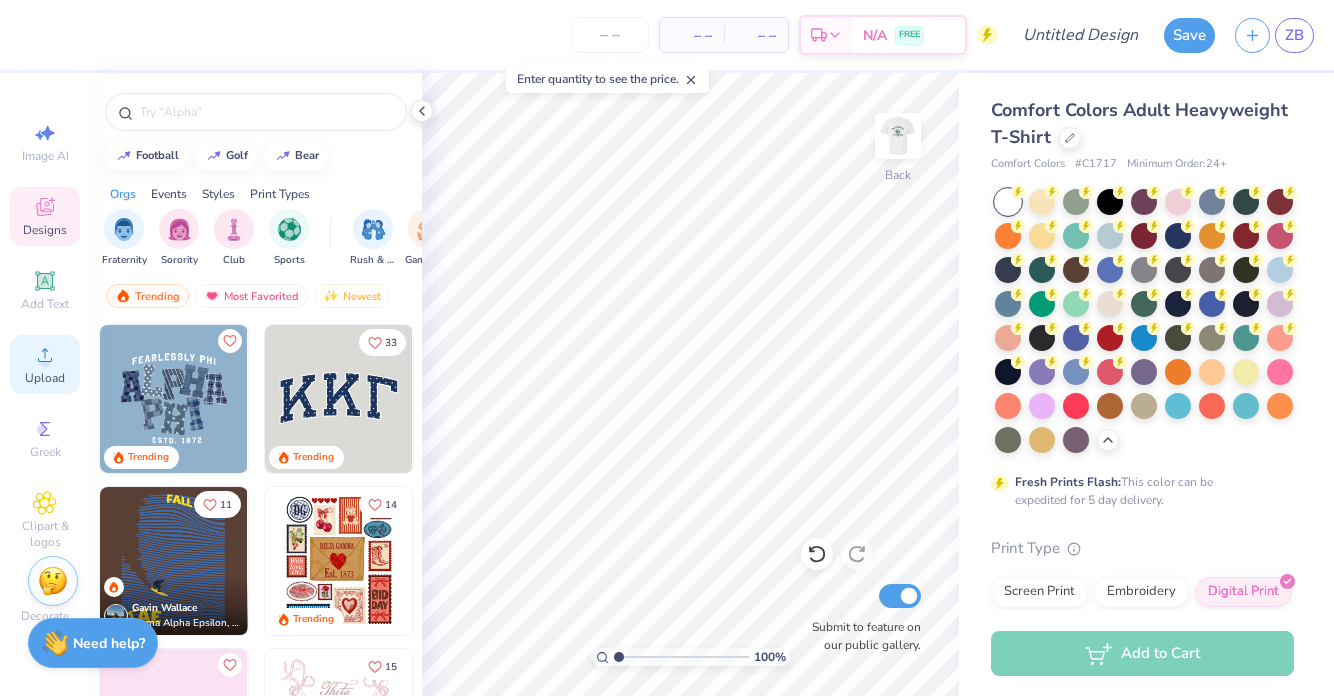 click on "Upload" at bounding box center [45, 378] 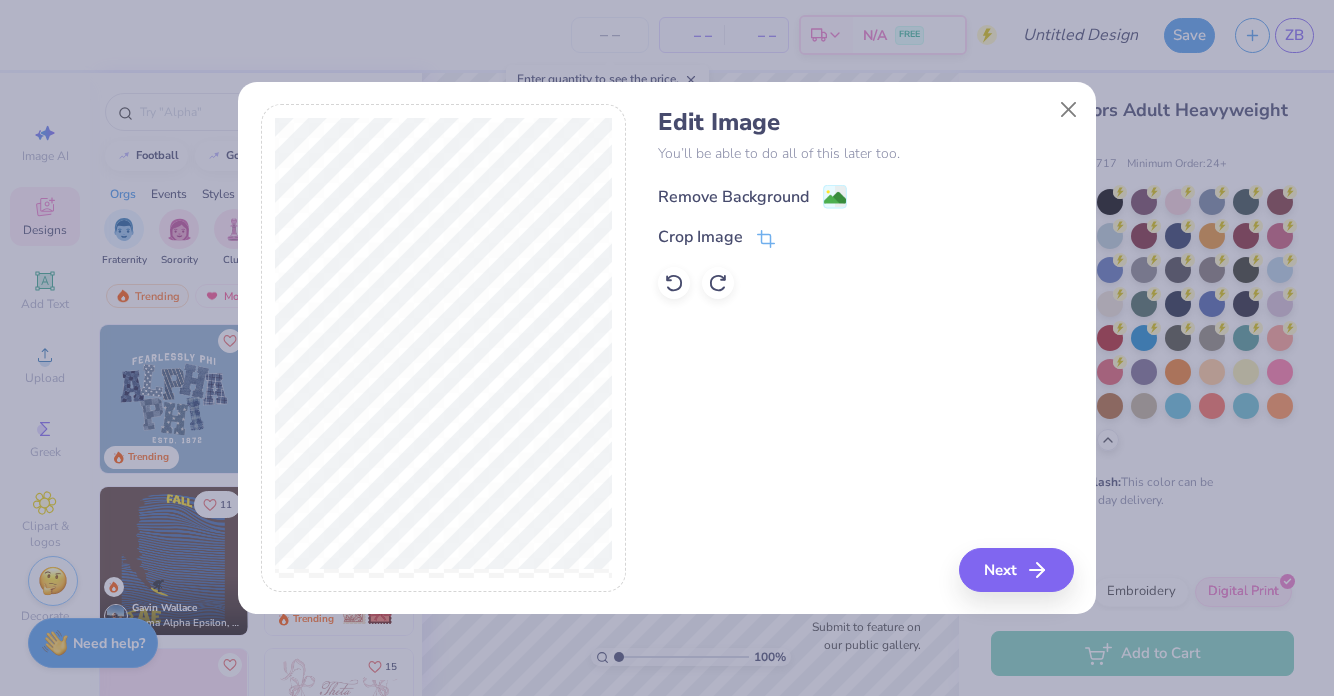 click on "Remove Background" at bounding box center [733, 197] 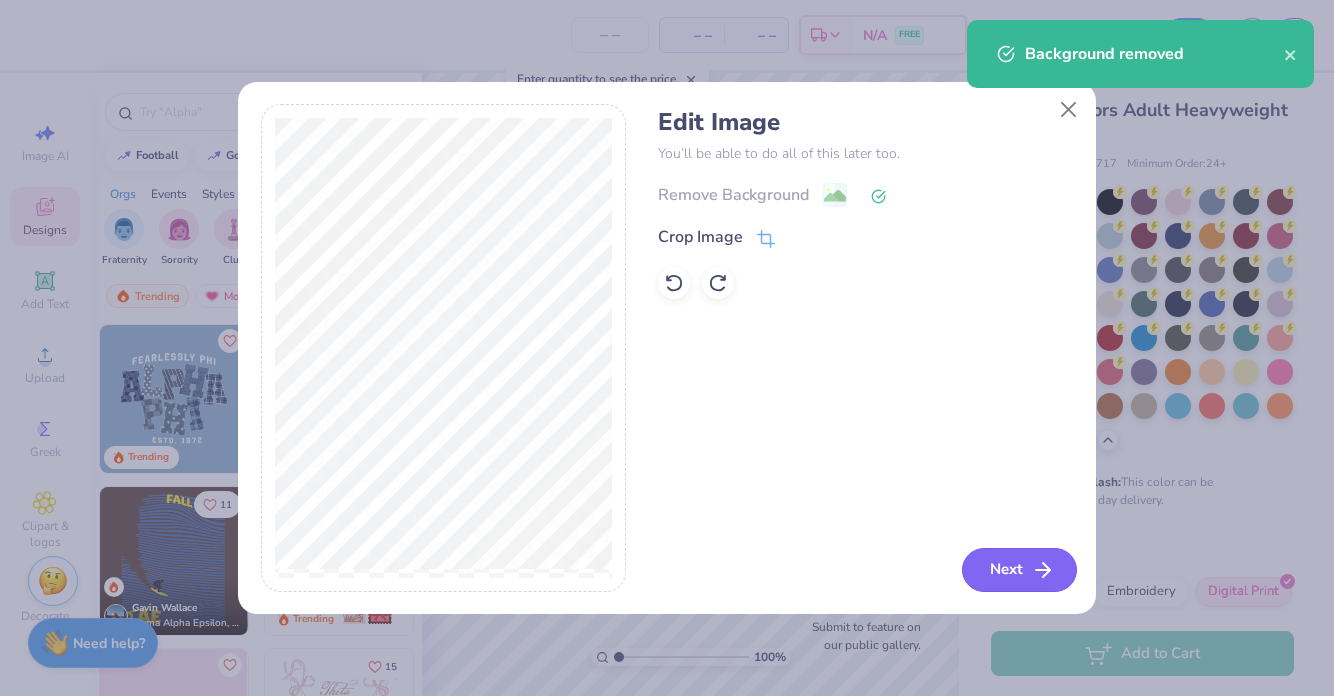 click on "Next" at bounding box center [1019, 570] 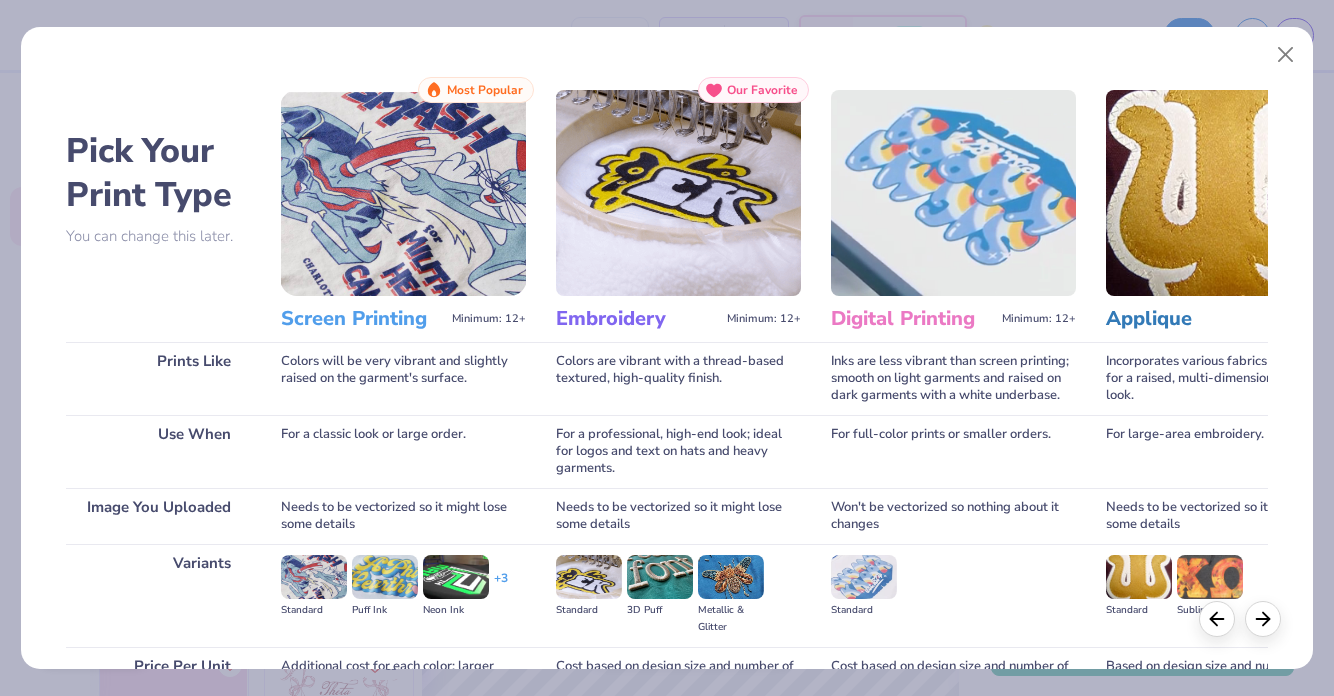scroll, scrollTop: 201, scrollLeft: 0, axis: vertical 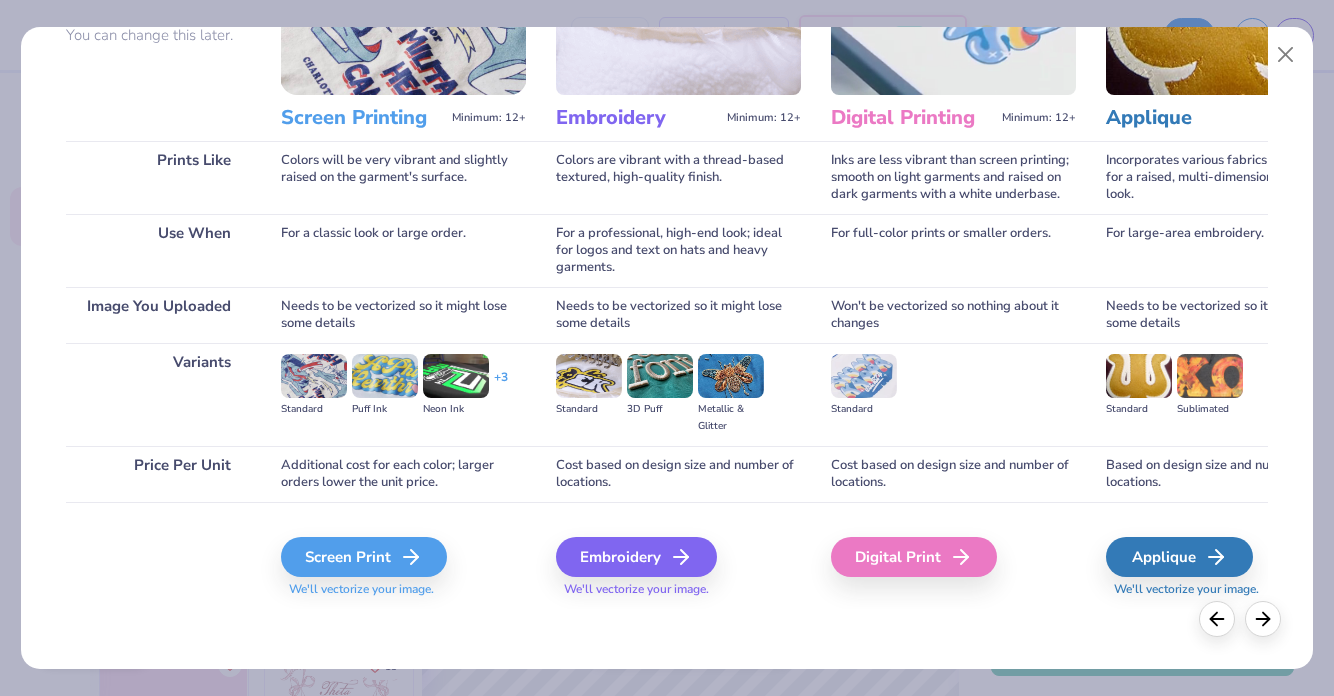click on "Digital Print" at bounding box center (914, 557) 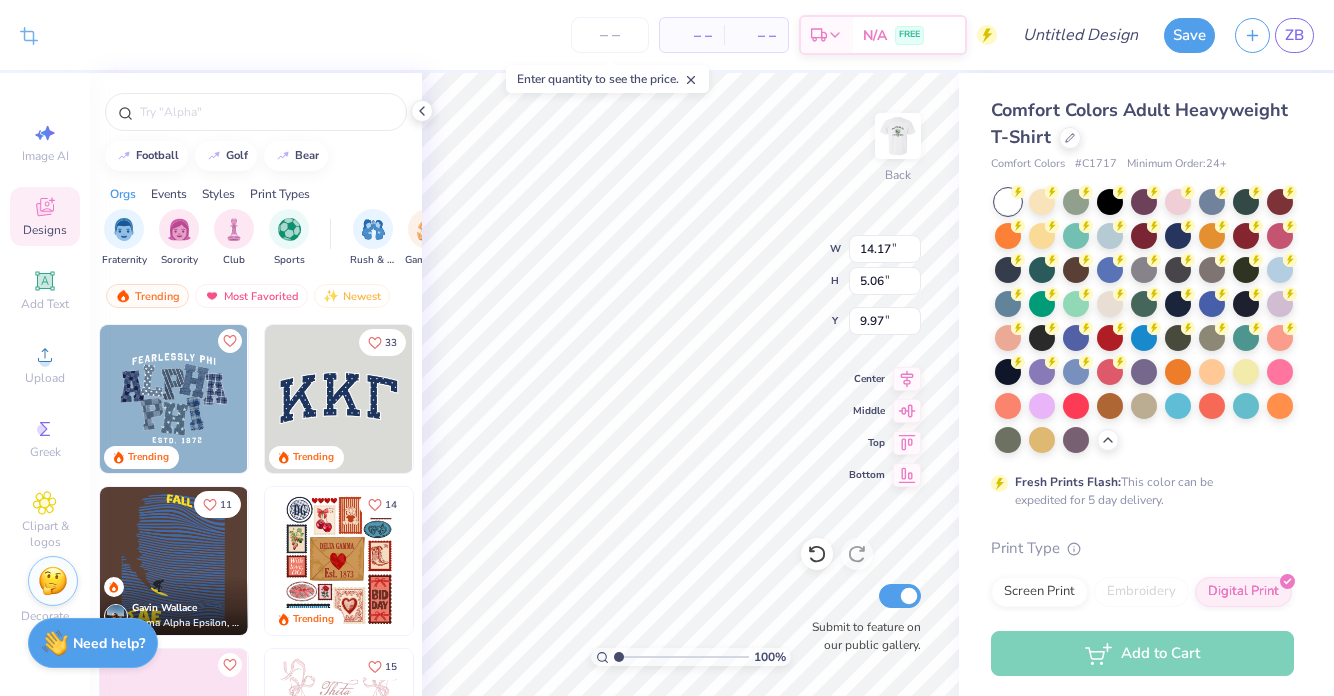 type on "3.89" 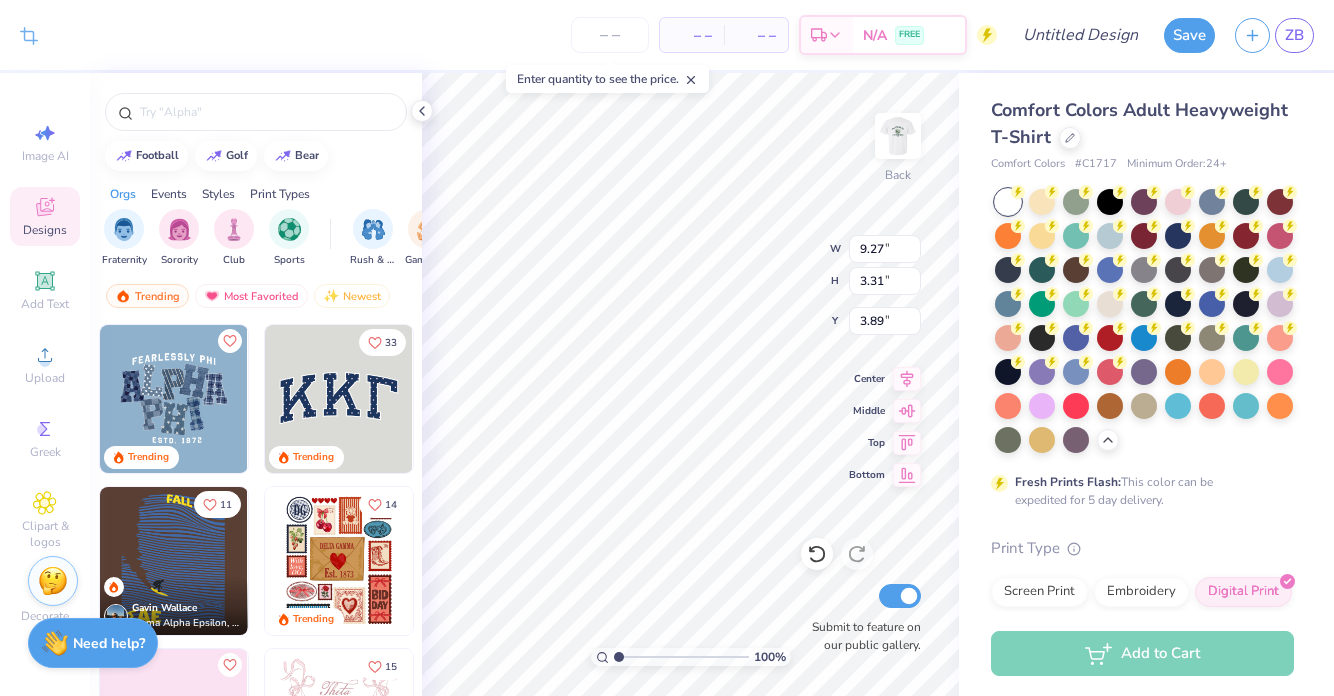 type on "9.27" 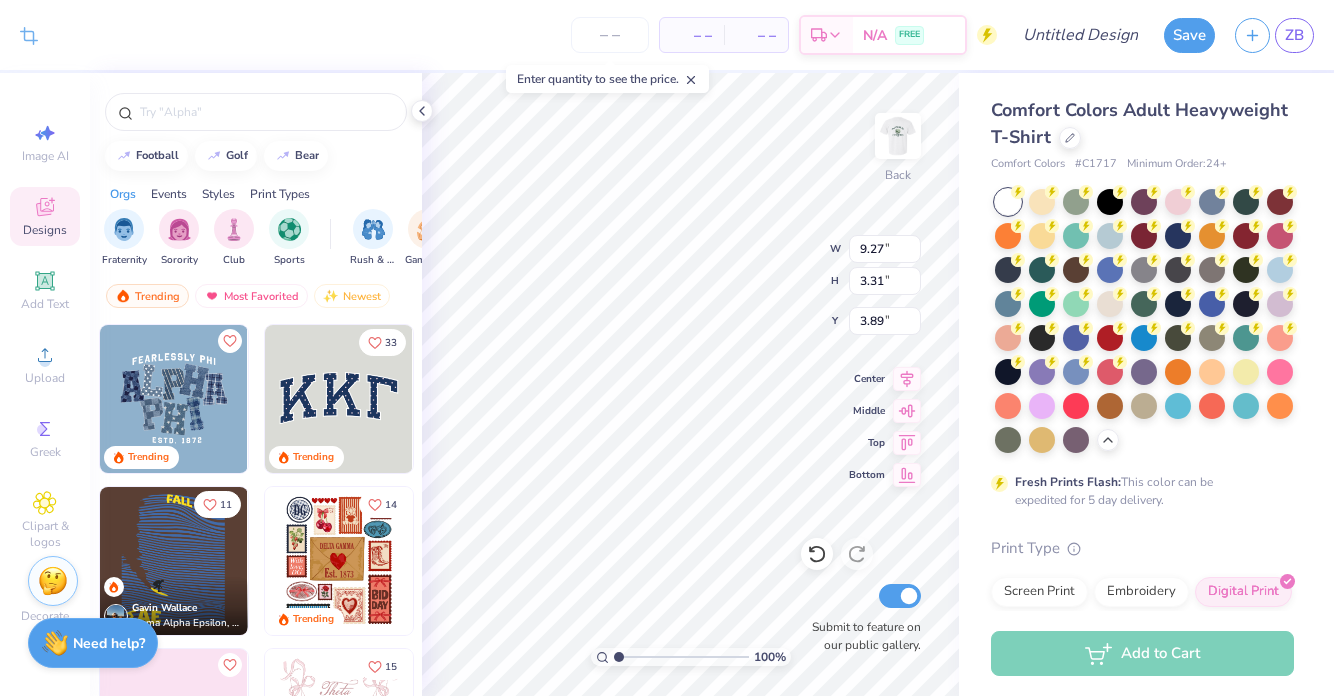 type on "3.31" 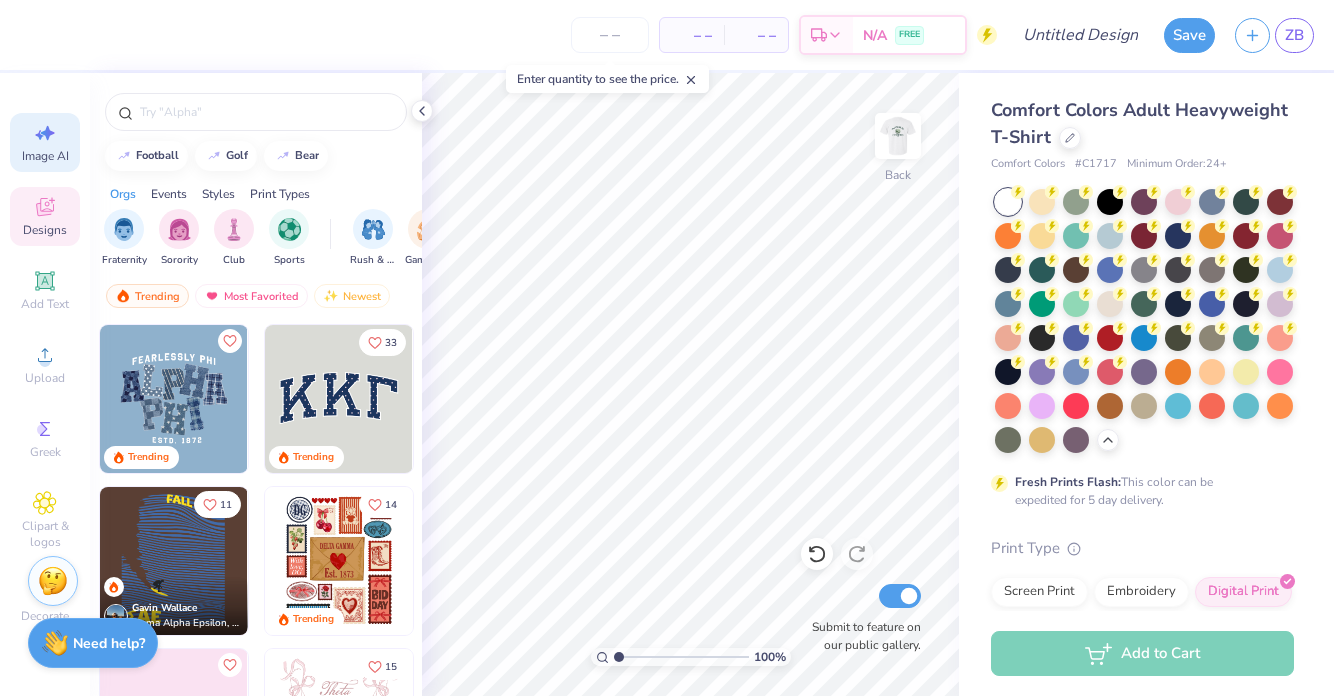 click on "Image AI" at bounding box center (45, 156) 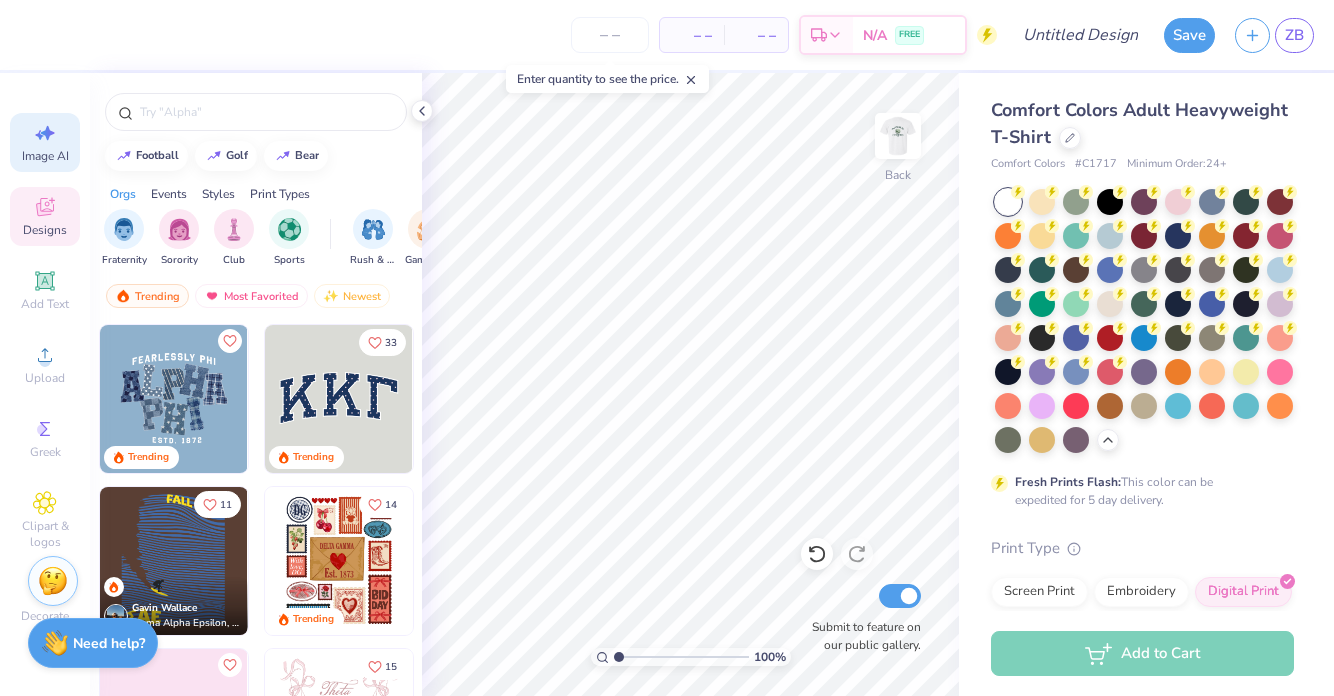 select on "4" 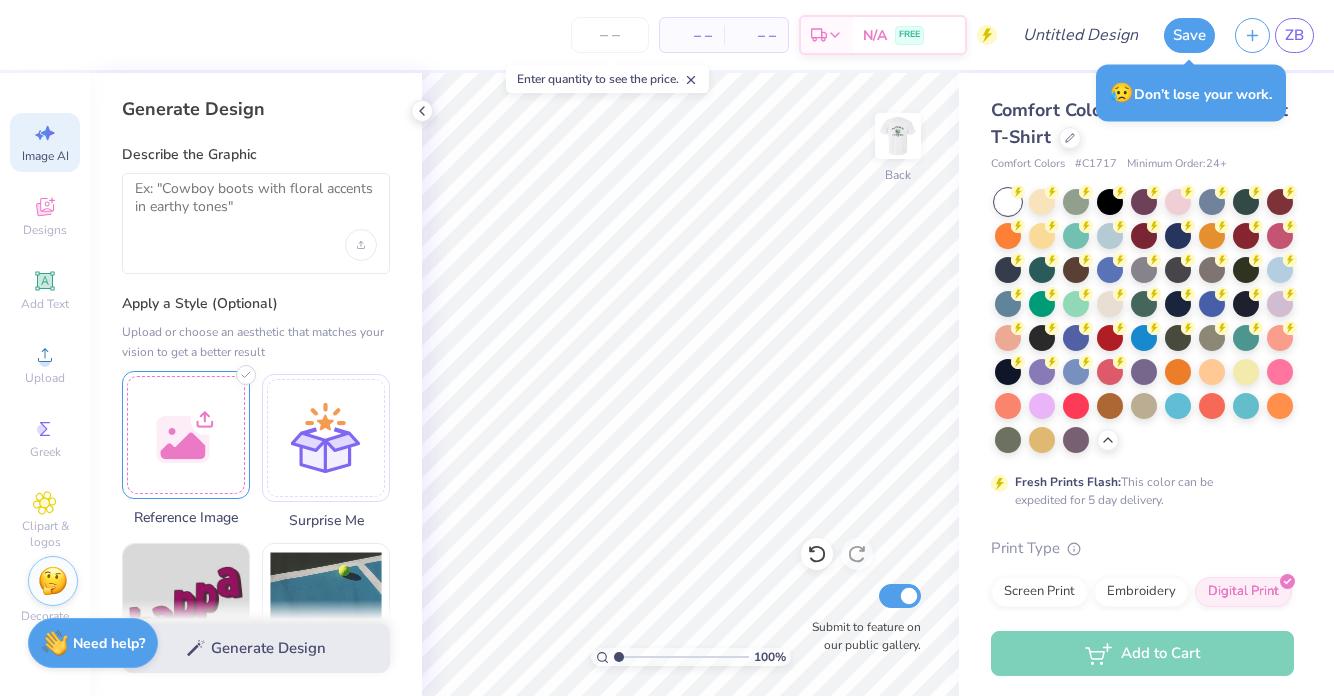 click at bounding box center (186, 435) 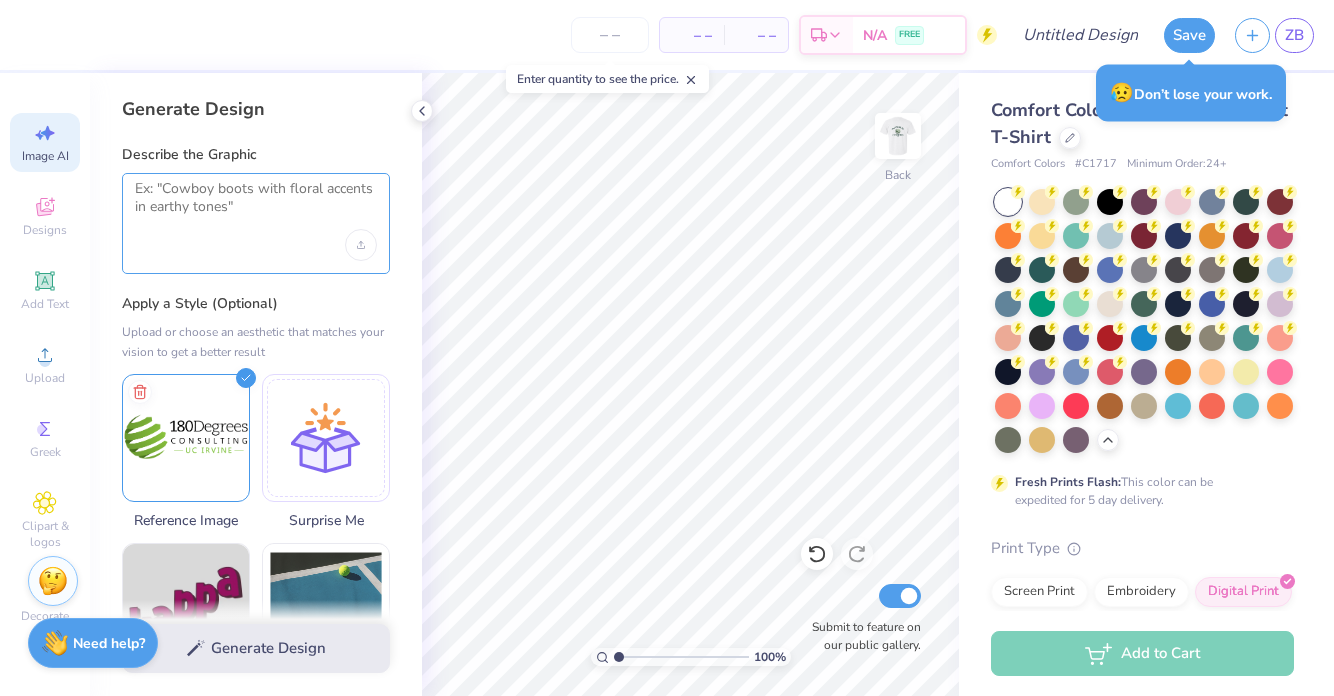 click at bounding box center (256, 205) 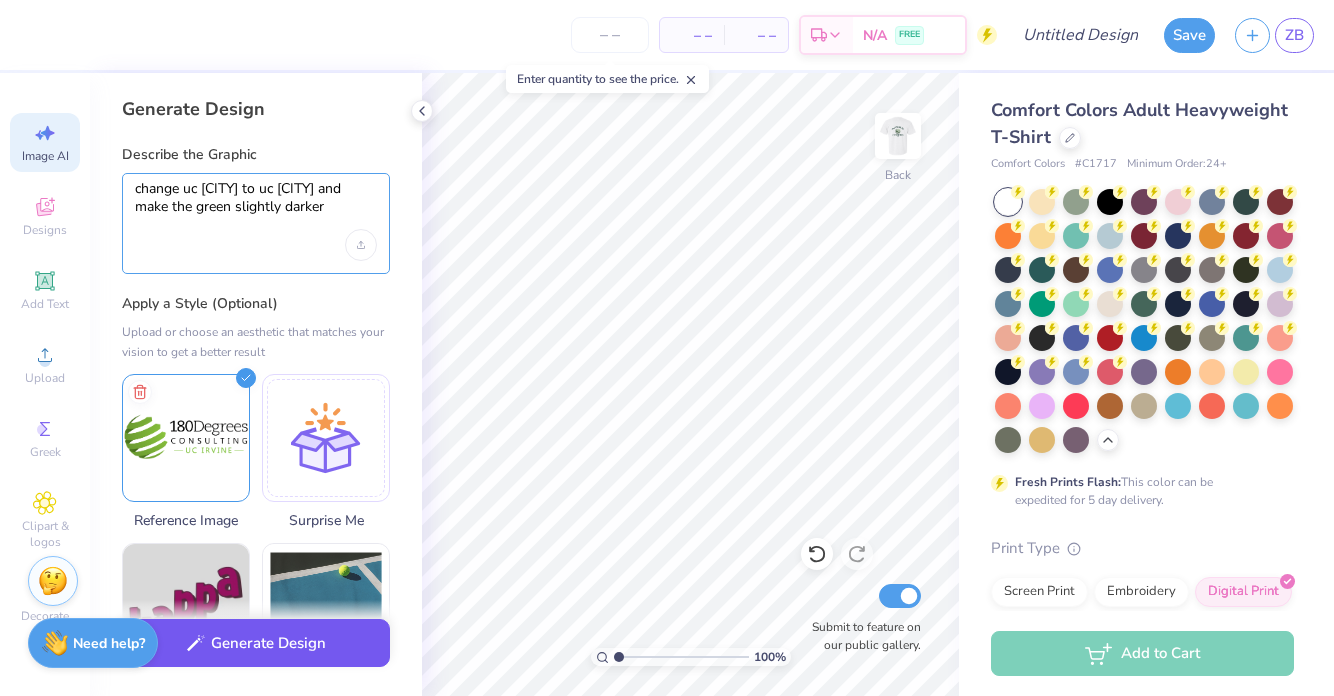 type on "change uc [CITY] to uc [CITY] and make the green slightly darker" 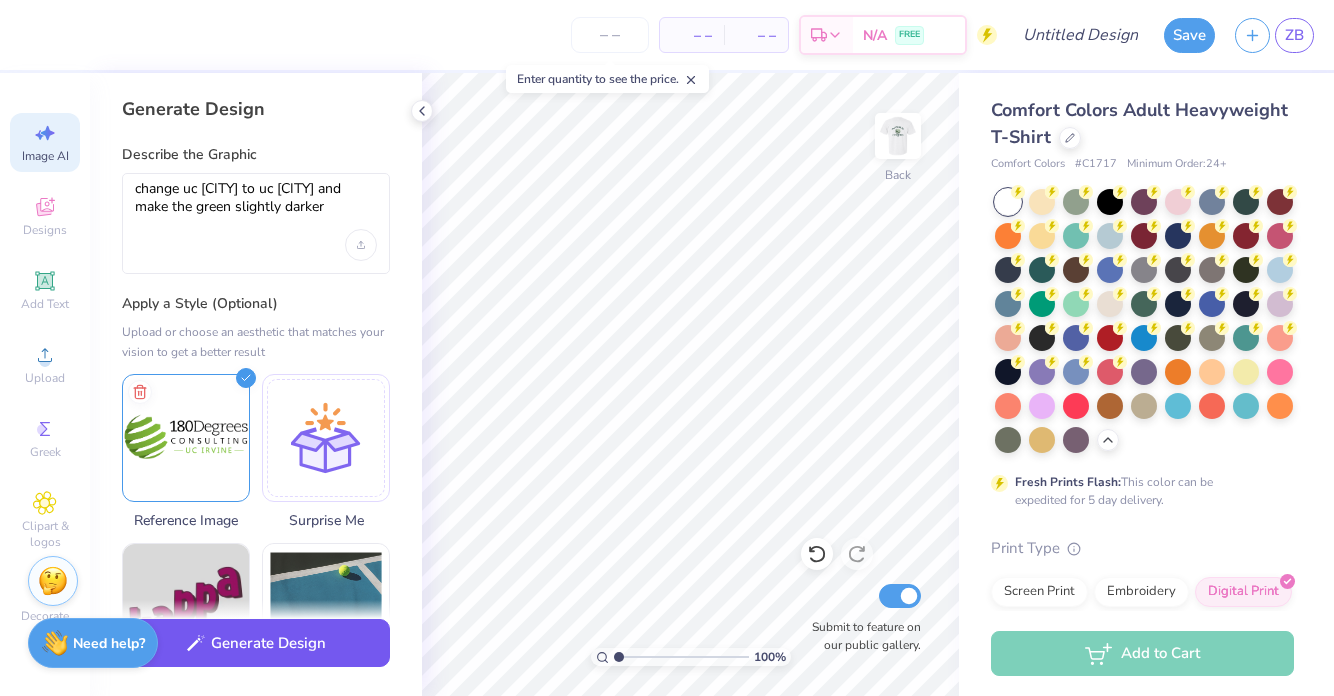 click on "Generate Design" at bounding box center (256, 643) 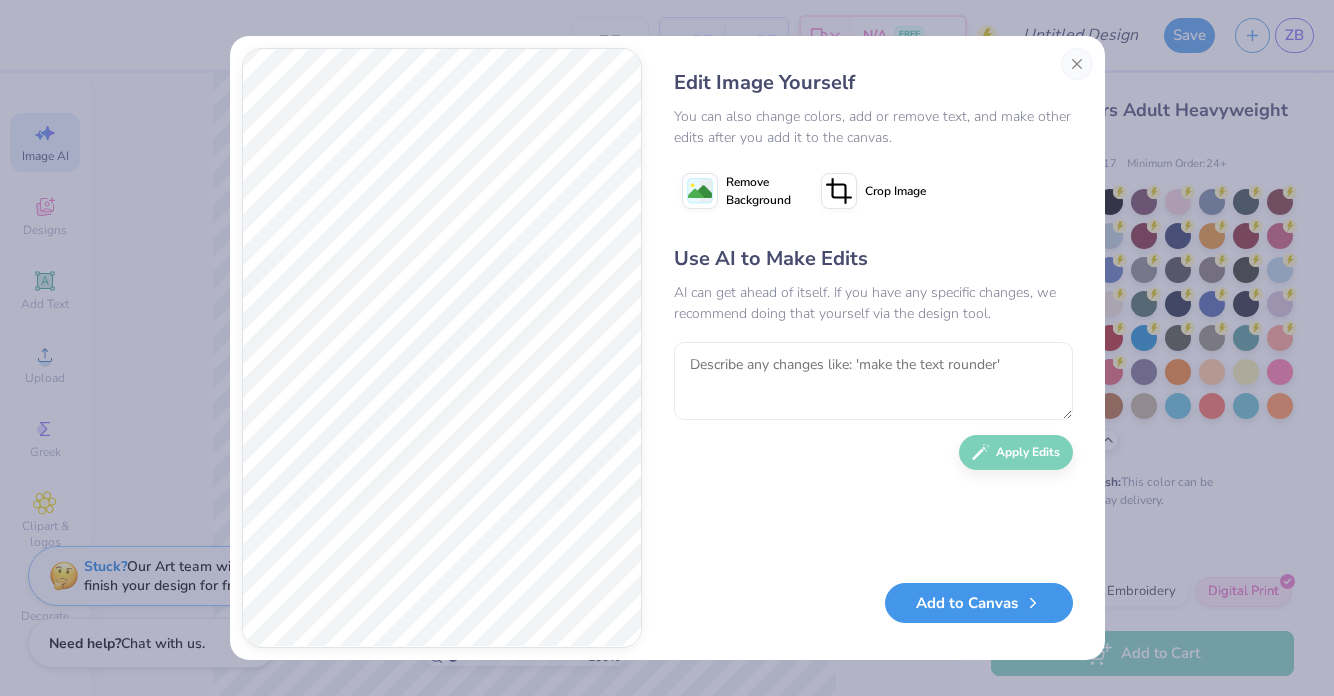 click on "Add to Canvas" at bounding box center (979, 603) 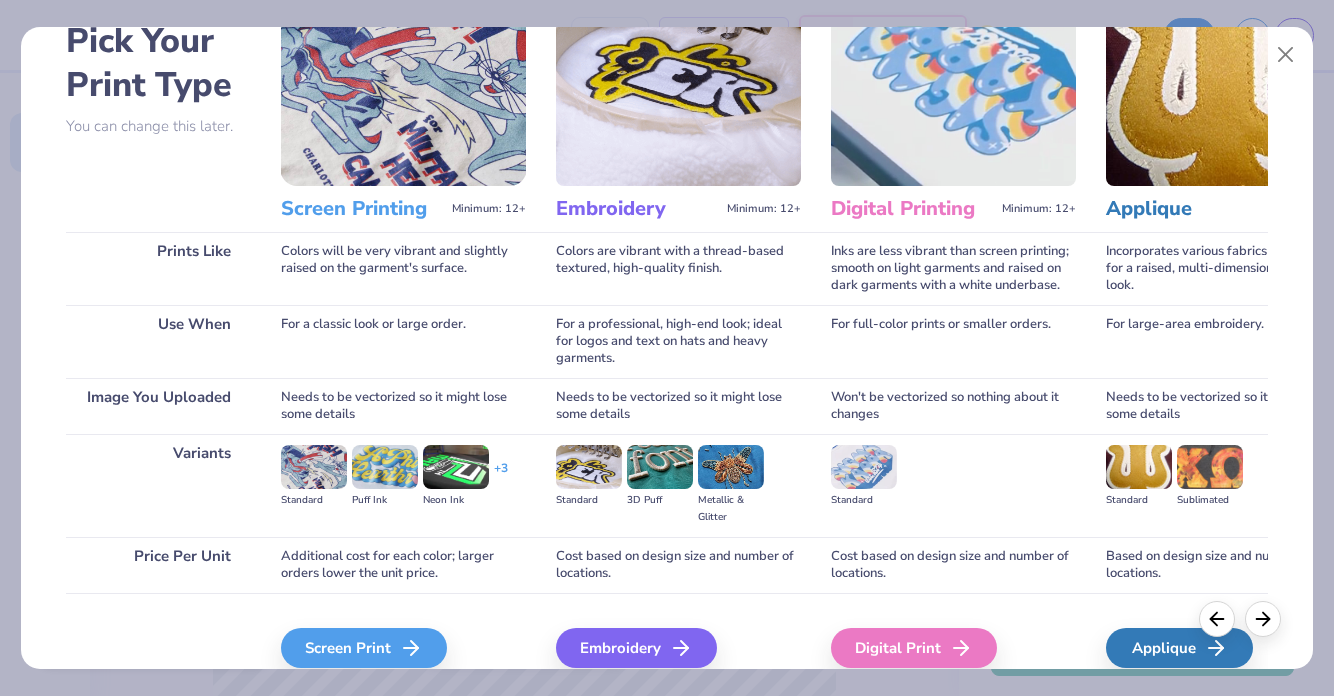 scroll, scrollTop: 201, scrollLeft: 0, axis: vertical 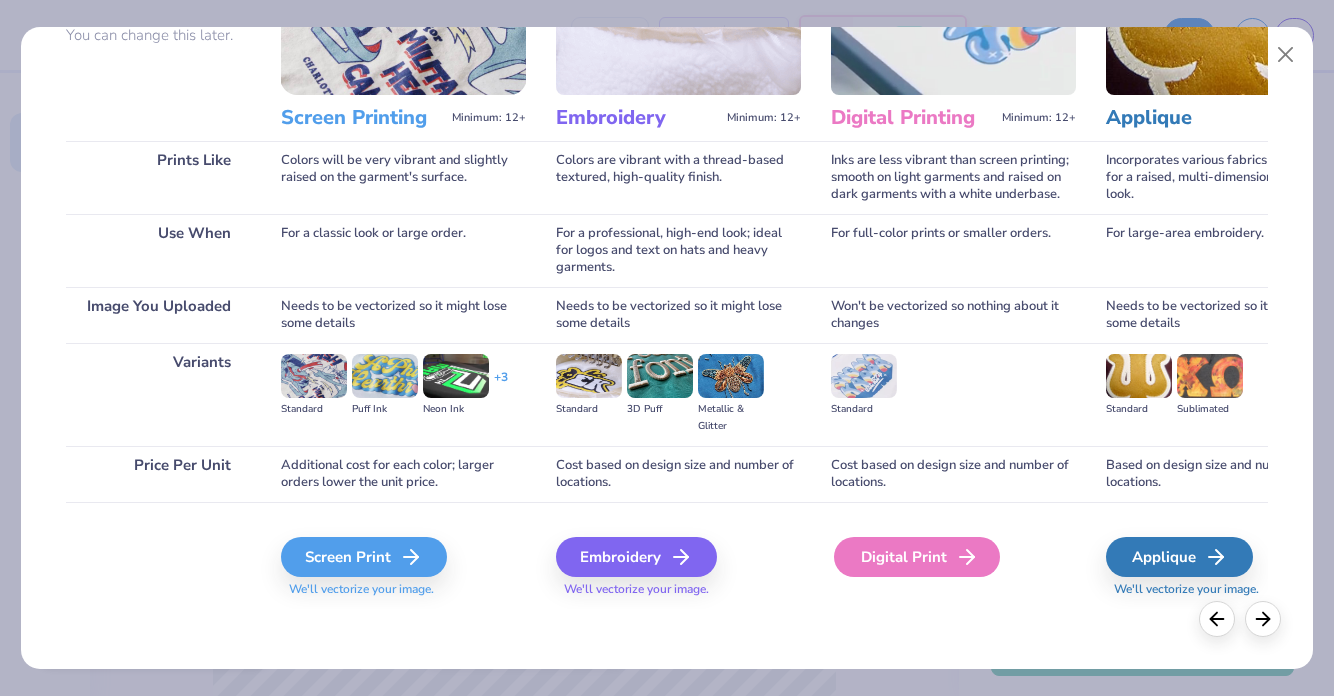 click on "Digital Print" at bounding box center [917, 557] 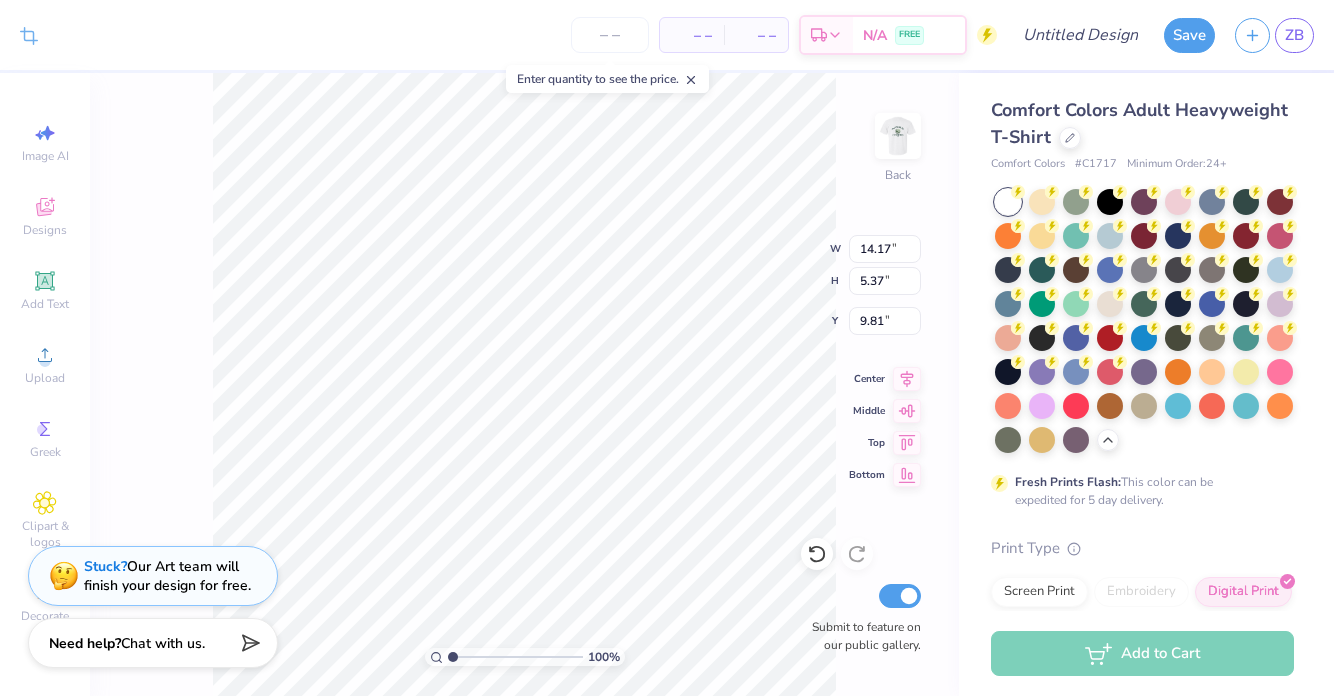 type on "7.56" 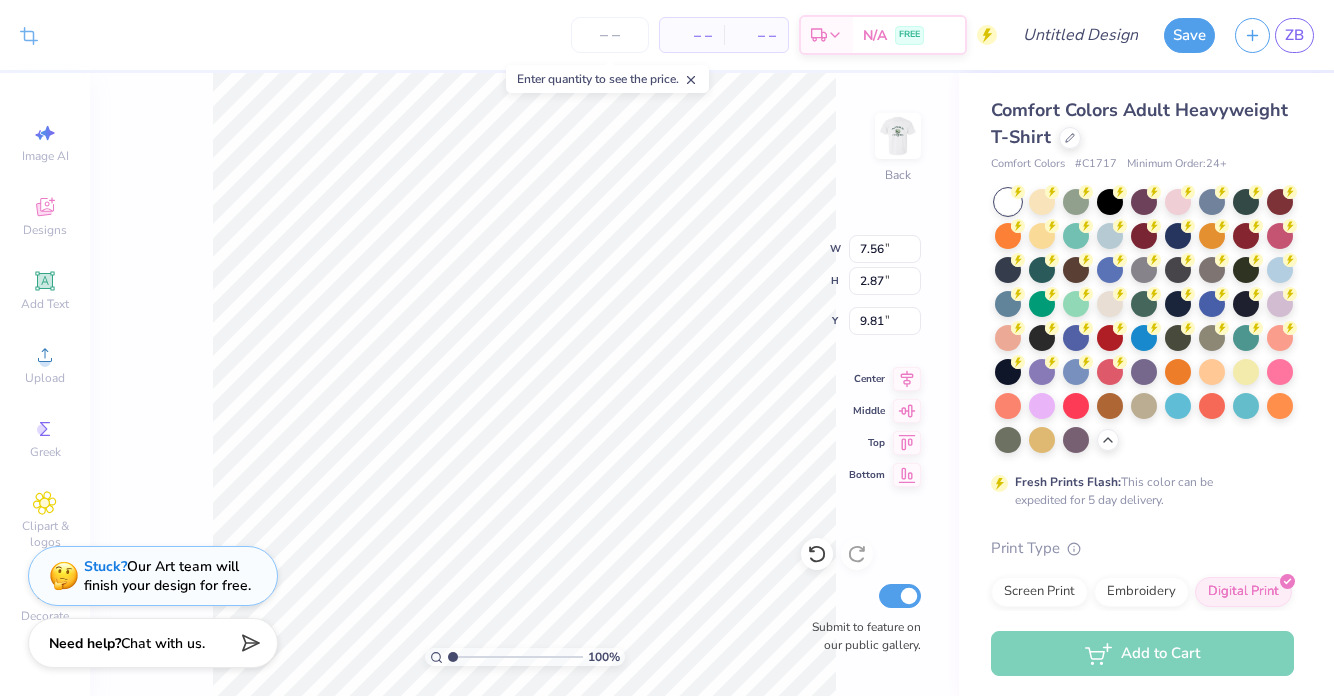 type on "7.62" 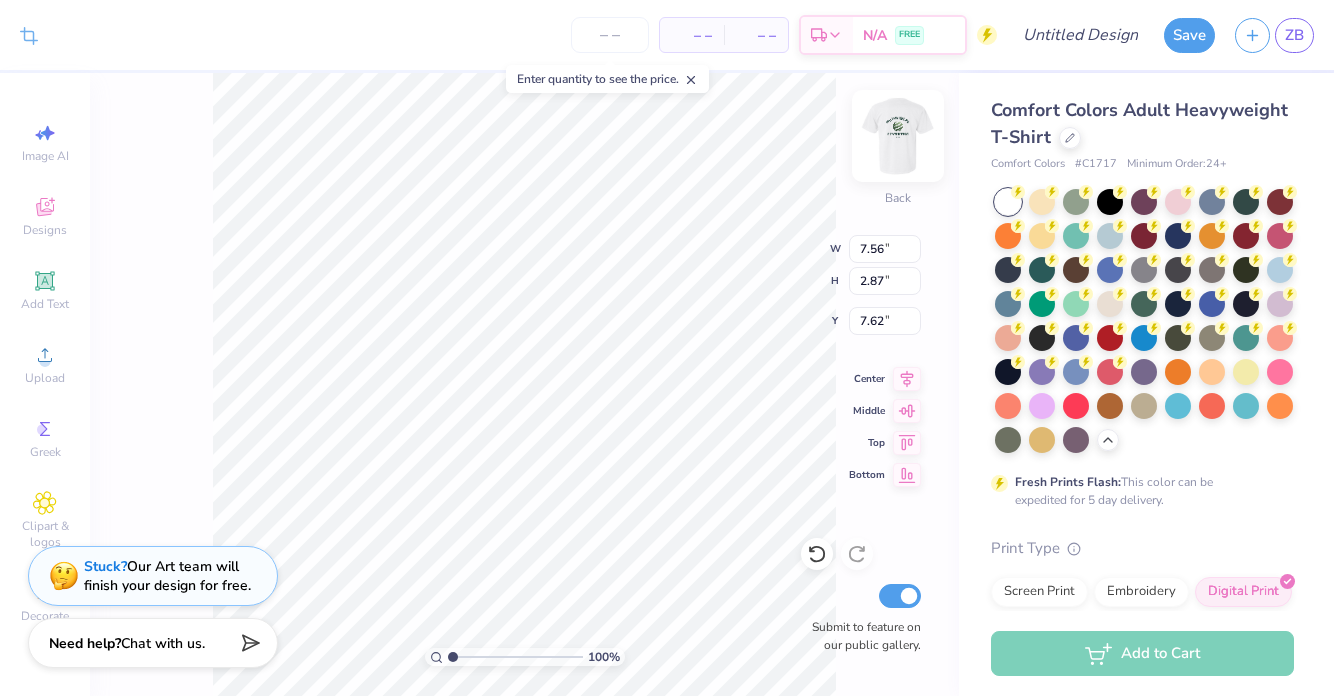 click at bounding box center [898, 136] 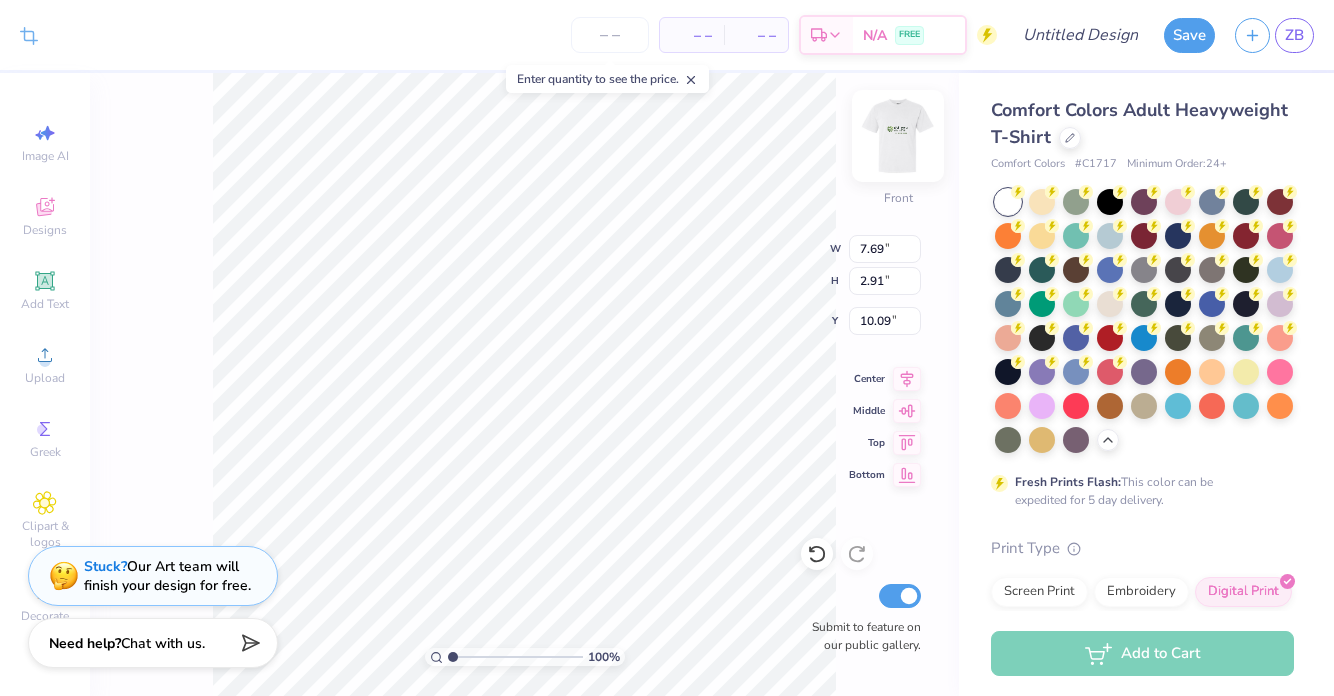 type on "9.30" 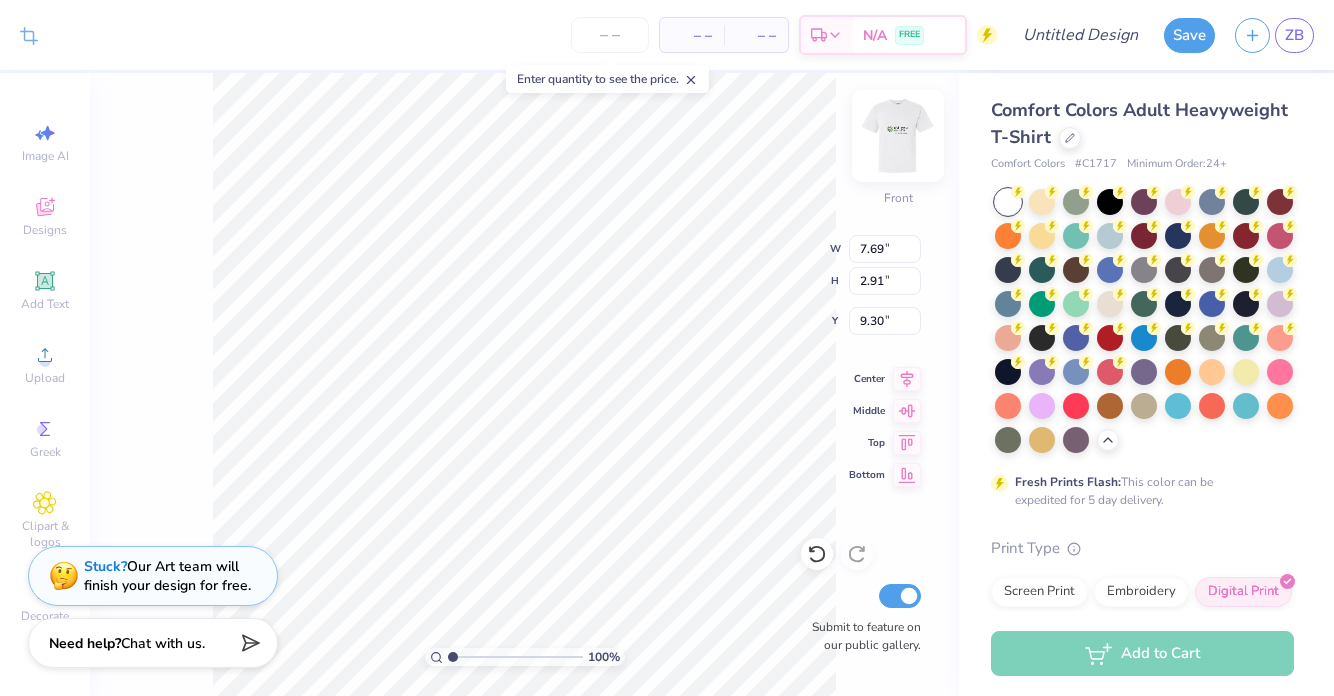 type on "10.20" 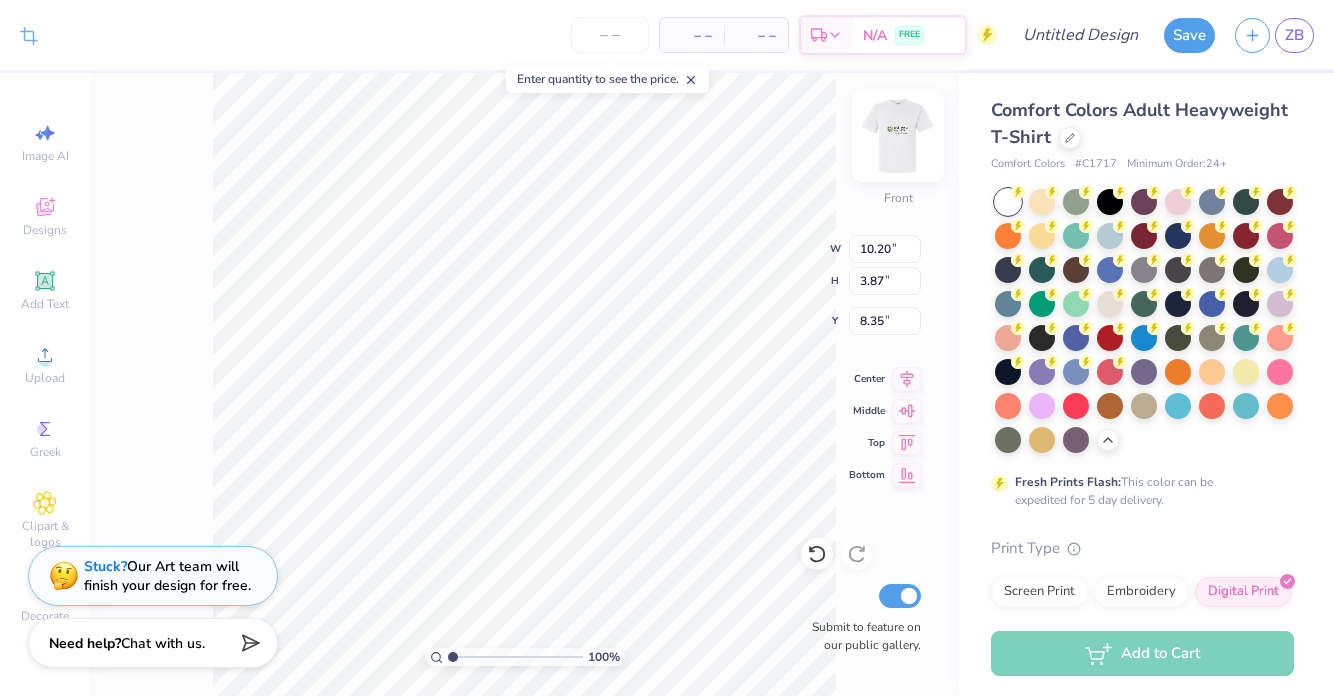 type on "8.20" 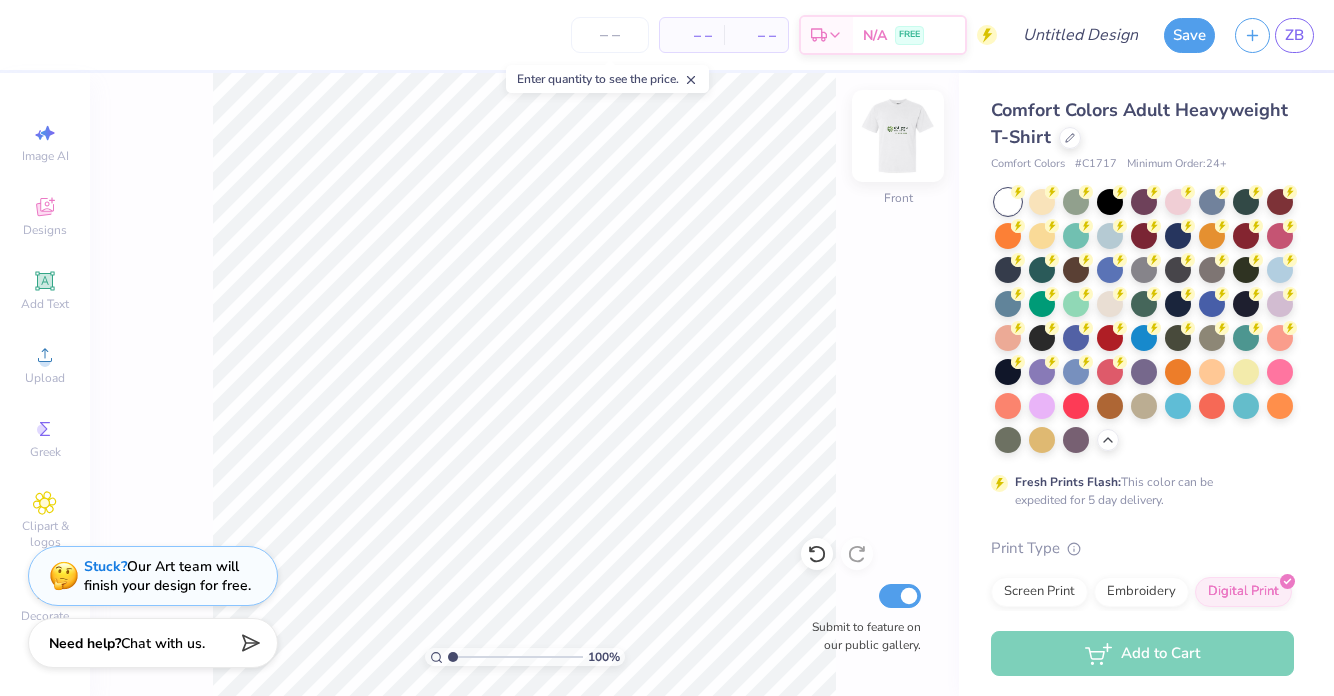click at bounding box center [898, 136] 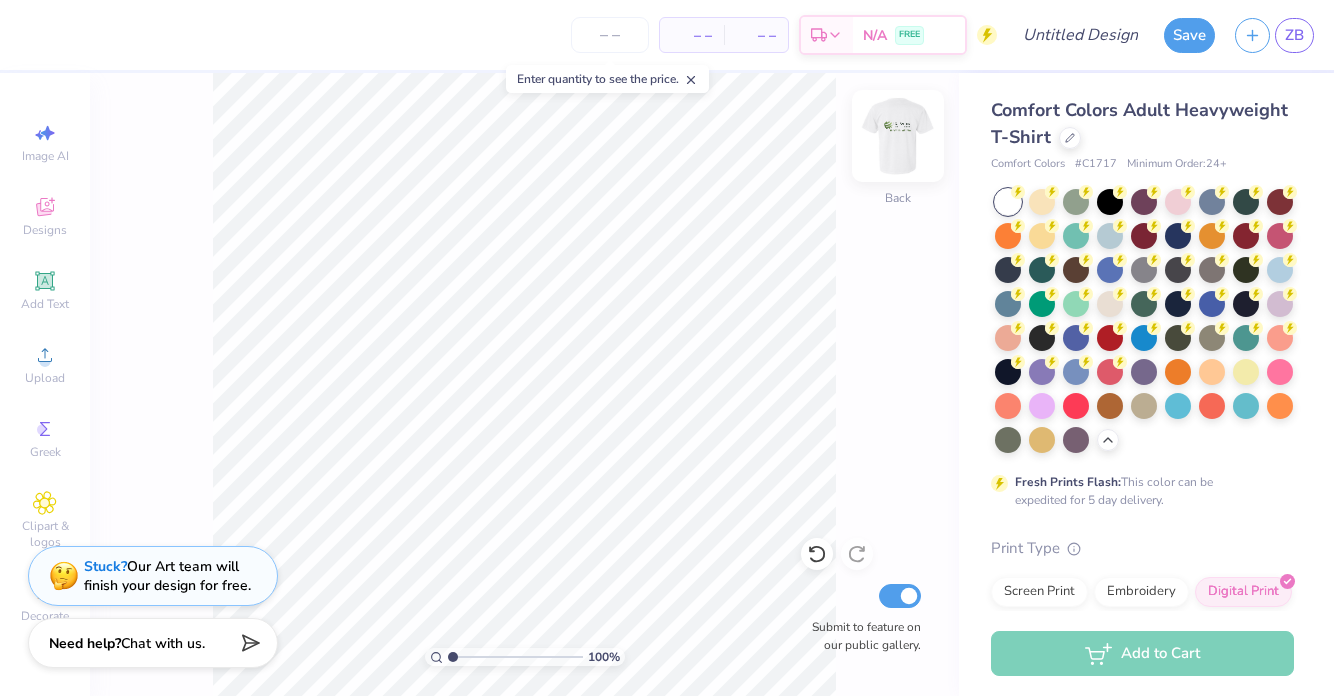 click at bounding box center [898, 136] 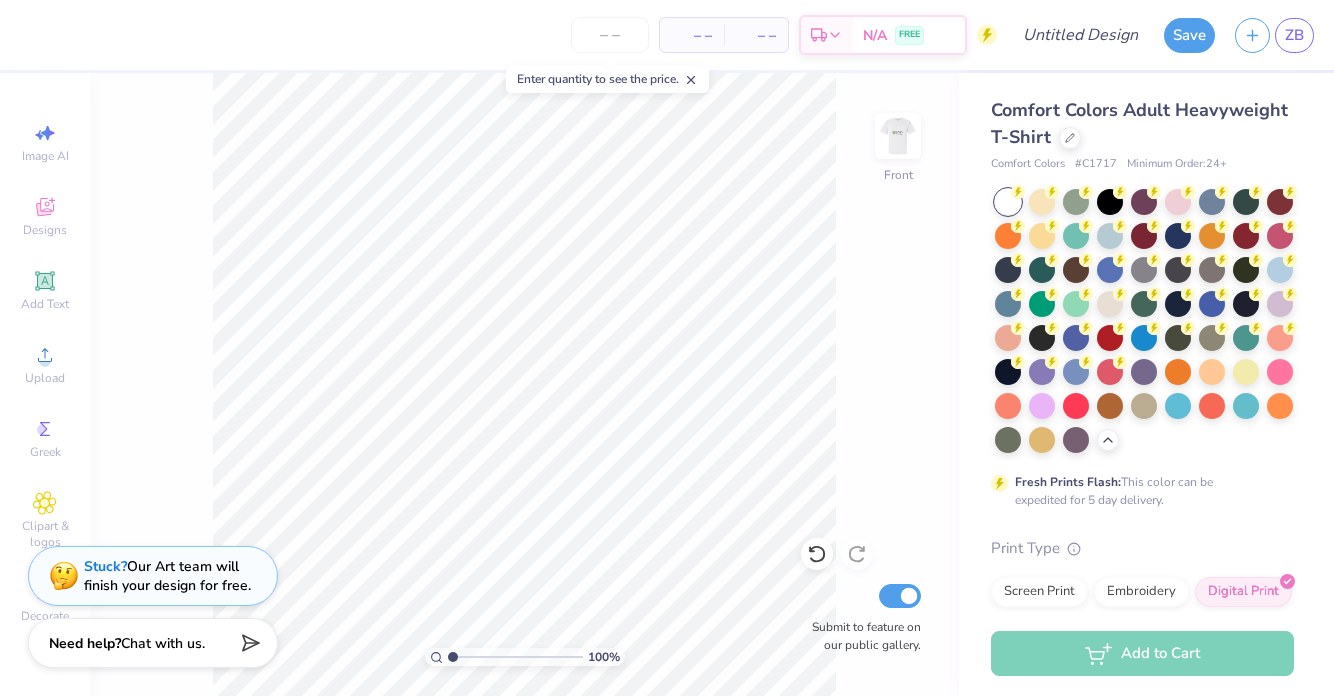 click at bounding box center [898, 136] 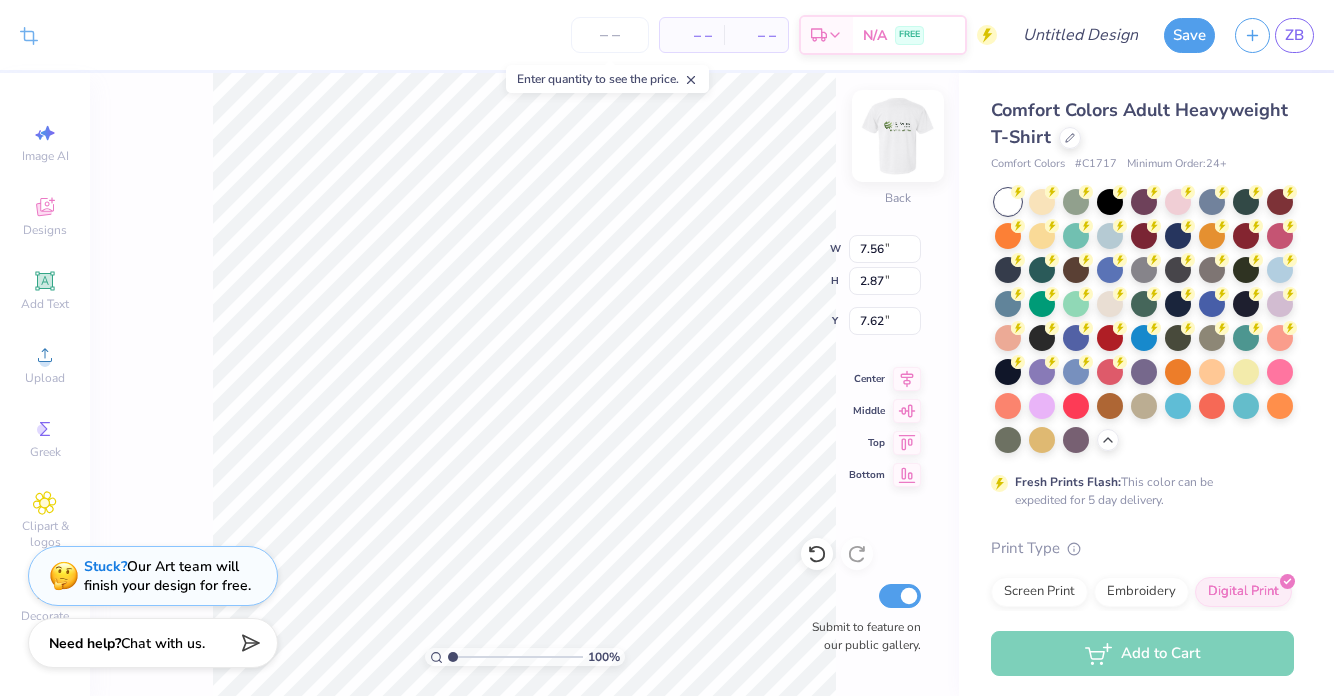 type on "3.59" 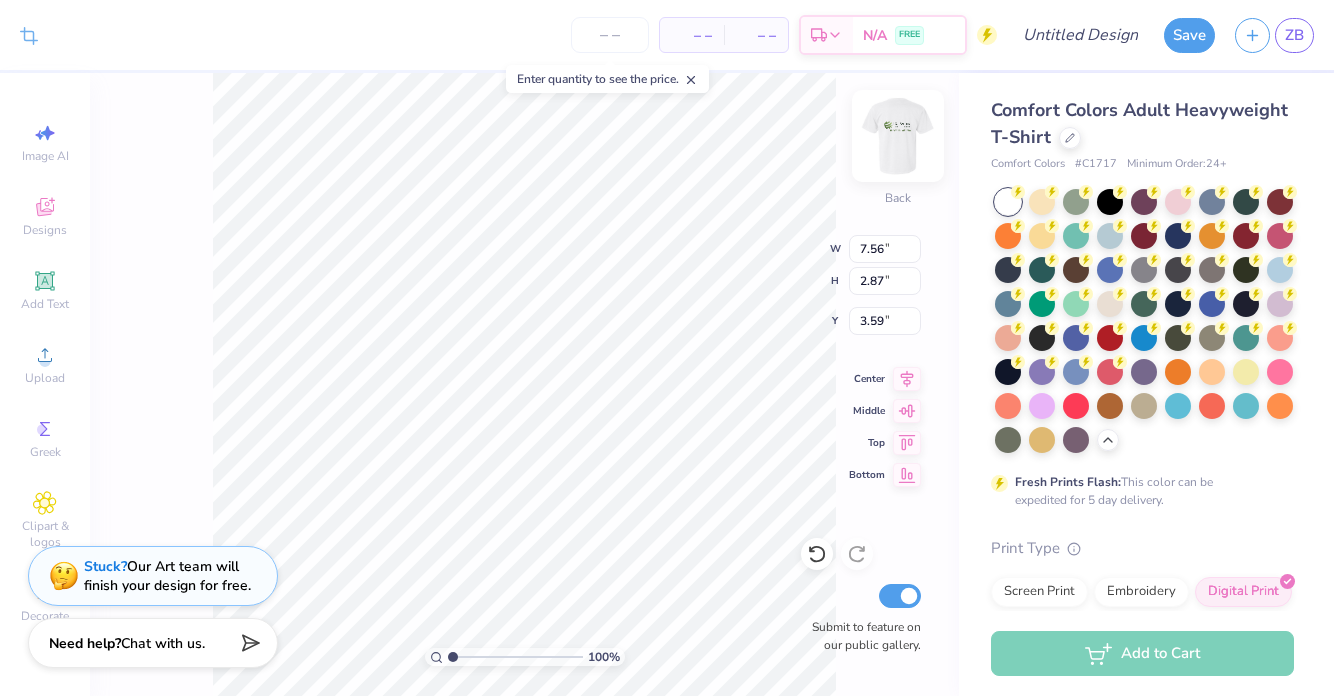 type on "3.58" 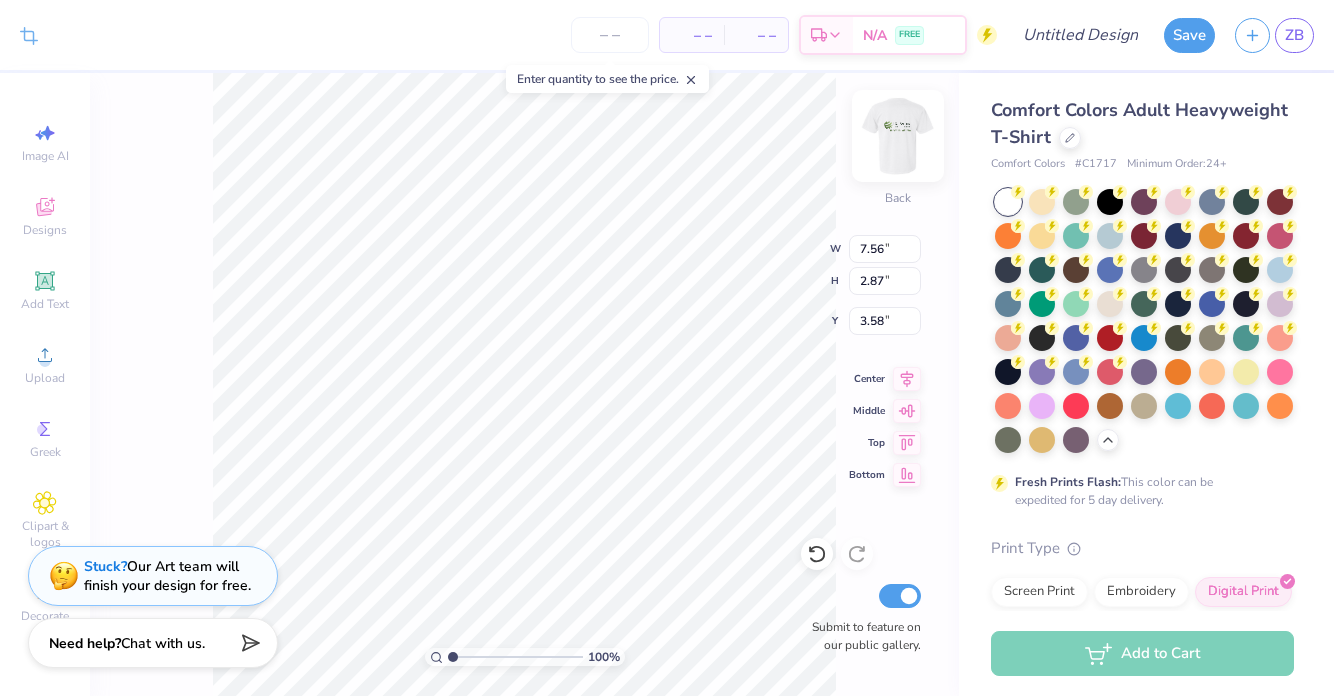 type on "7.92" 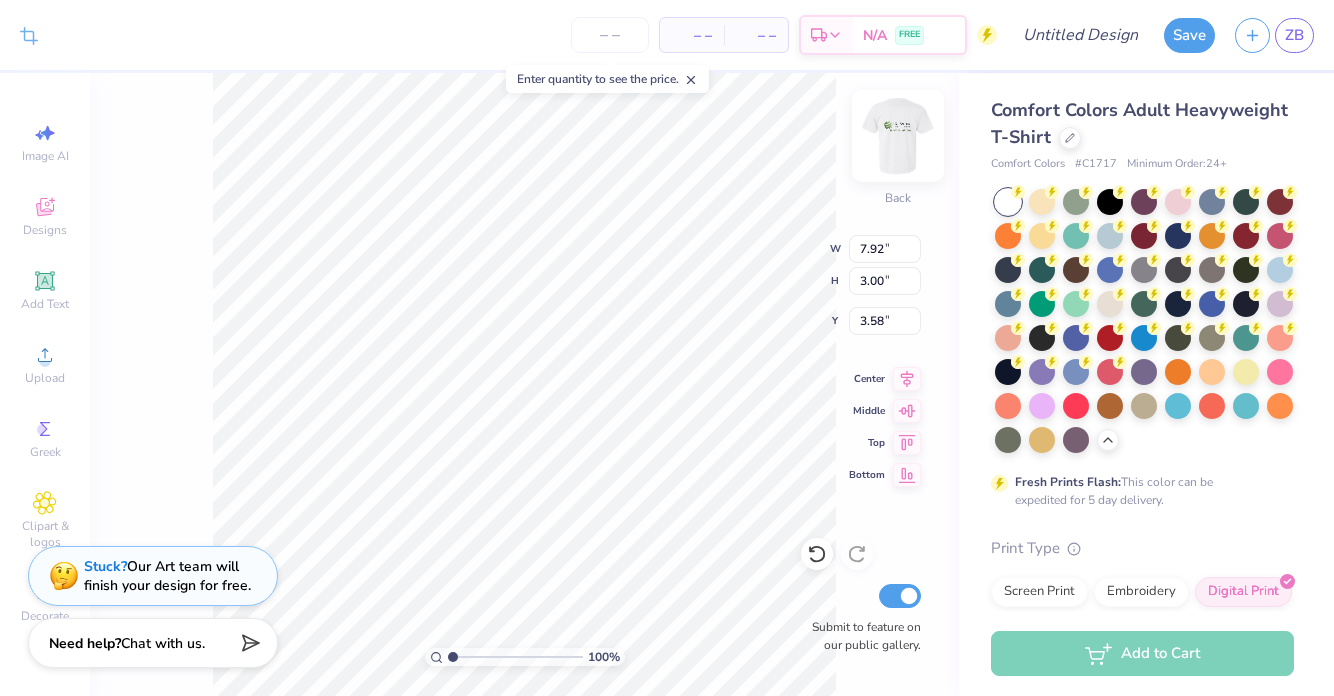 type on "4.80" 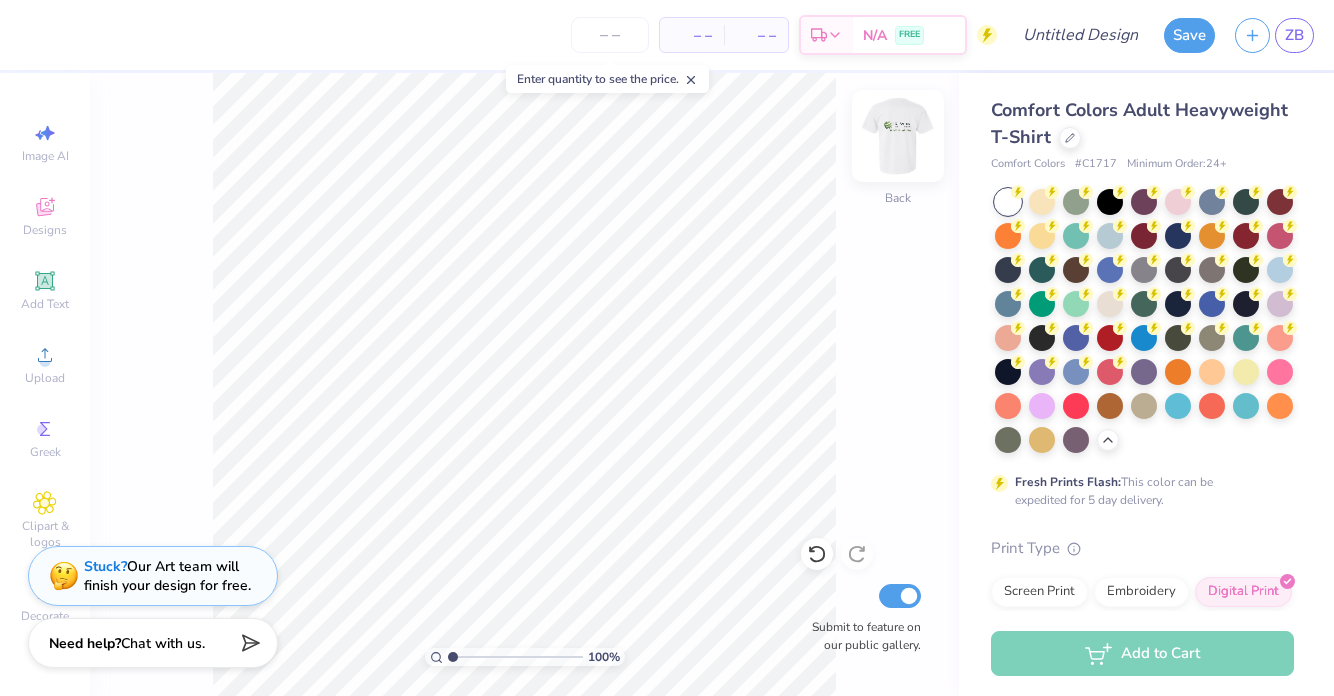 click at bounding box center (898, 136) 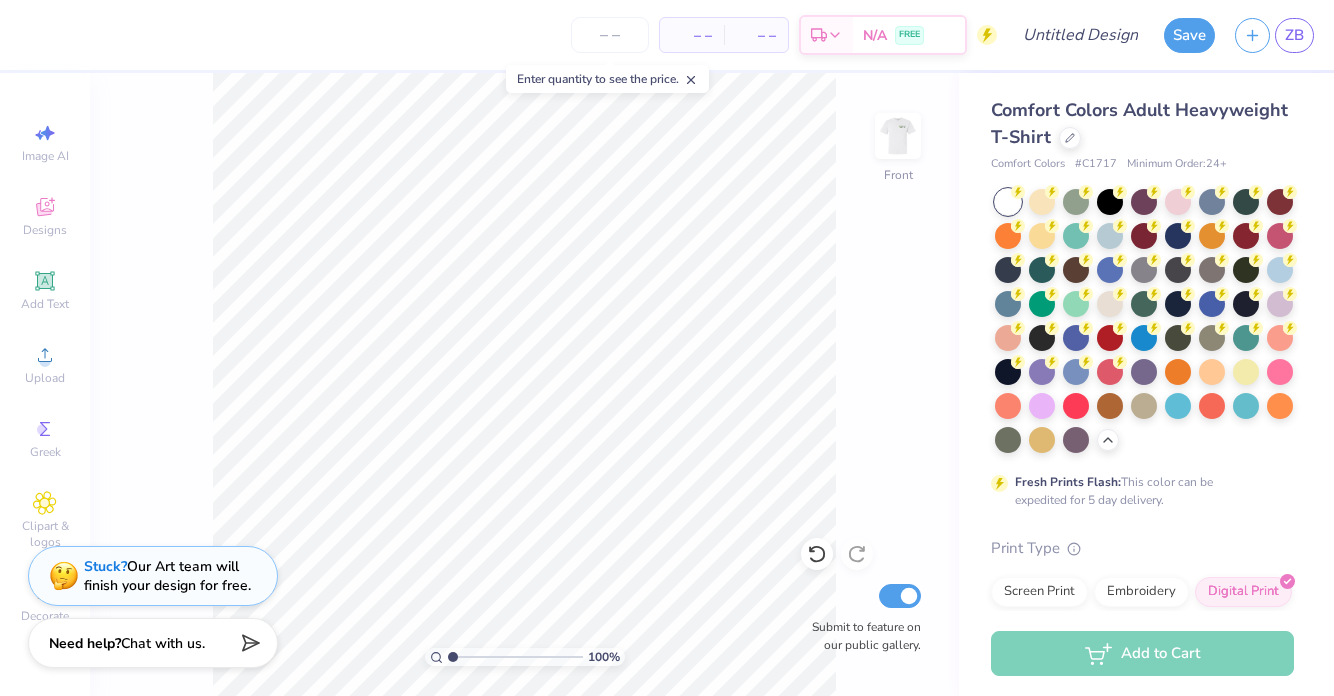 click at bounding box center (898, 136) 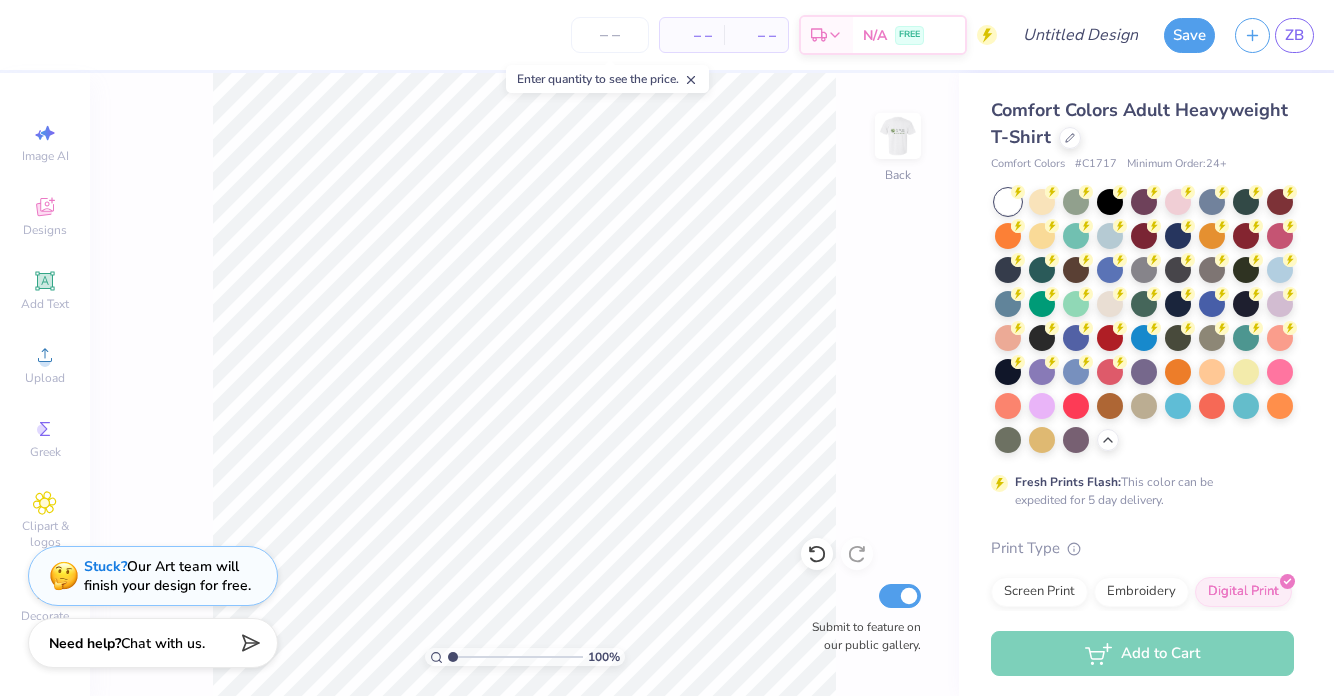 click at bounding box center [898, 136] 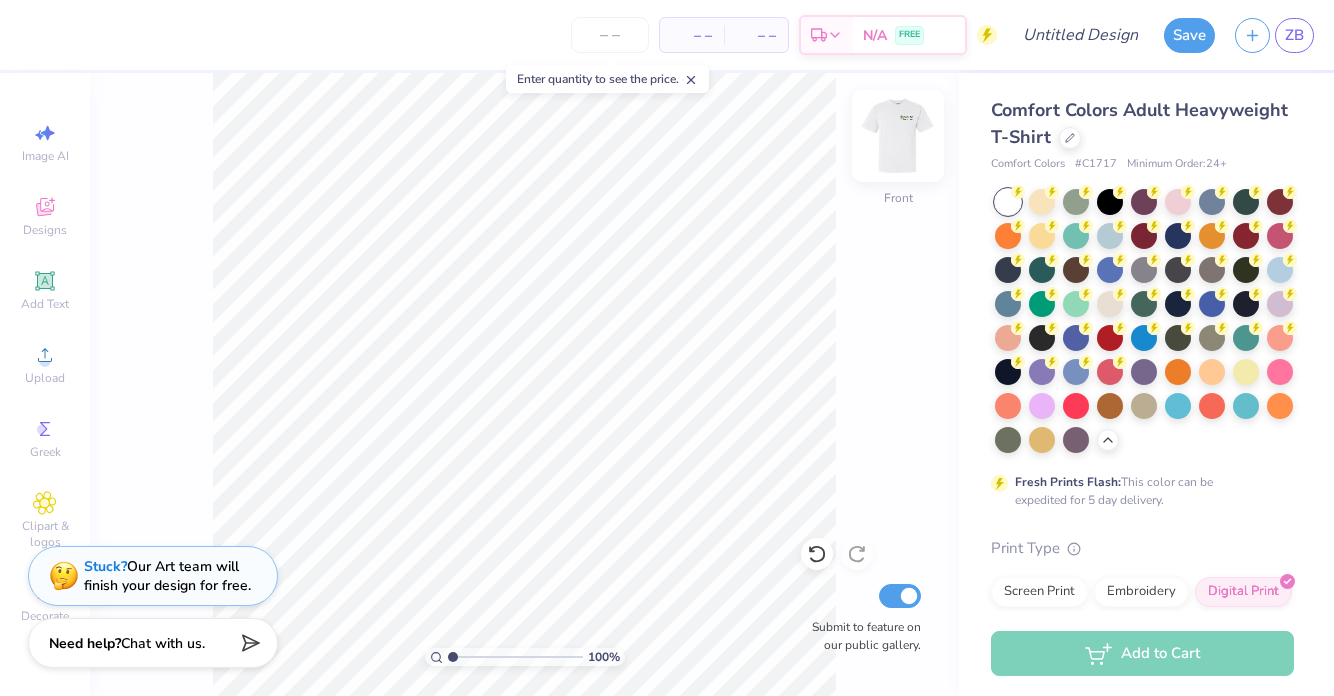 click at bounding box center (898, 136) 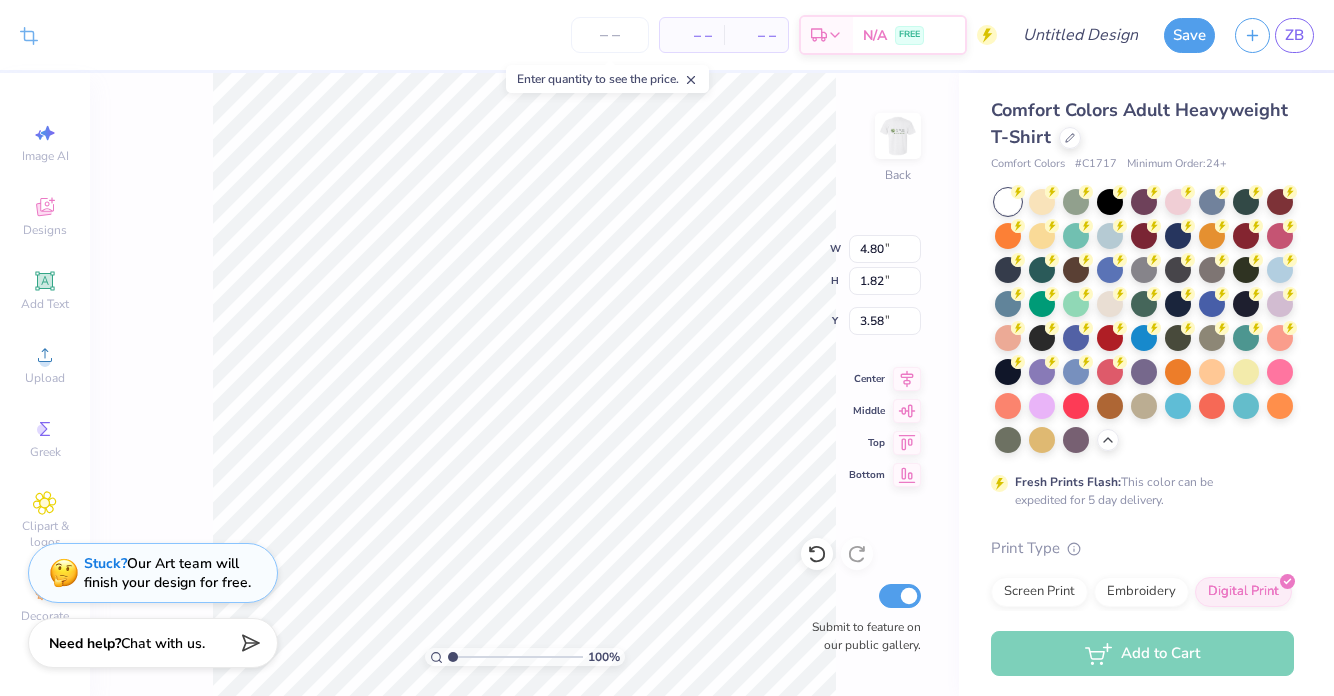 type on "3.00" 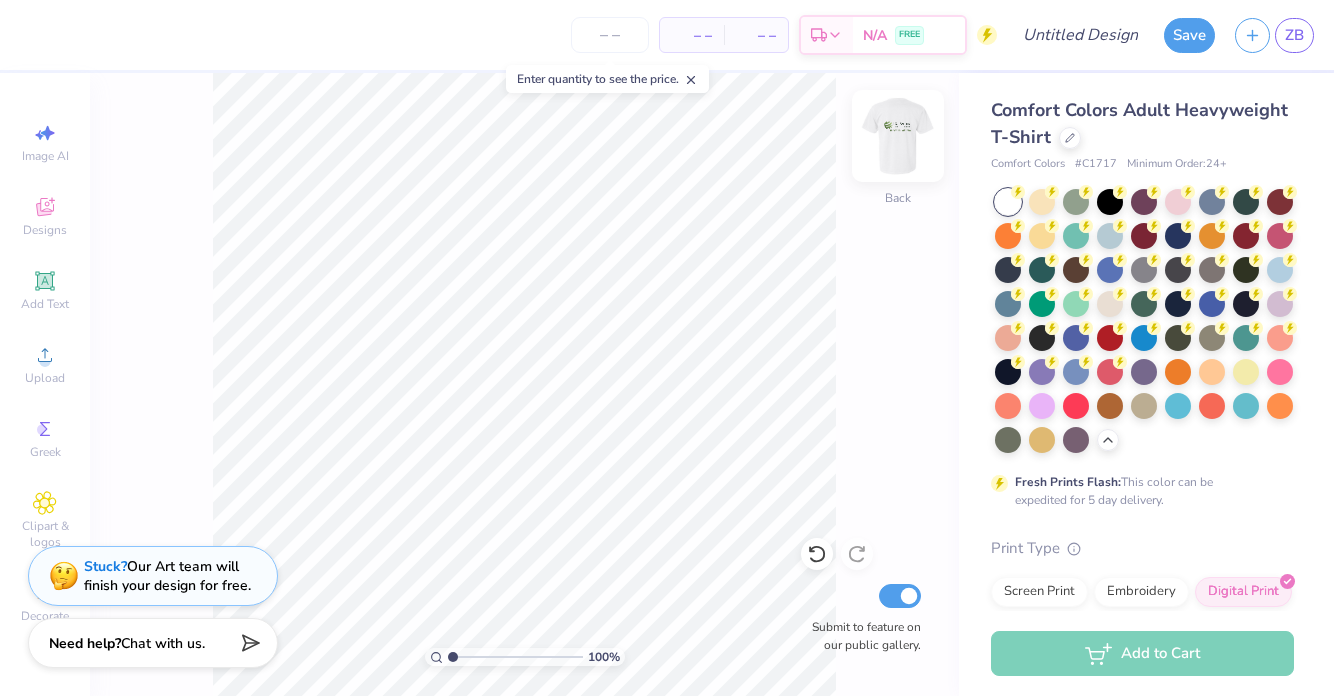 click at bounding box center (898, 136) 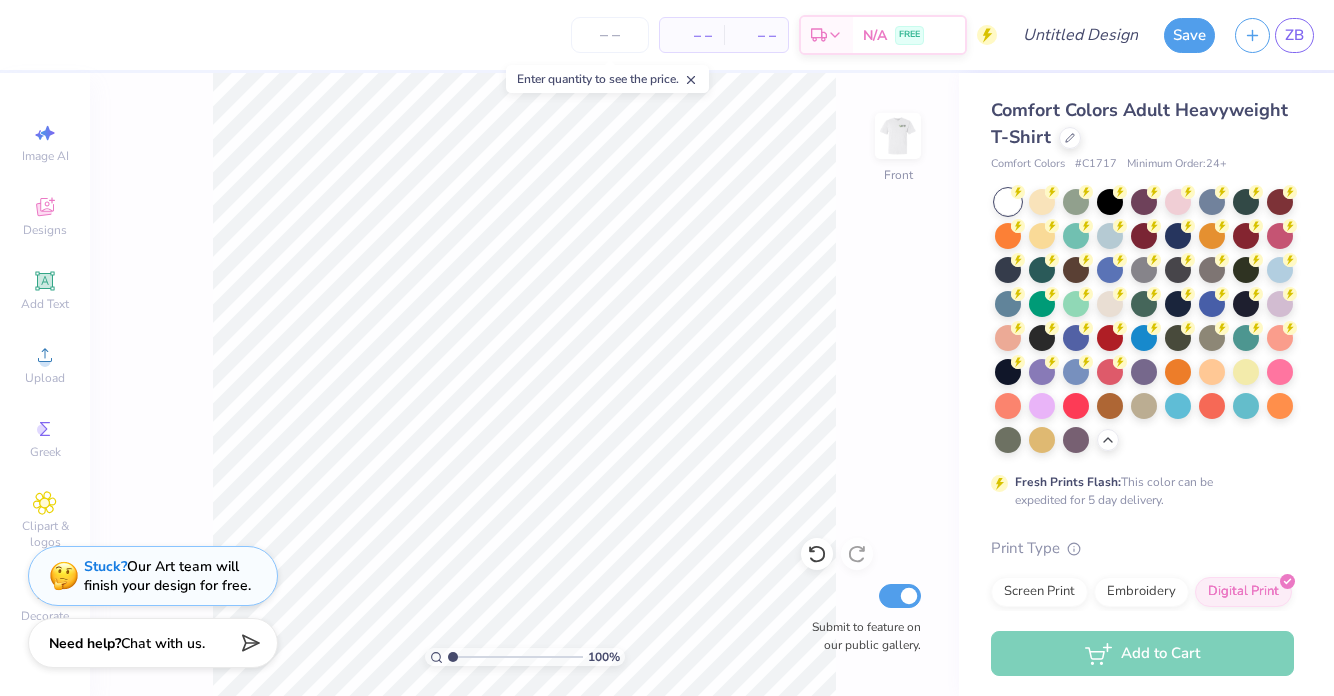 click at bounding box center (898, 136) 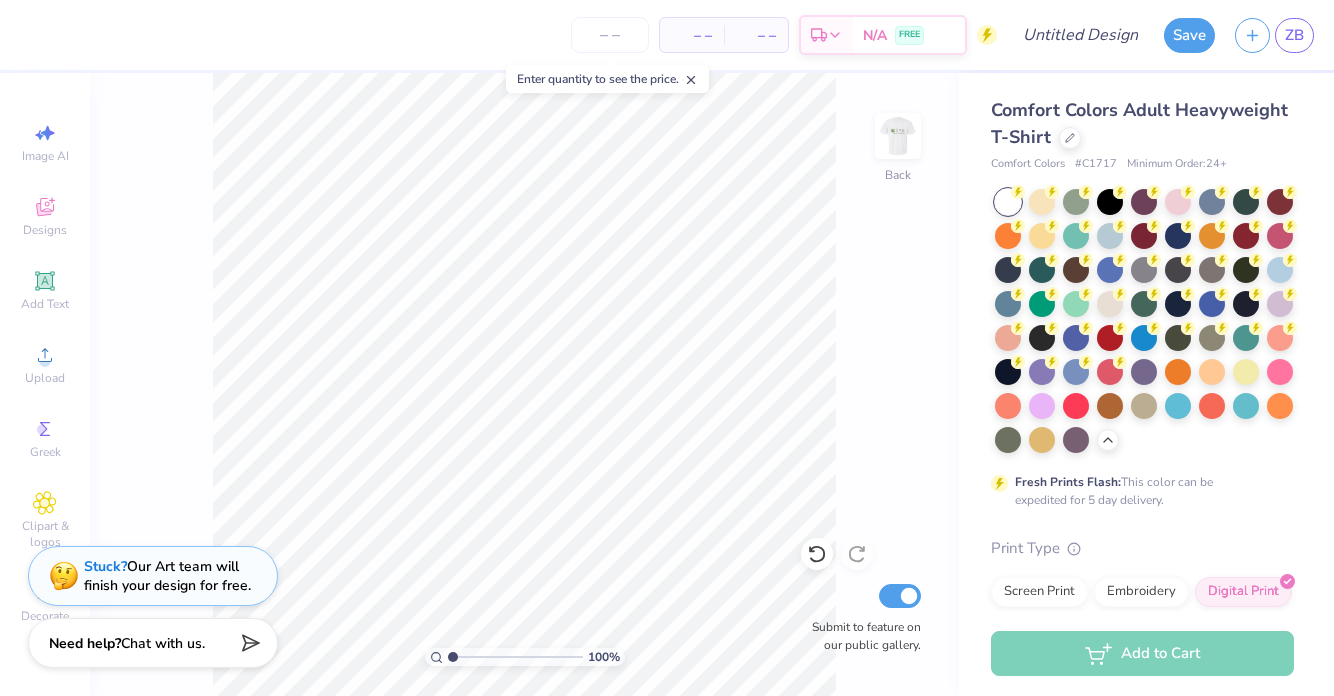 click at bounding box center (898, 136) 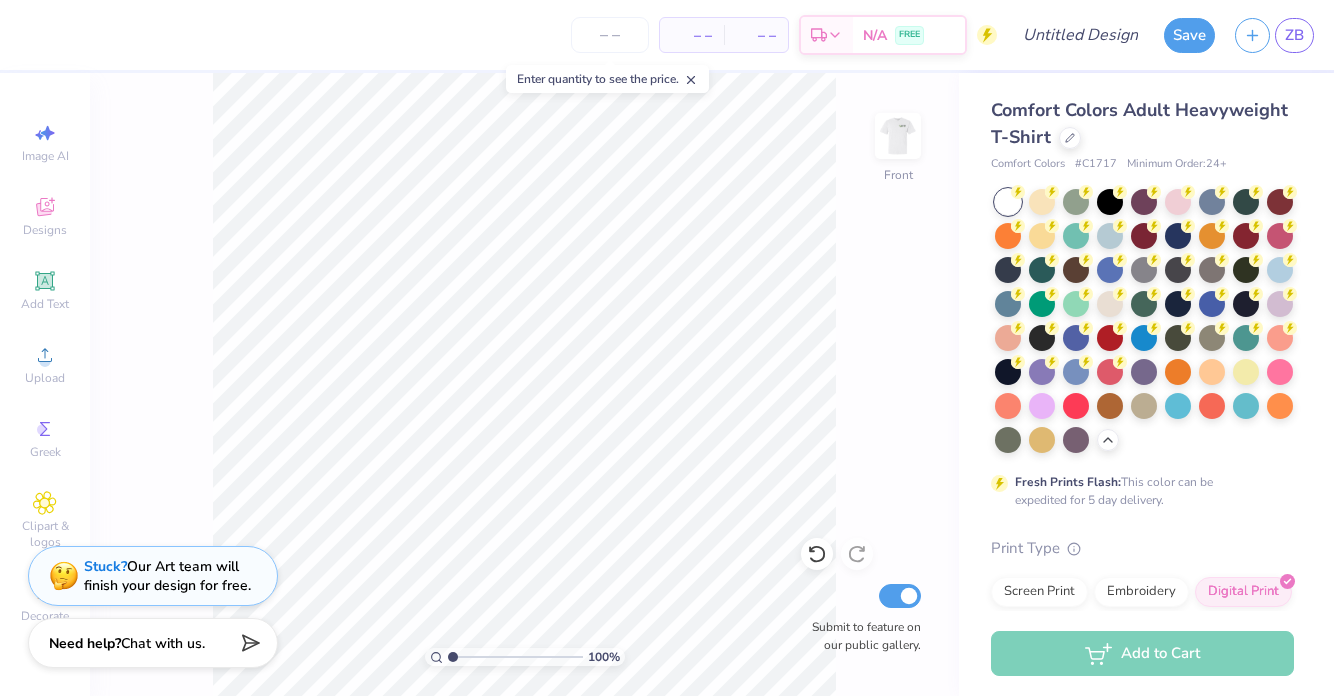 click at bounding box center [898, 136] 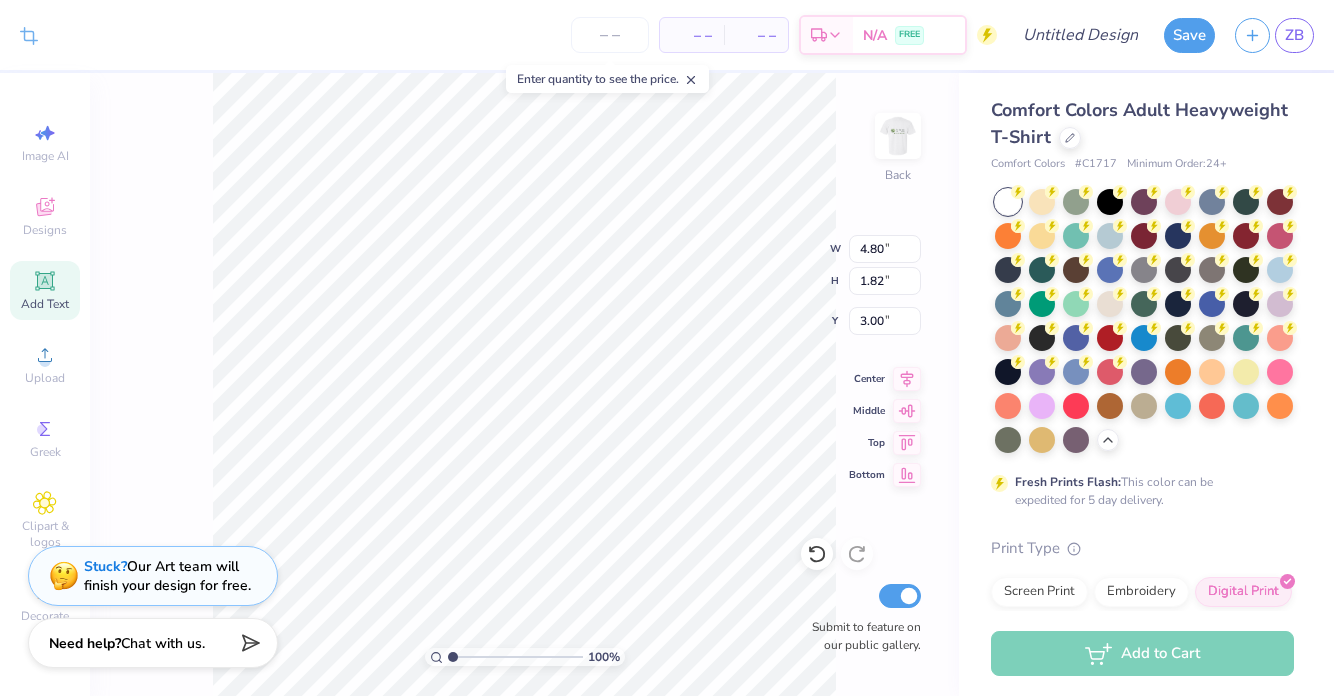 click 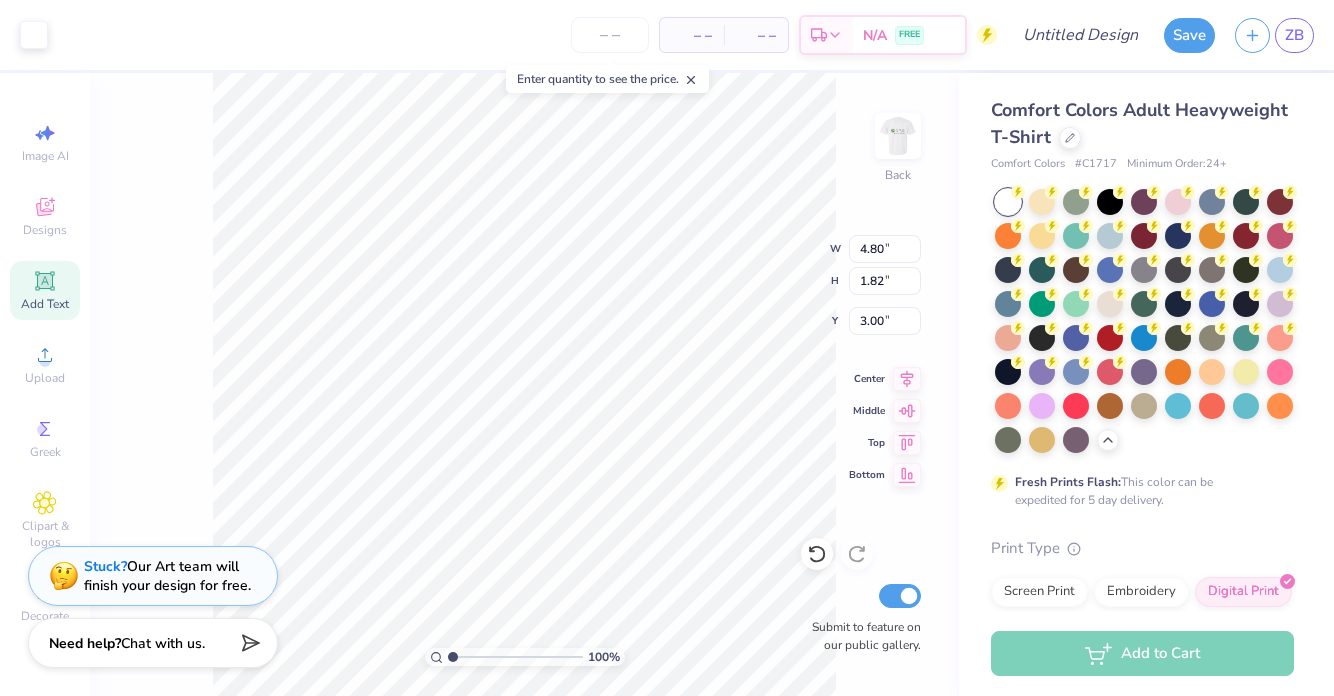 type on "5.59" 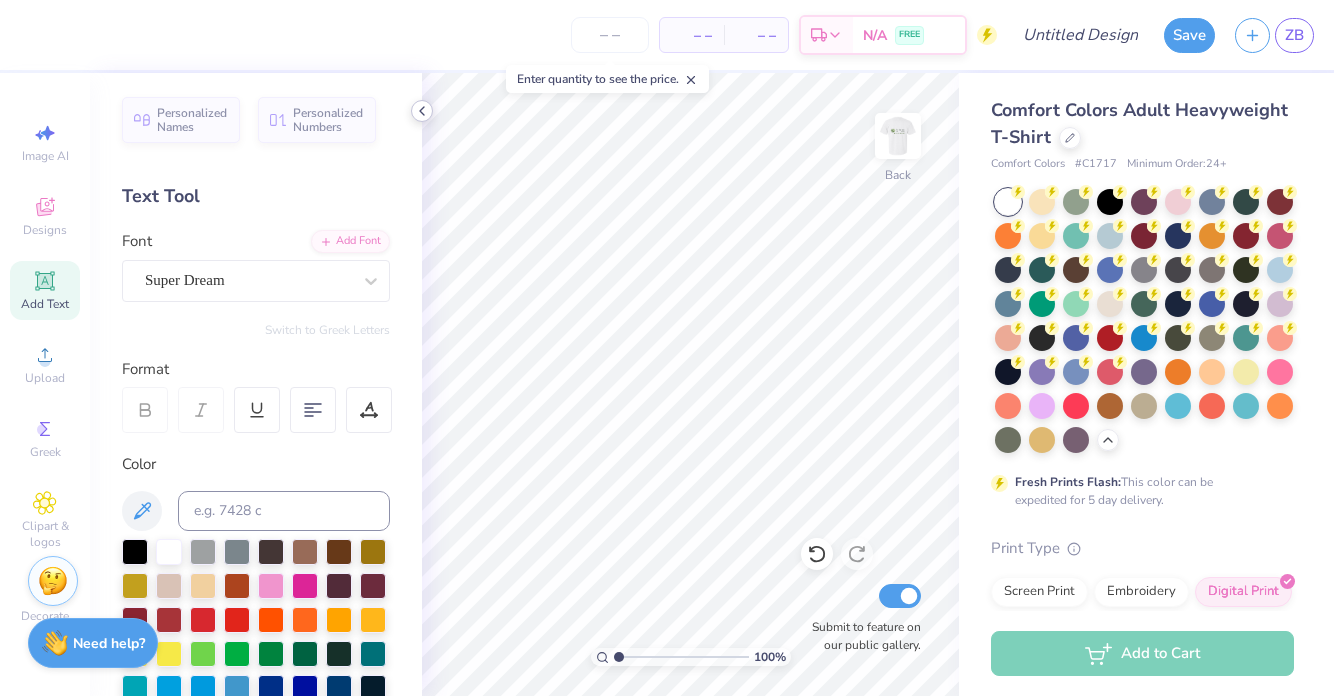 click 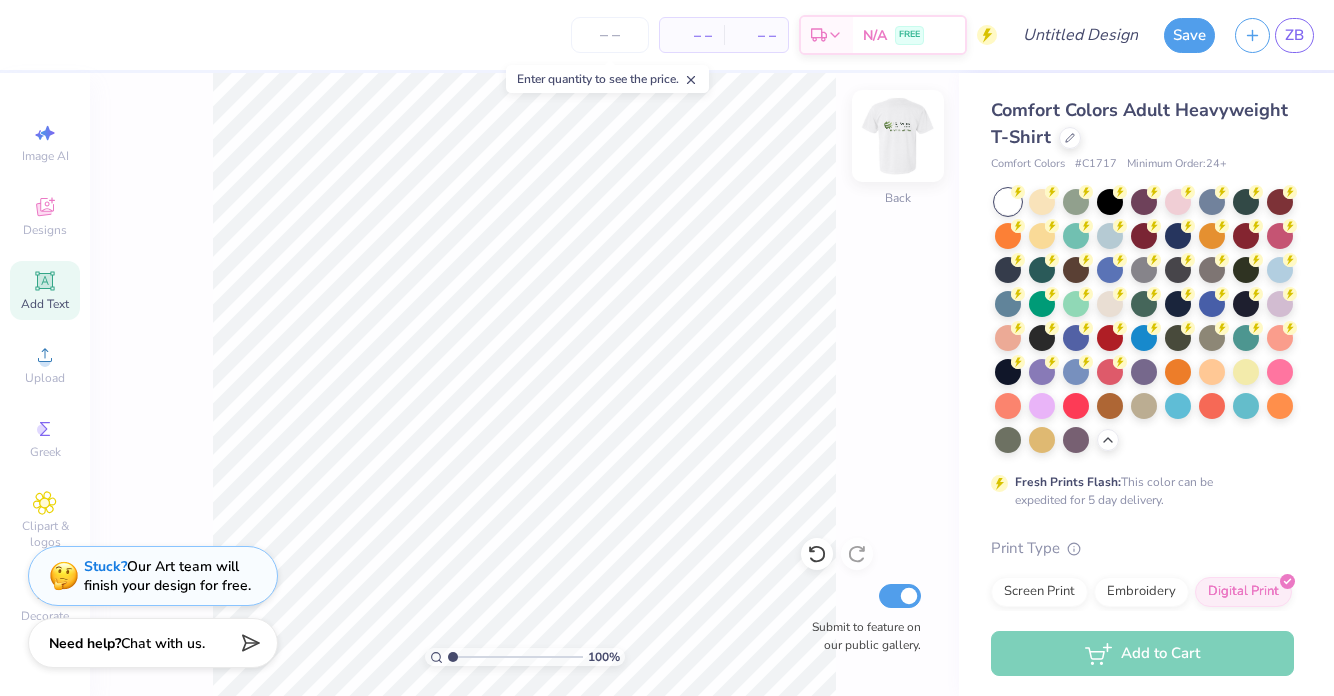 click at bounding box center [898, 136] 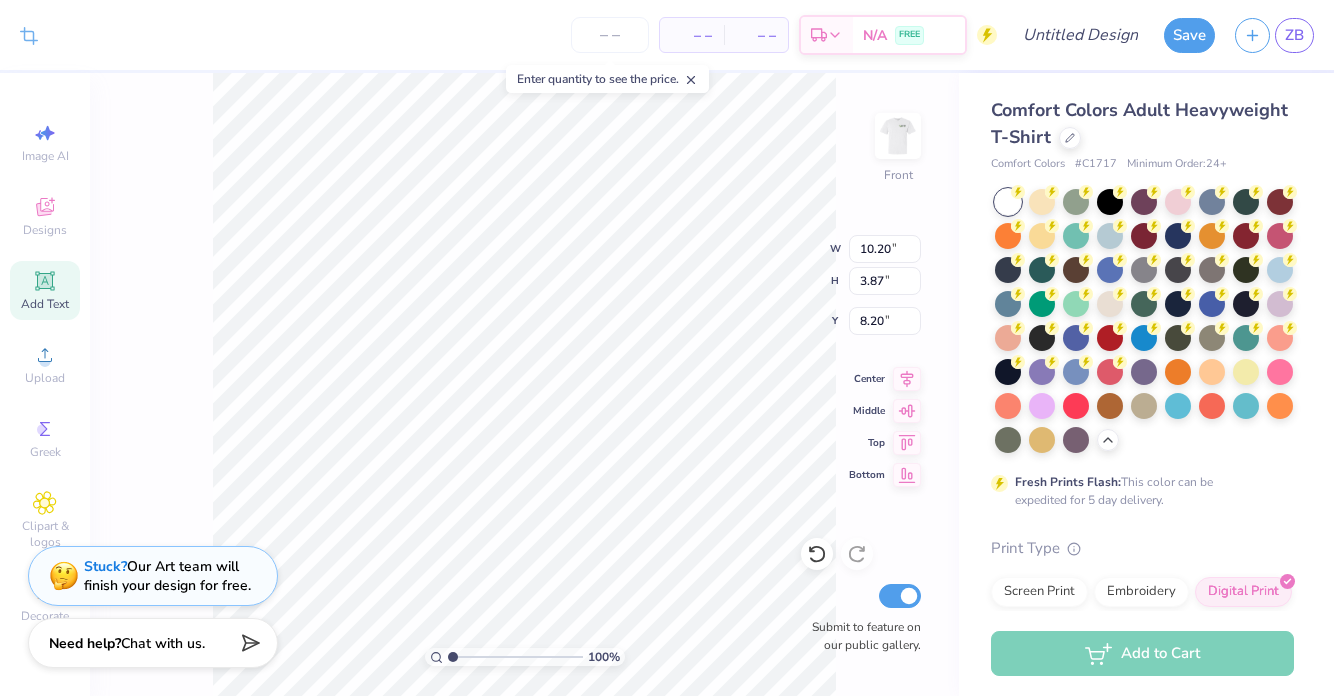 click on "100  % Front W 10.20 10.20 " H 3.87 3.87 " Y 8.20 8.20 " Center Middle Top Bottom Submit to feature on our public gallery." at bounding box center (524, 384) 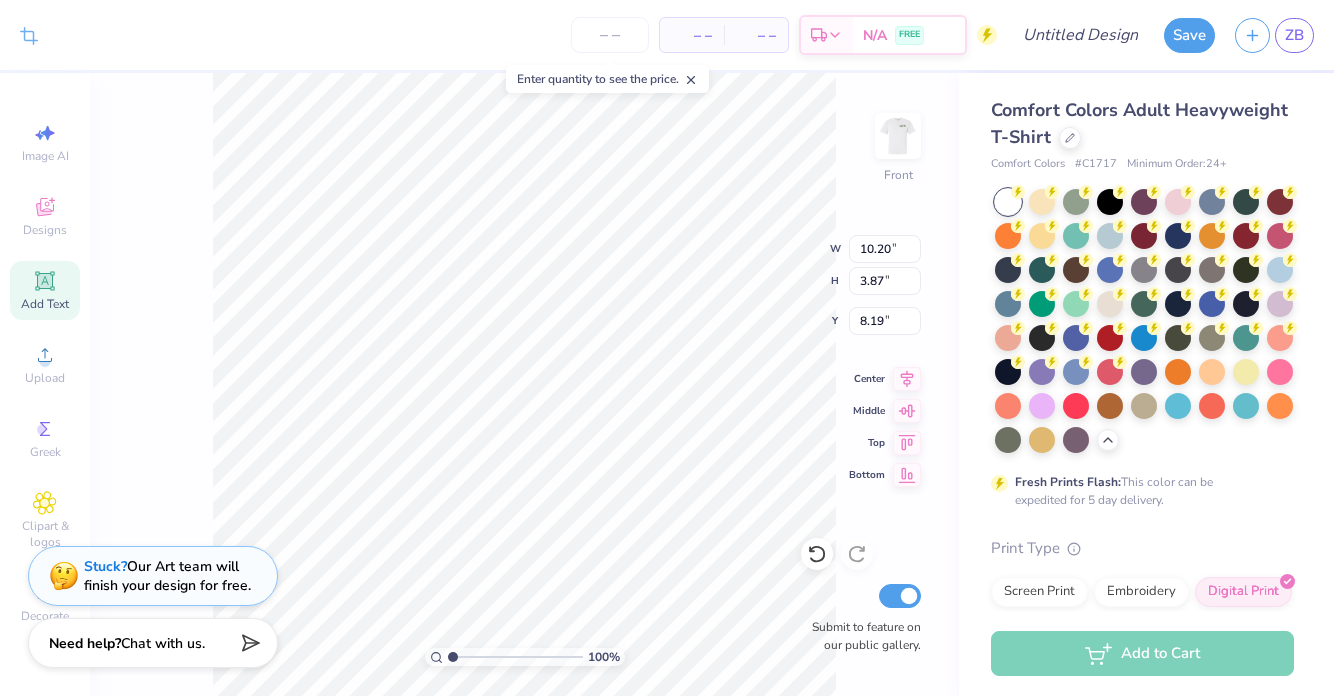 type on "8.18" 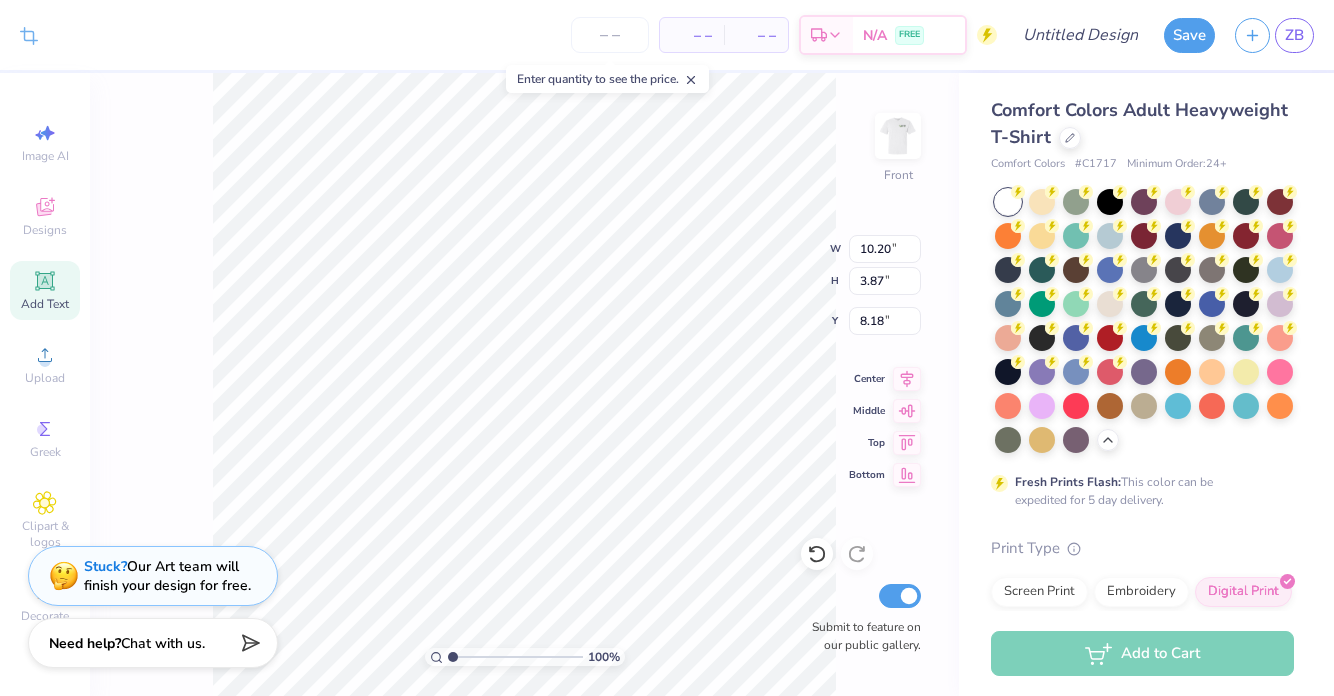 click 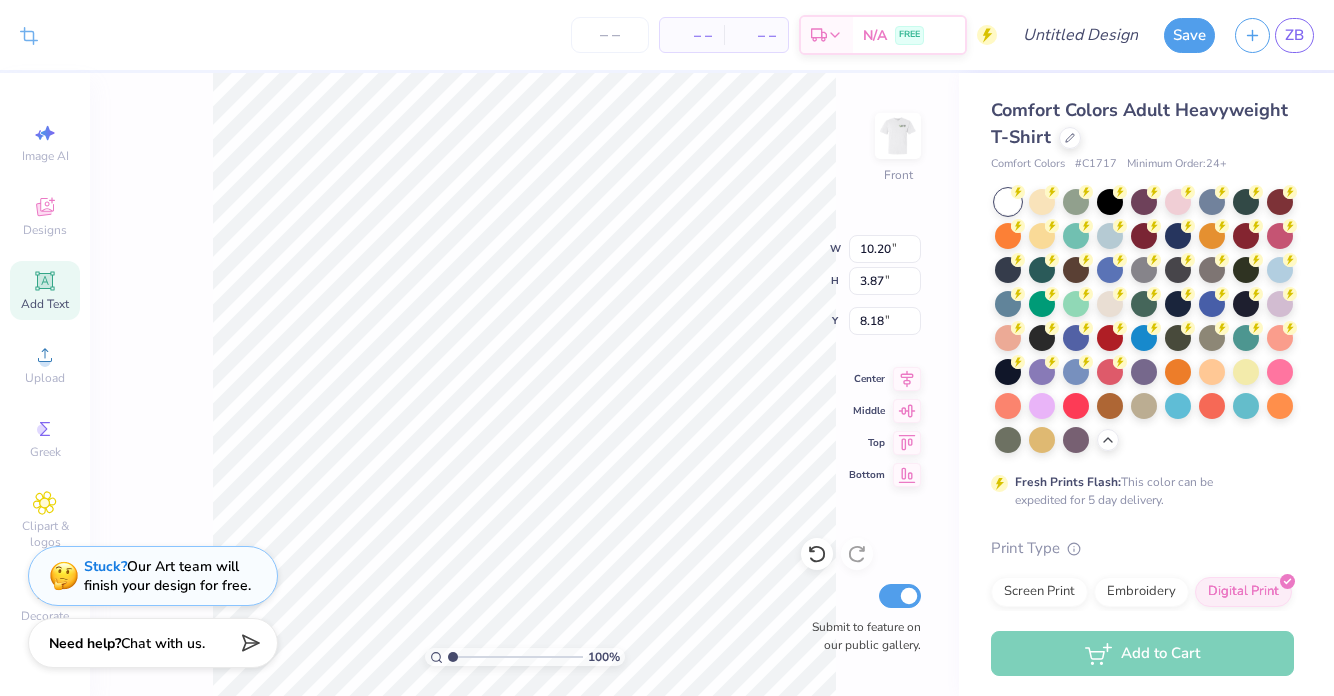 scroll, scrollTop: 238, scrollLeft: 0, axis: vertical 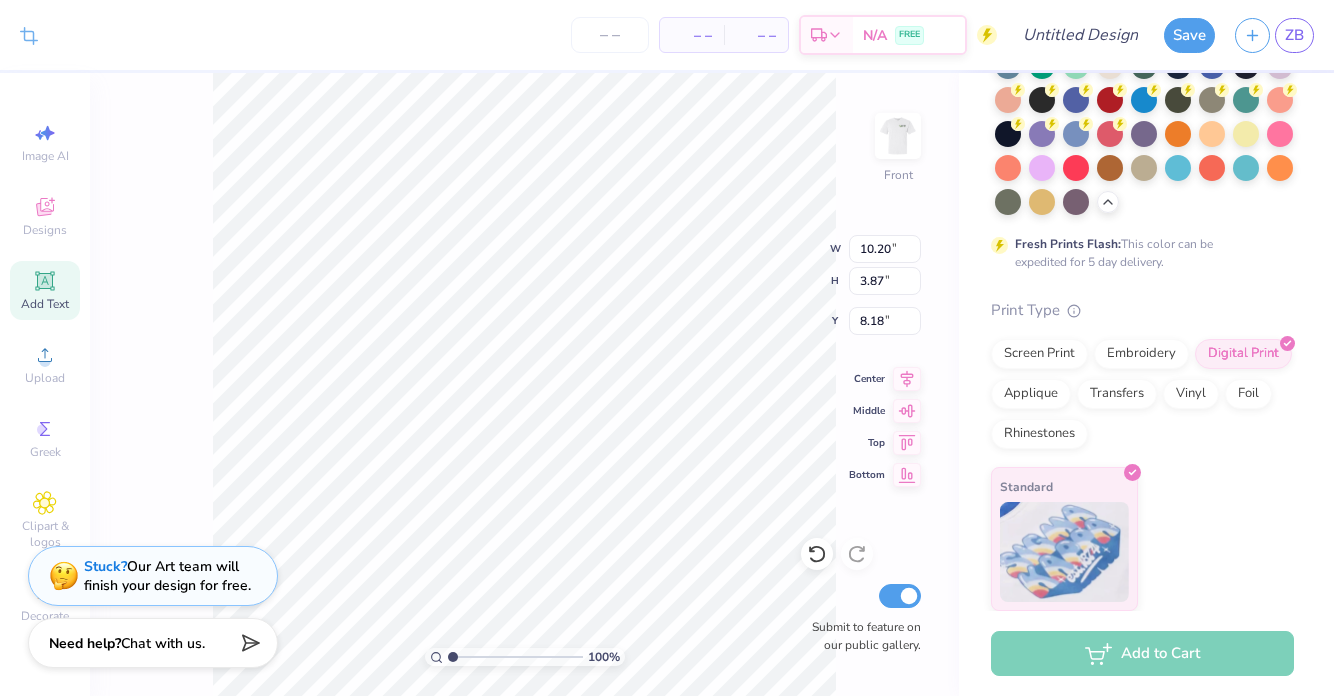 click on "100  % Front W 10.20 10.20 " H 3.87 3.87 " Y 8.18 8.18 " Center Middle Top Bottom Submit to feature on our public gallery." at bounding box center (524, 384) 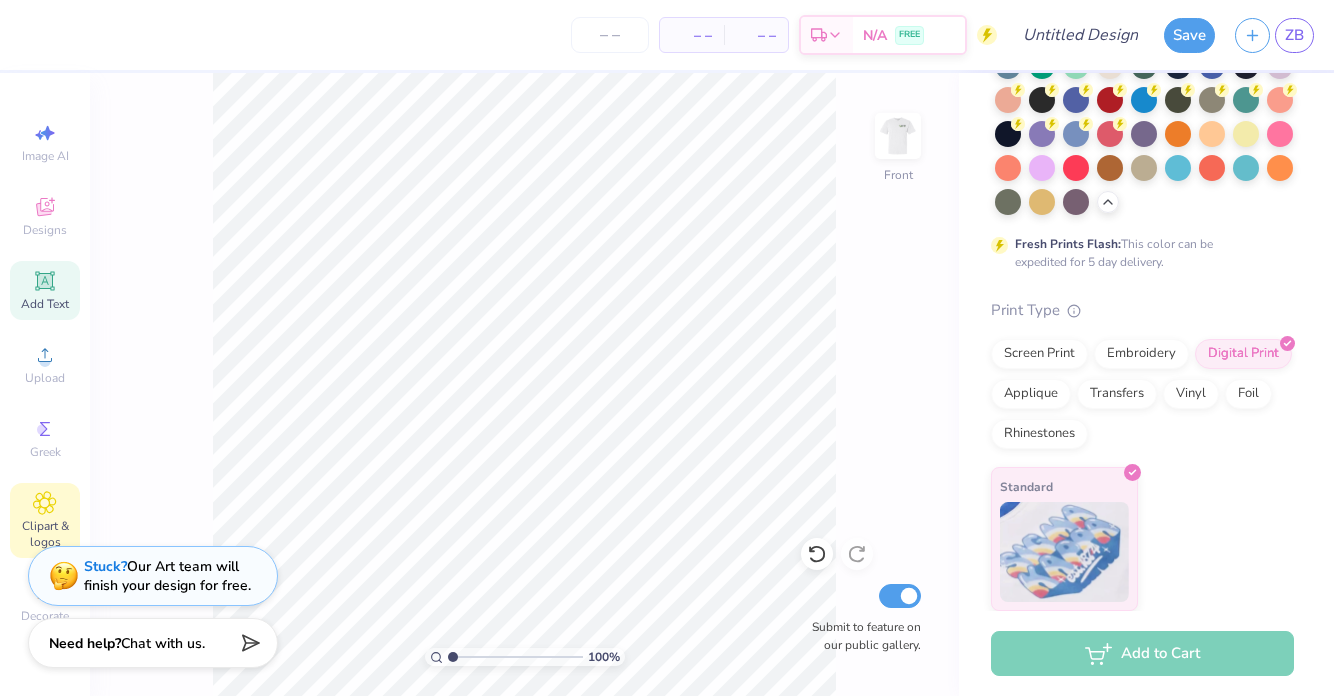 click on "Clipart & logos" at bounding box center [45, 520] 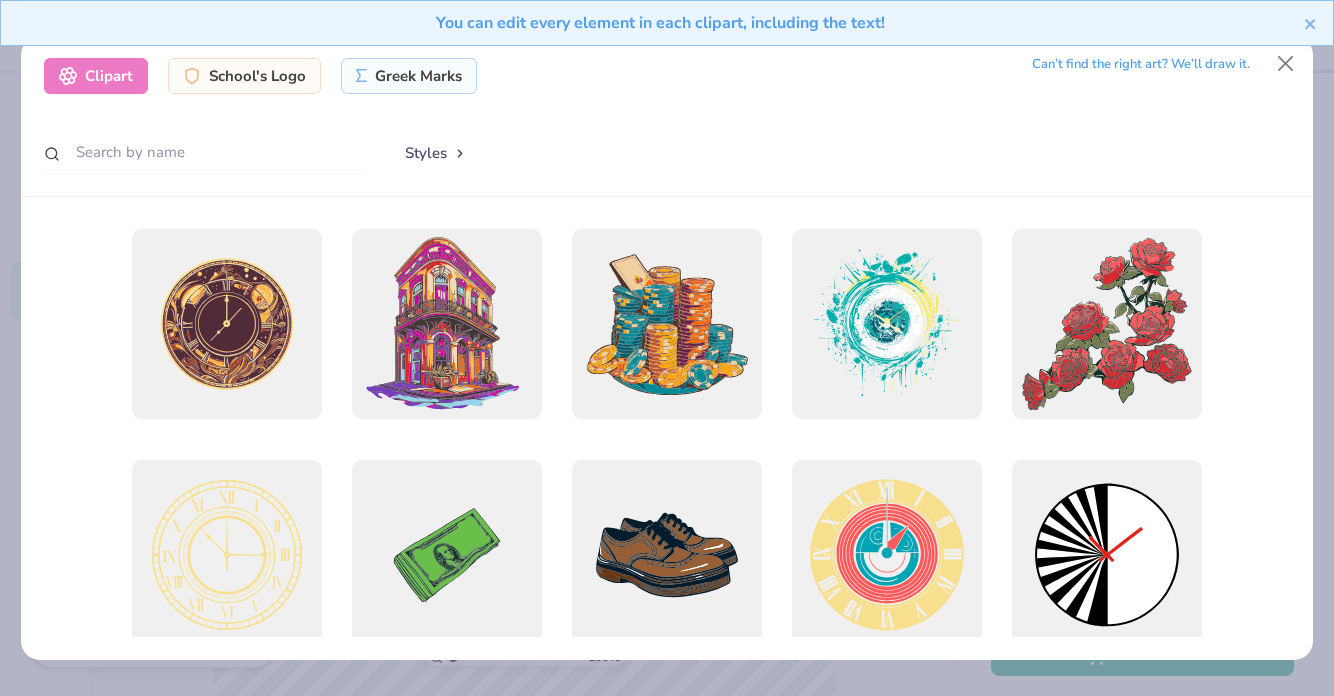 click on "You can edit every element in each clipart, including the text!" at bounding box center [667, 30] 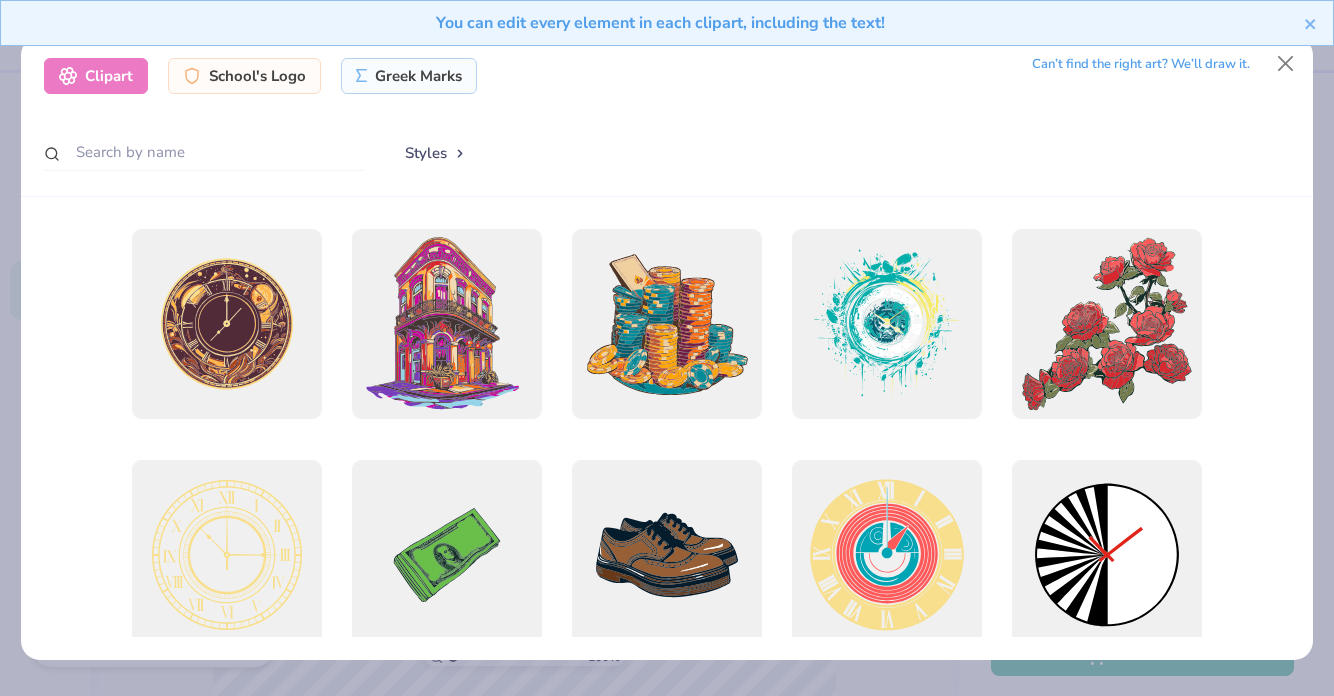 click on "You can edit every element in each clipart, including the text!" at bounding box center [660, 23] 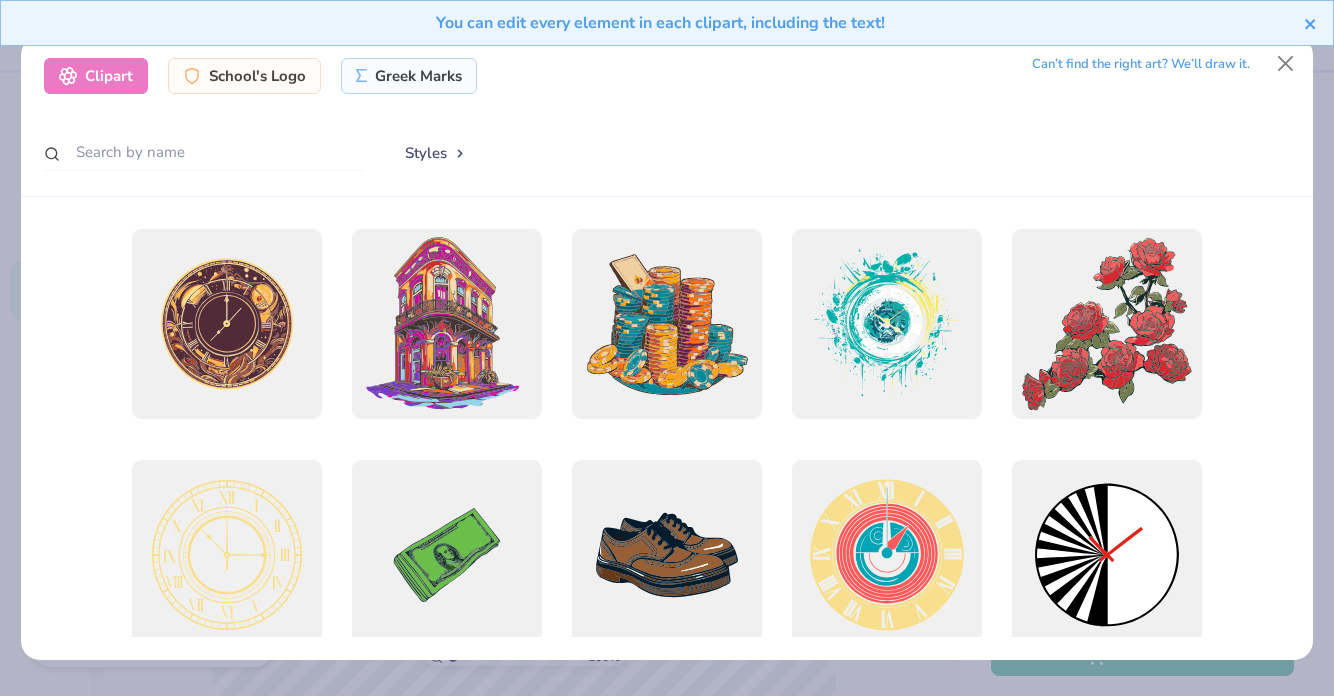 click at bounding box center [1311, 23] 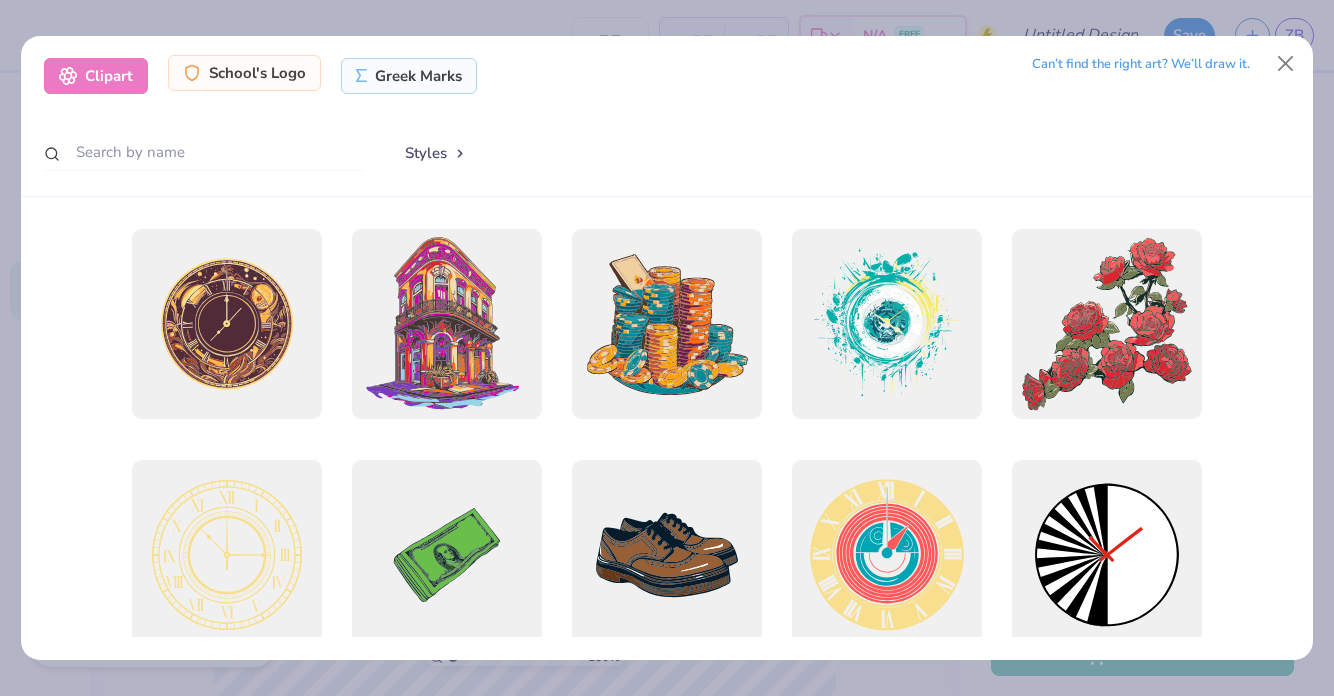 click on "School's Logo" at bounding box center [244, 73] 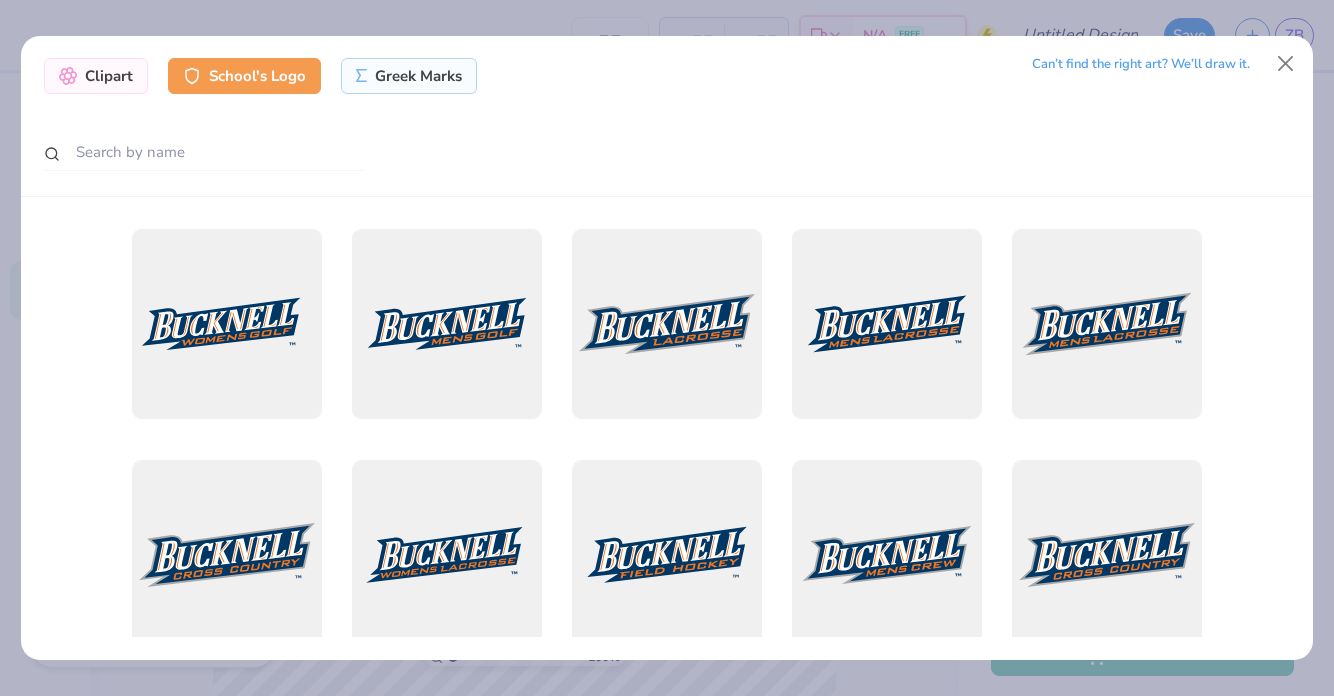 click on "Can’t find the right art? We’ll draw it." at bounding box center (1141, 64) 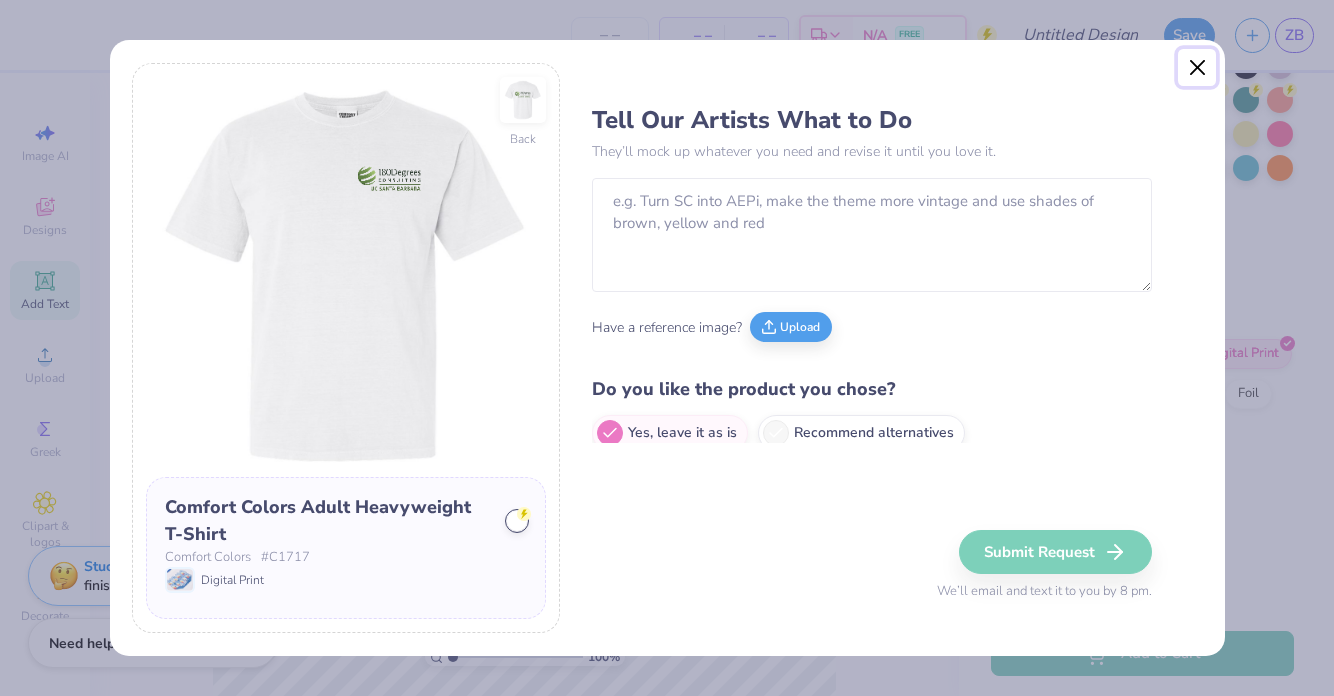 click at bounding box center (1197, 68) 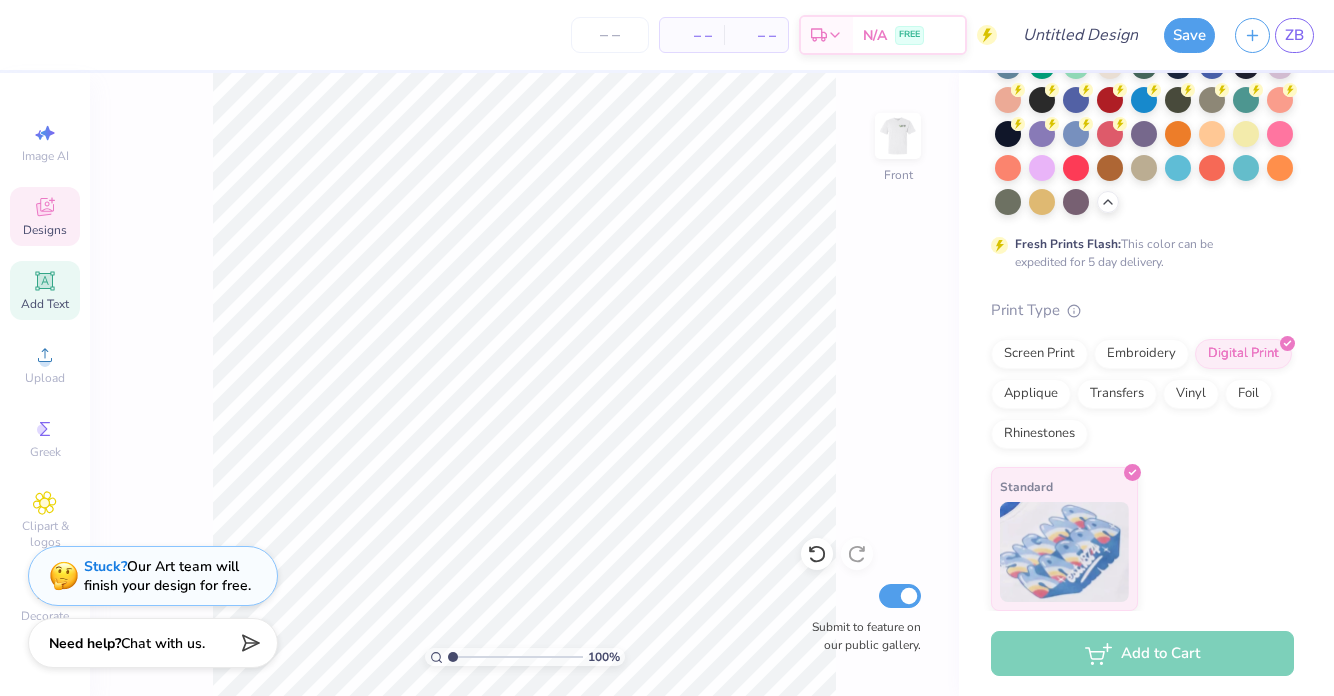 click on "Designs" at bounding box center (45, 230) 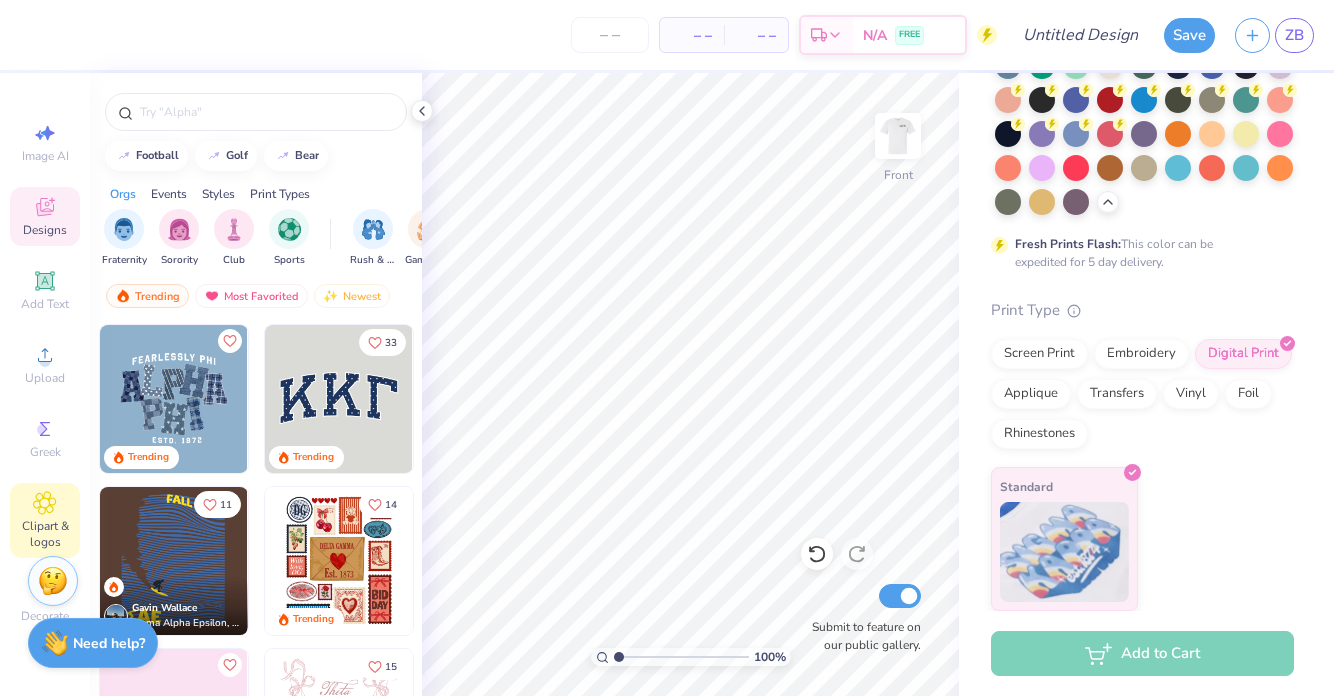 click 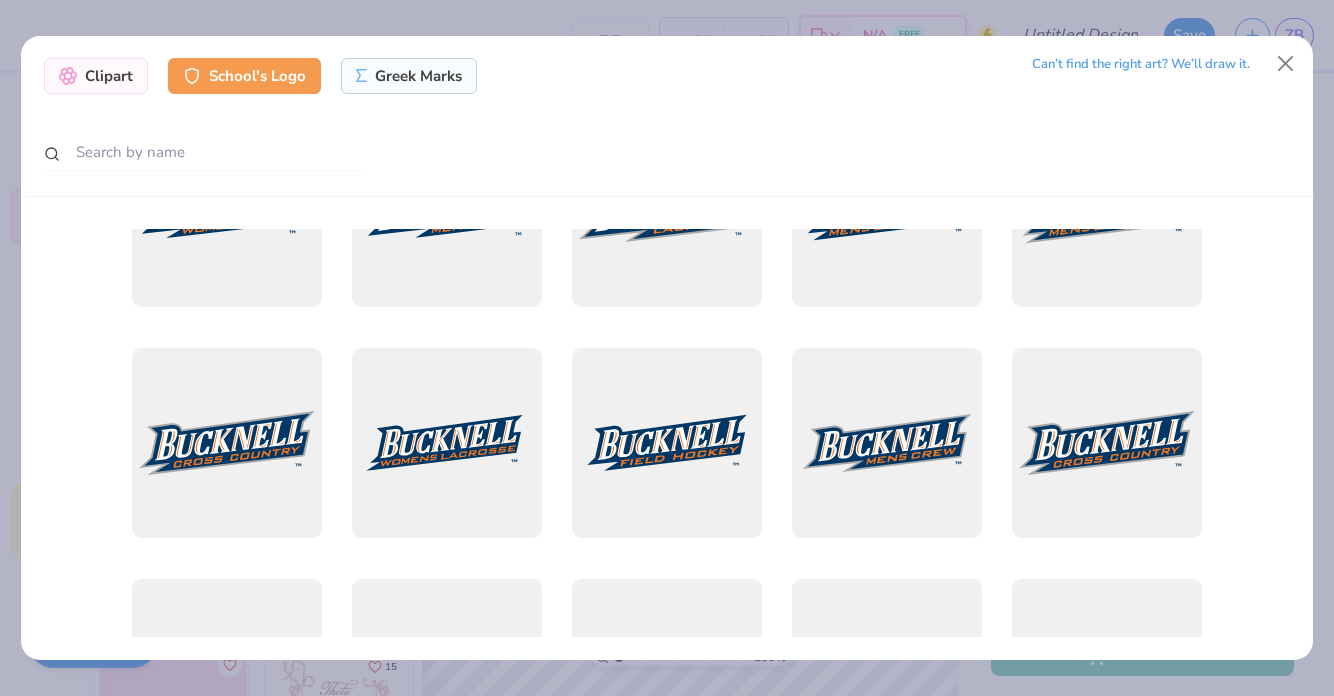 scroll, scrollTop: 213, scrollLeft: 0, axis: vertical 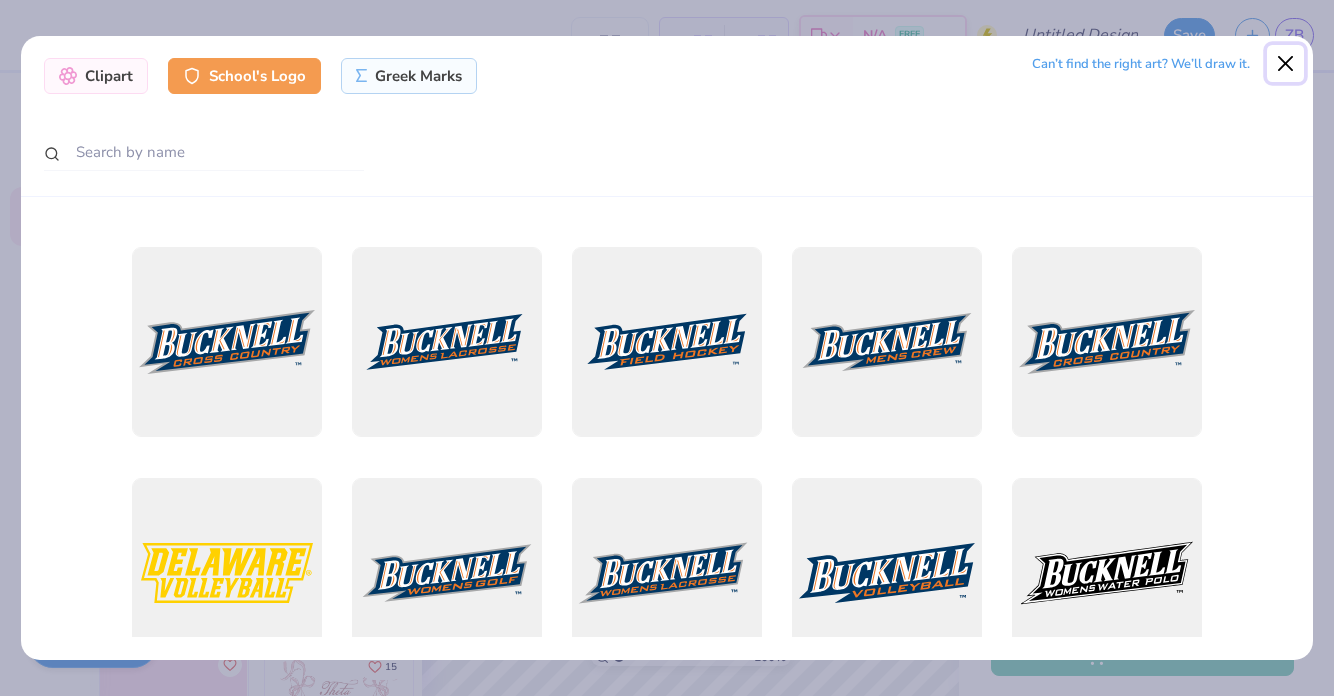 click at bounding box center [1286, 64] 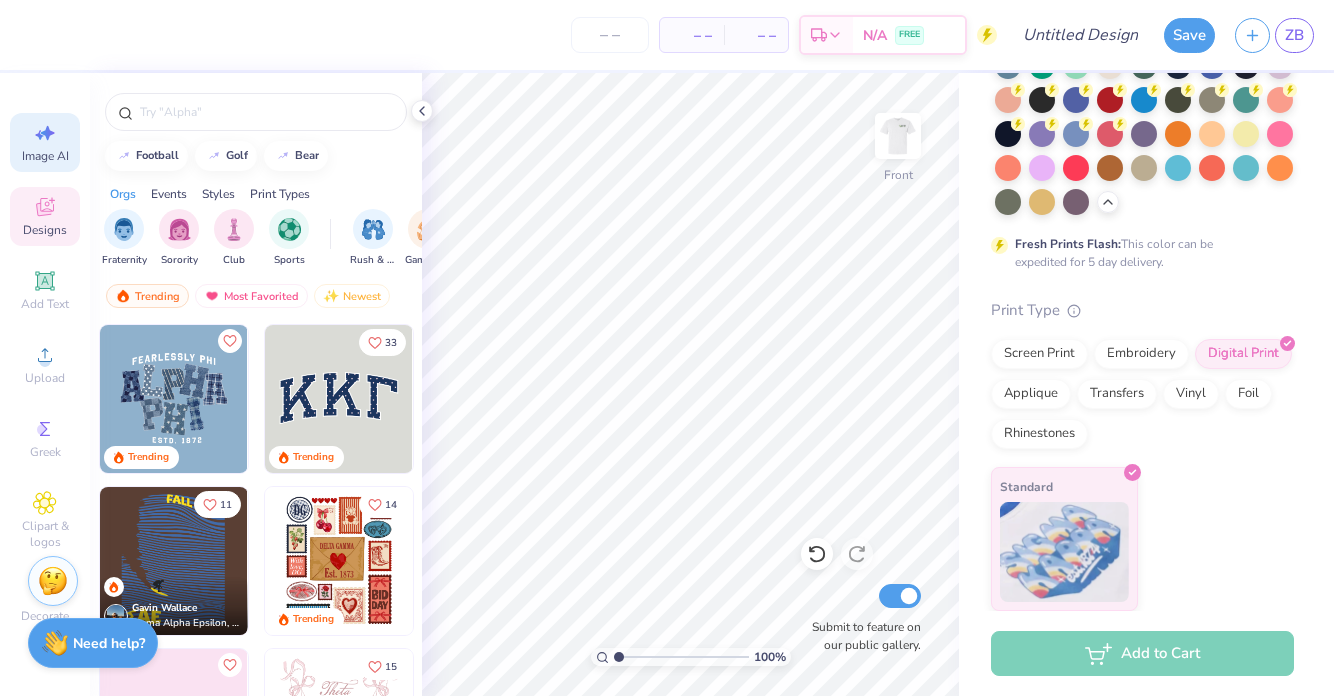 click on "Image AI" at bounding box center [45, 156] 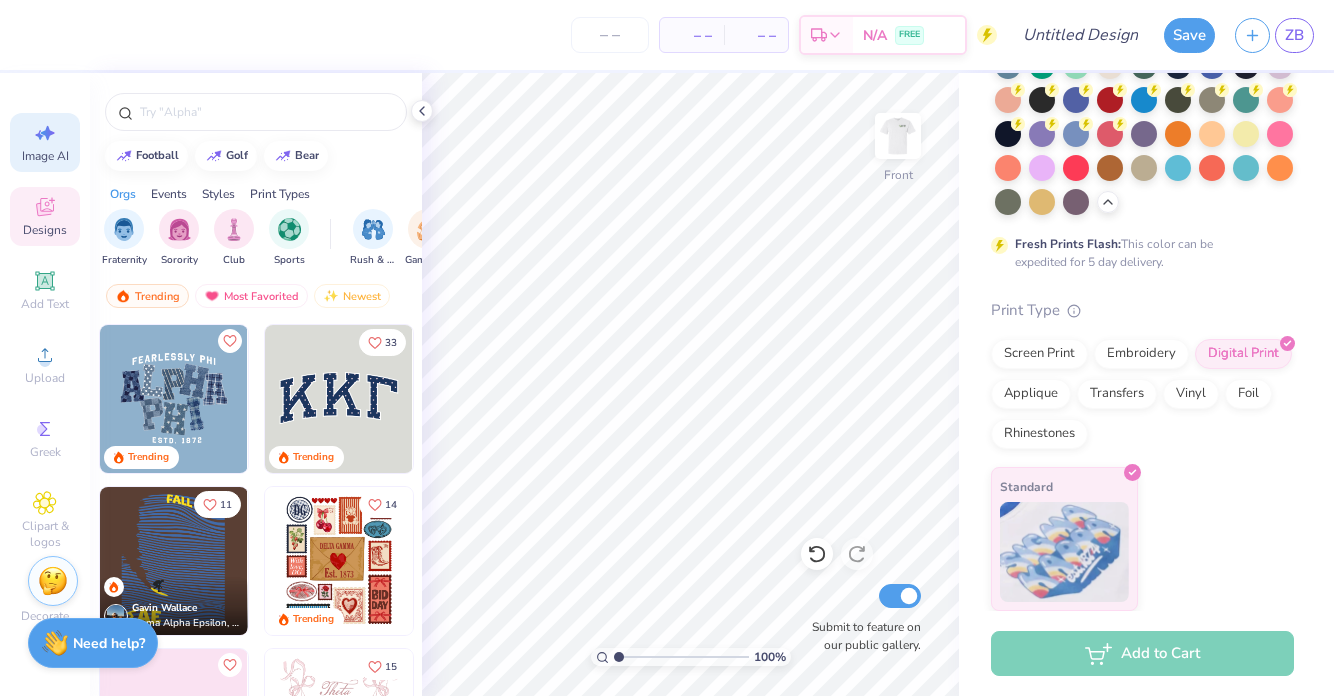 select on "4" 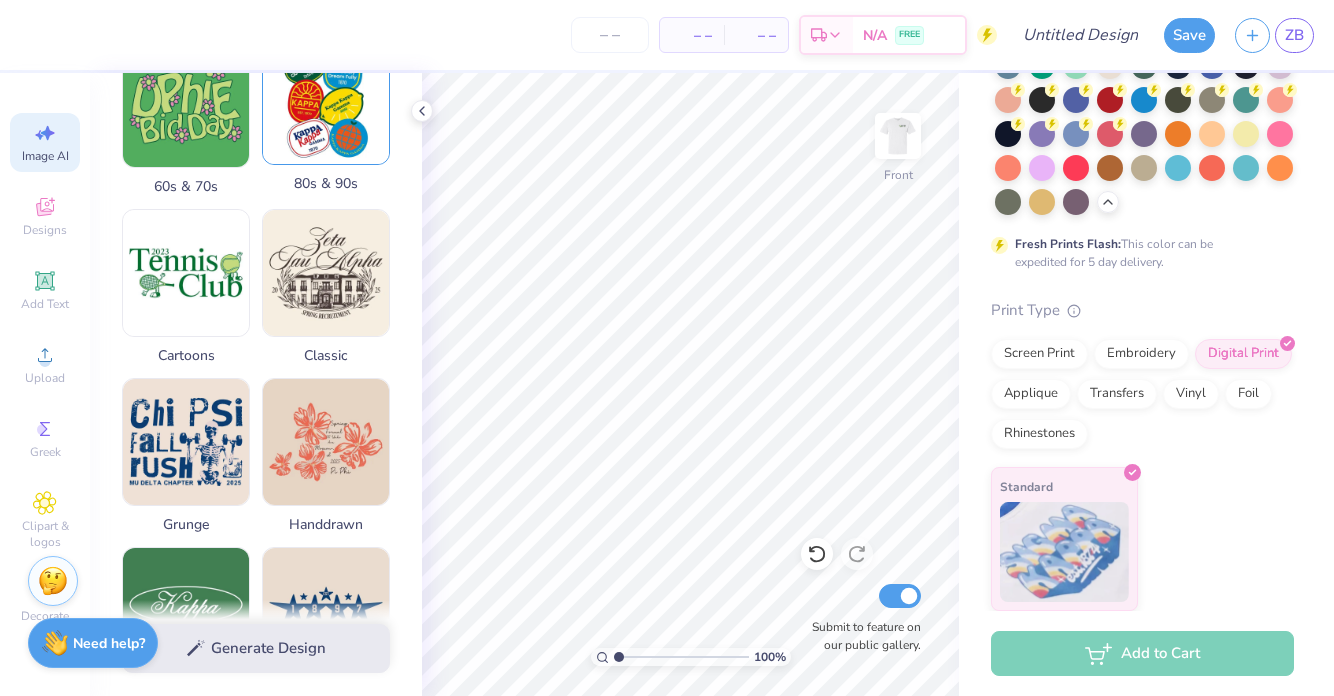 scroll, scrollTop: 0, scrollLeft: 0, axis: both 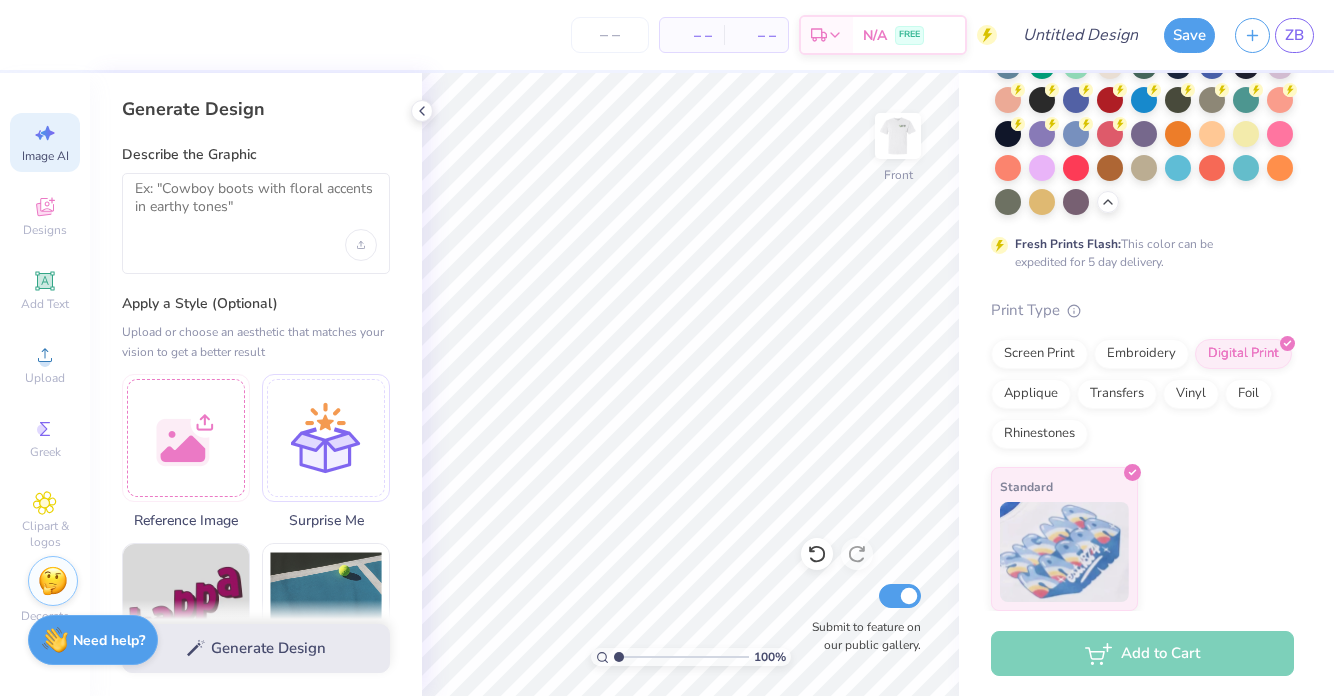 click at bounding box center (55, 640) 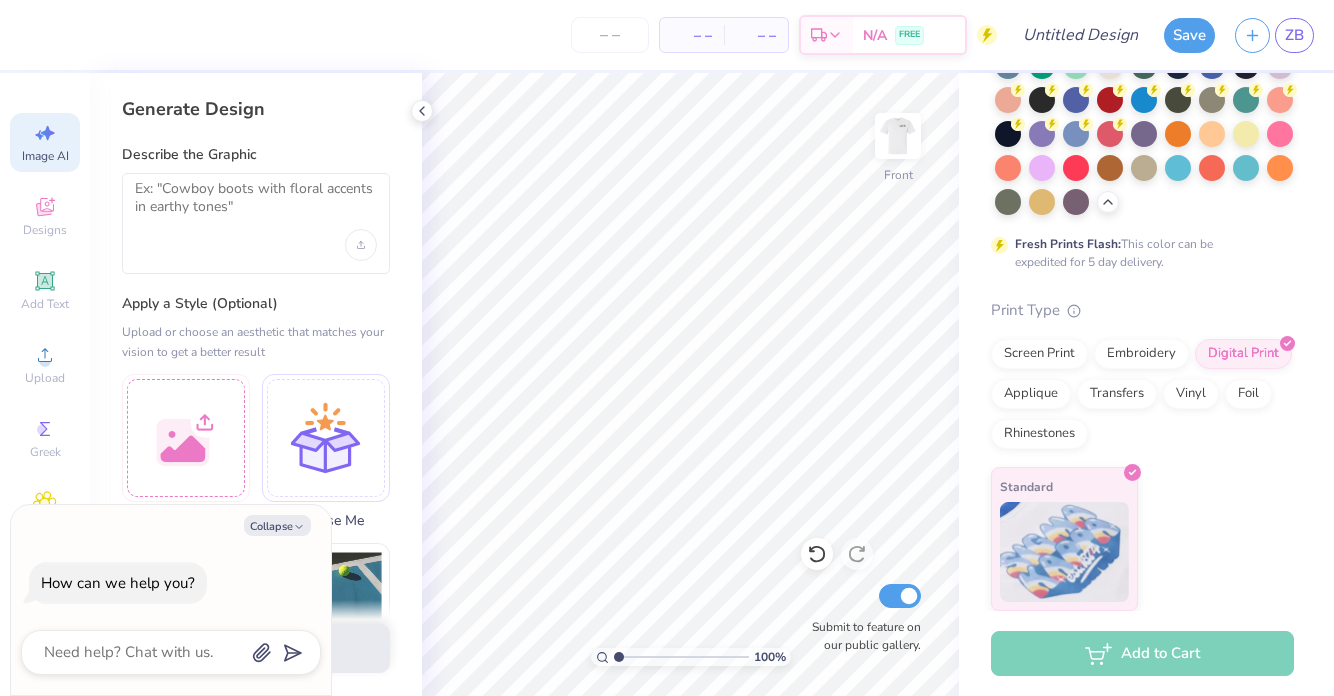 type on "x" 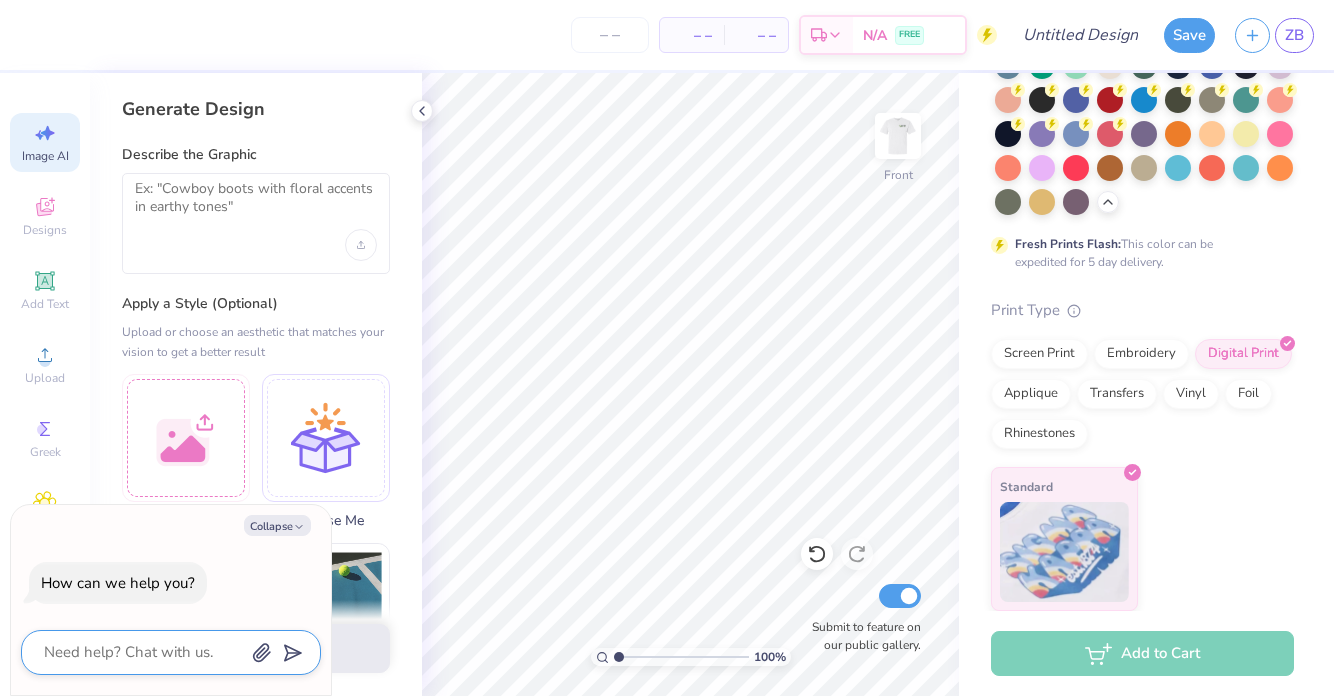 click at bounding box center [143, 652] 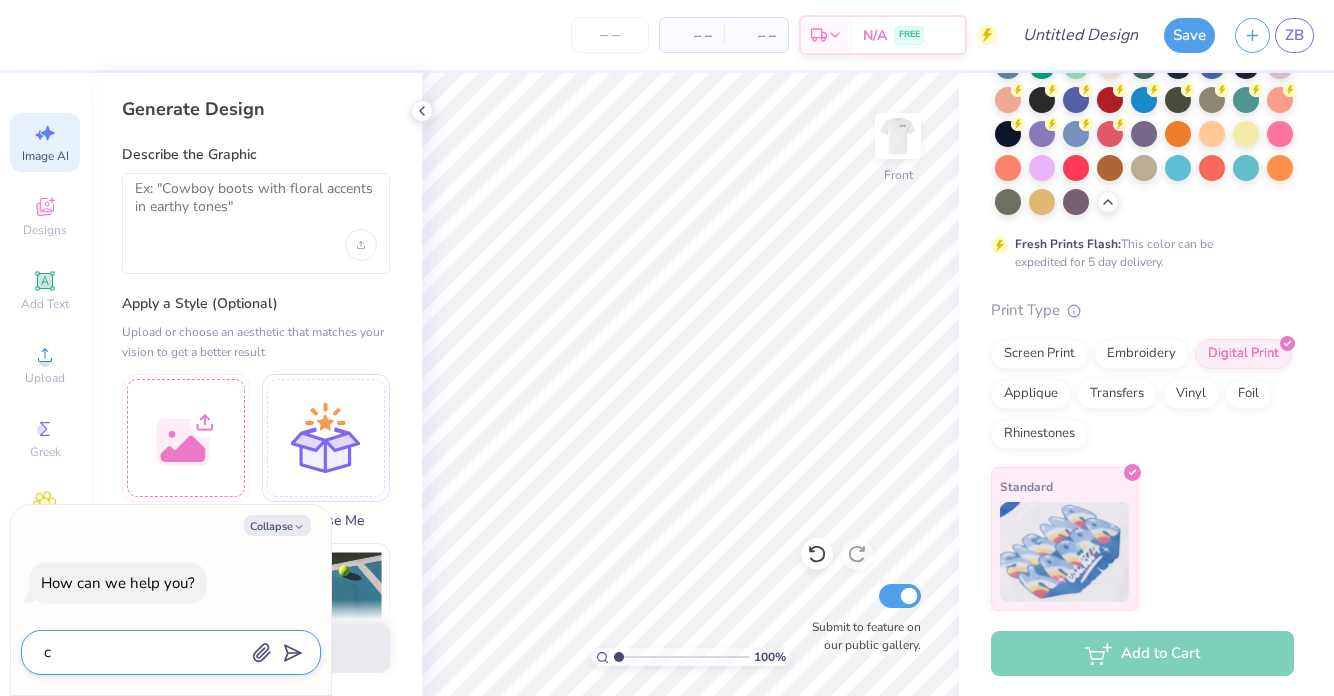 type on "ca" 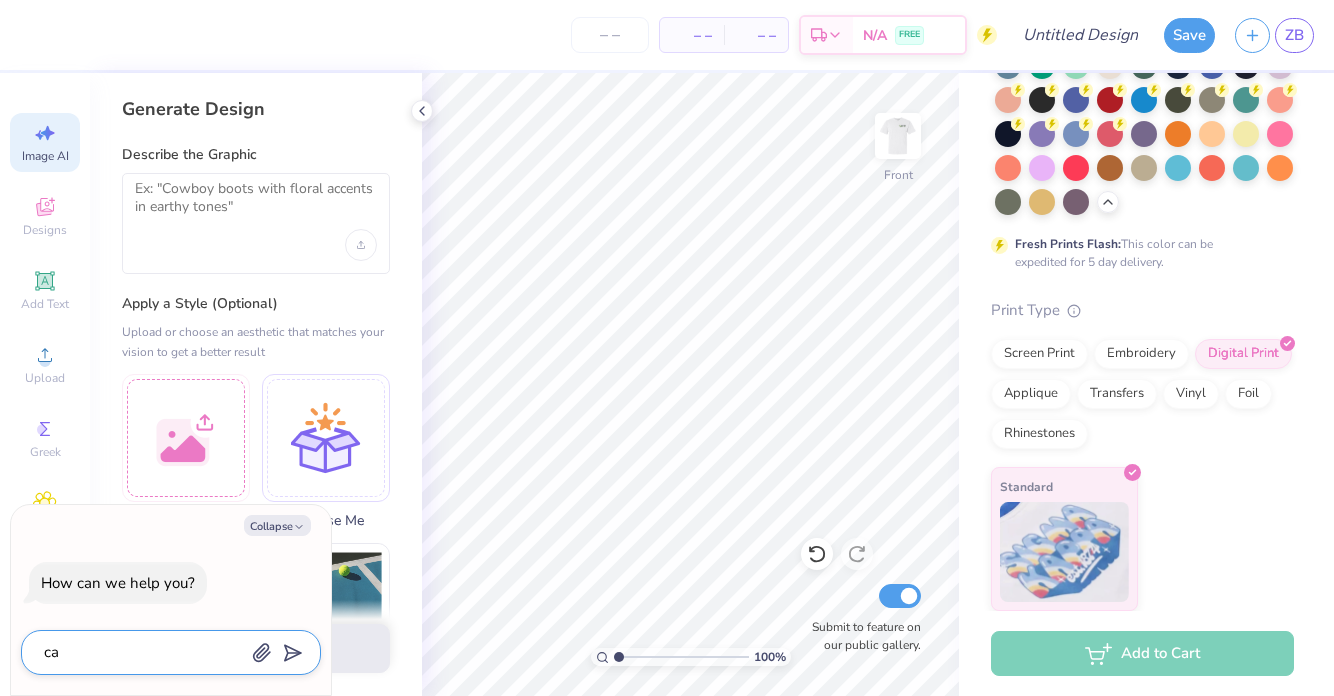 type on "can" 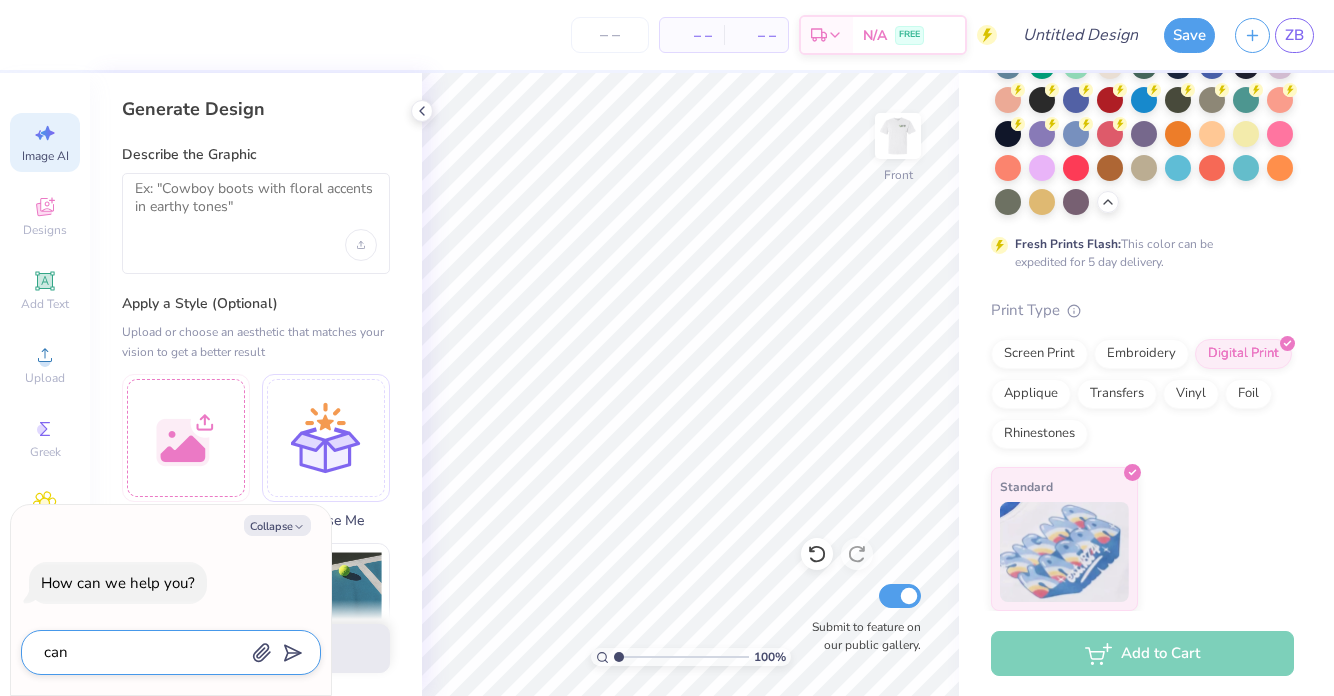 type on "can" 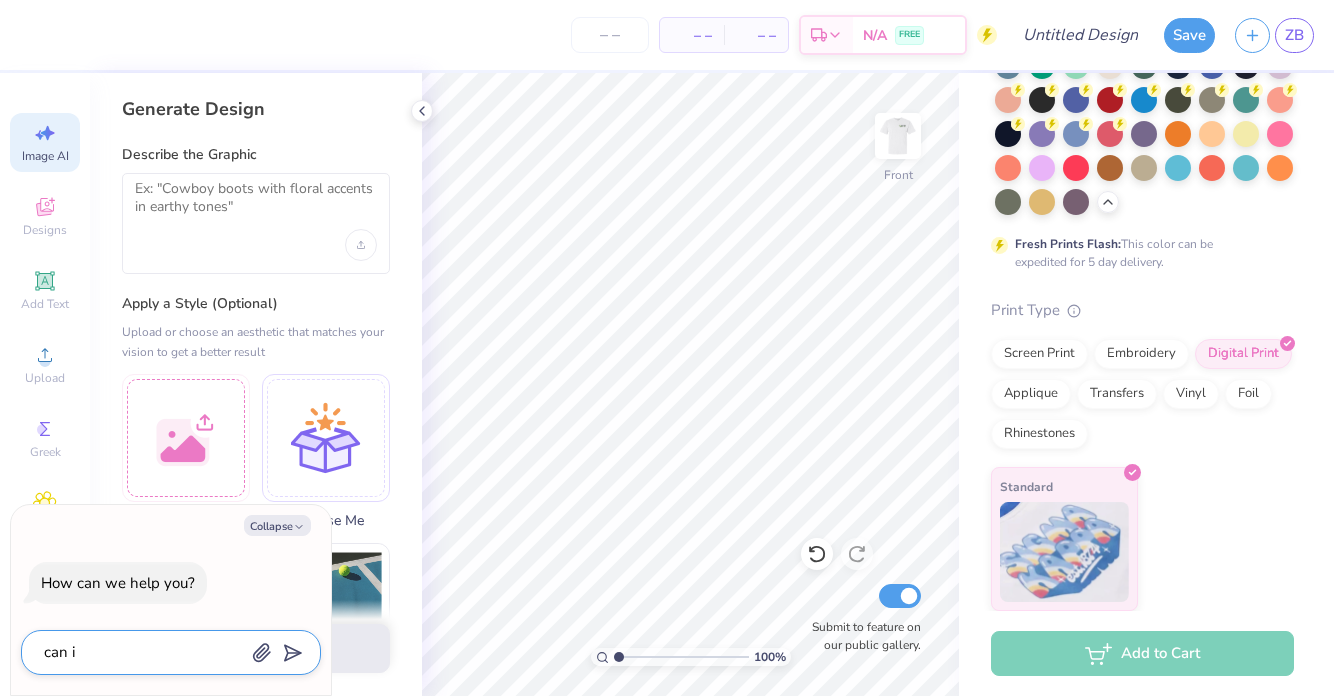 type on "x" 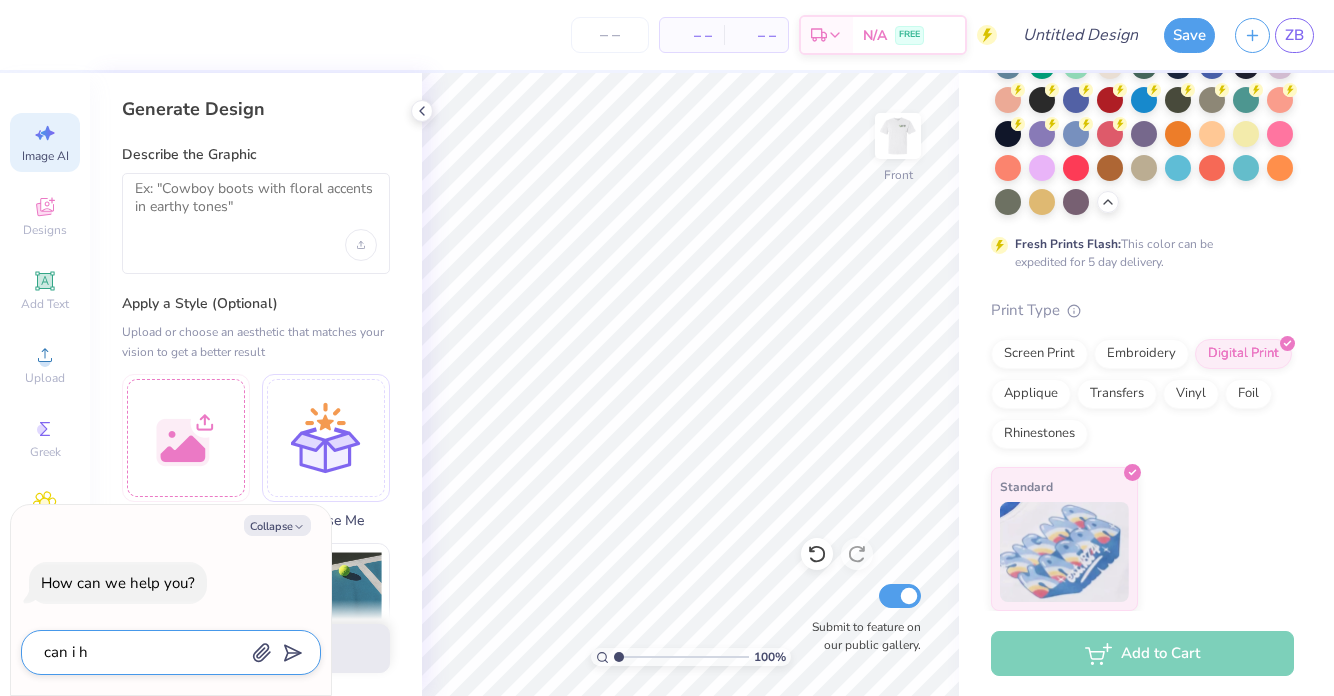 type on "can i" 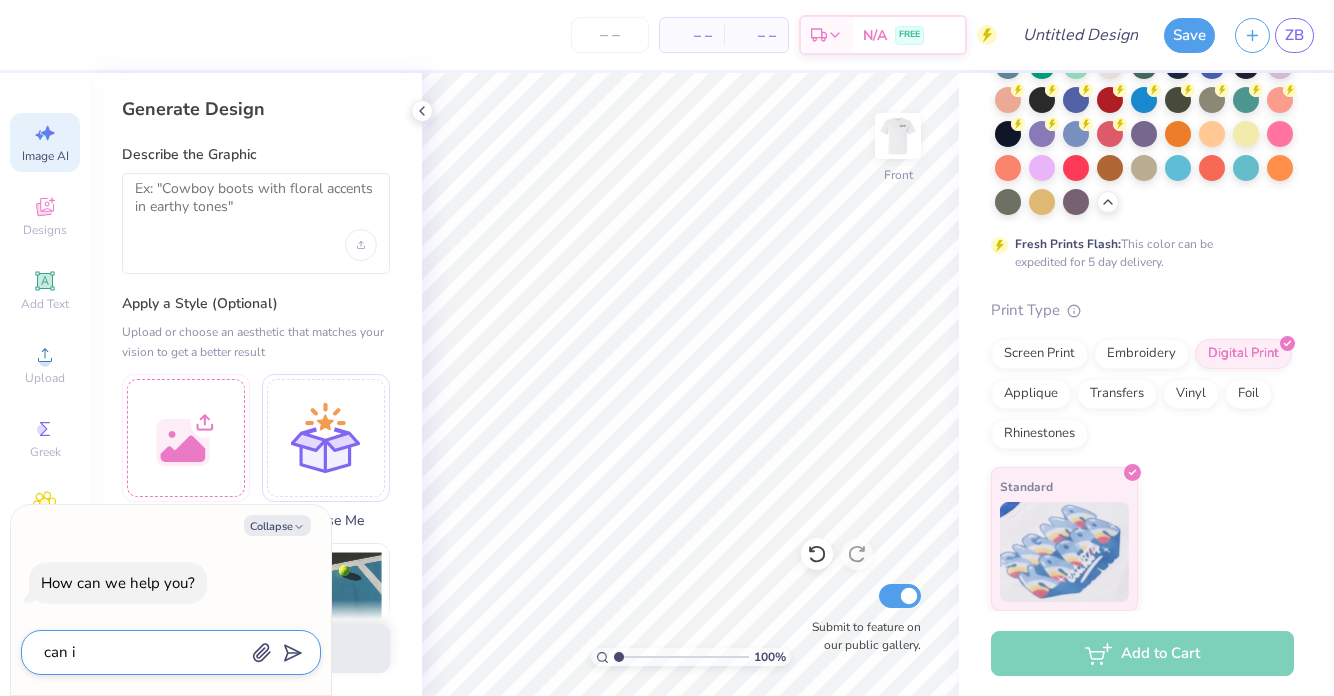 type on "can i c" 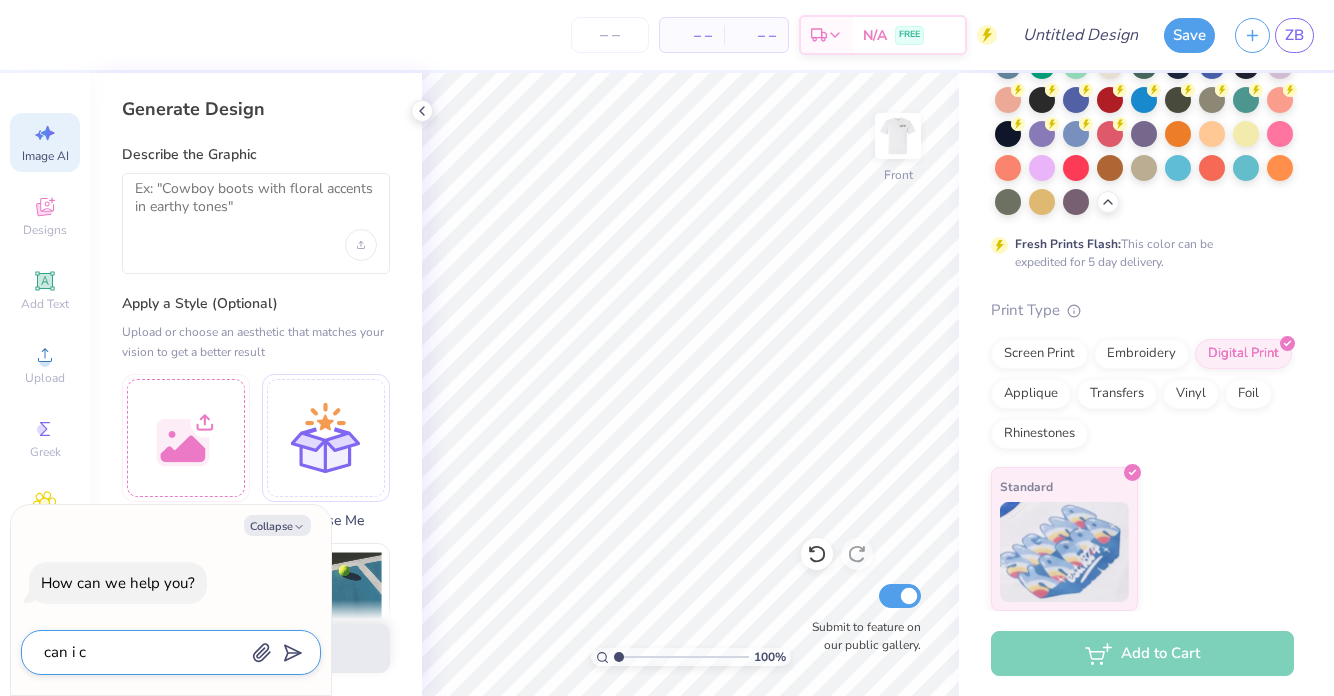 type on "can i ch" 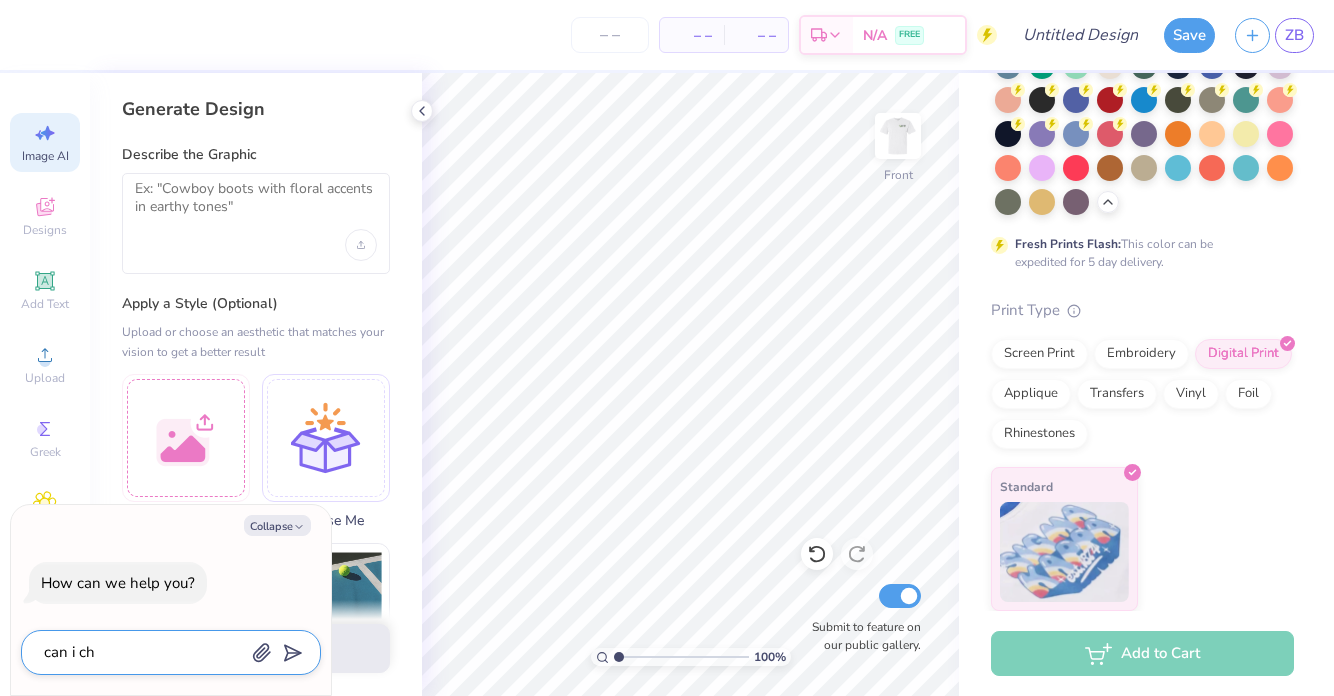 type on "can i cha" 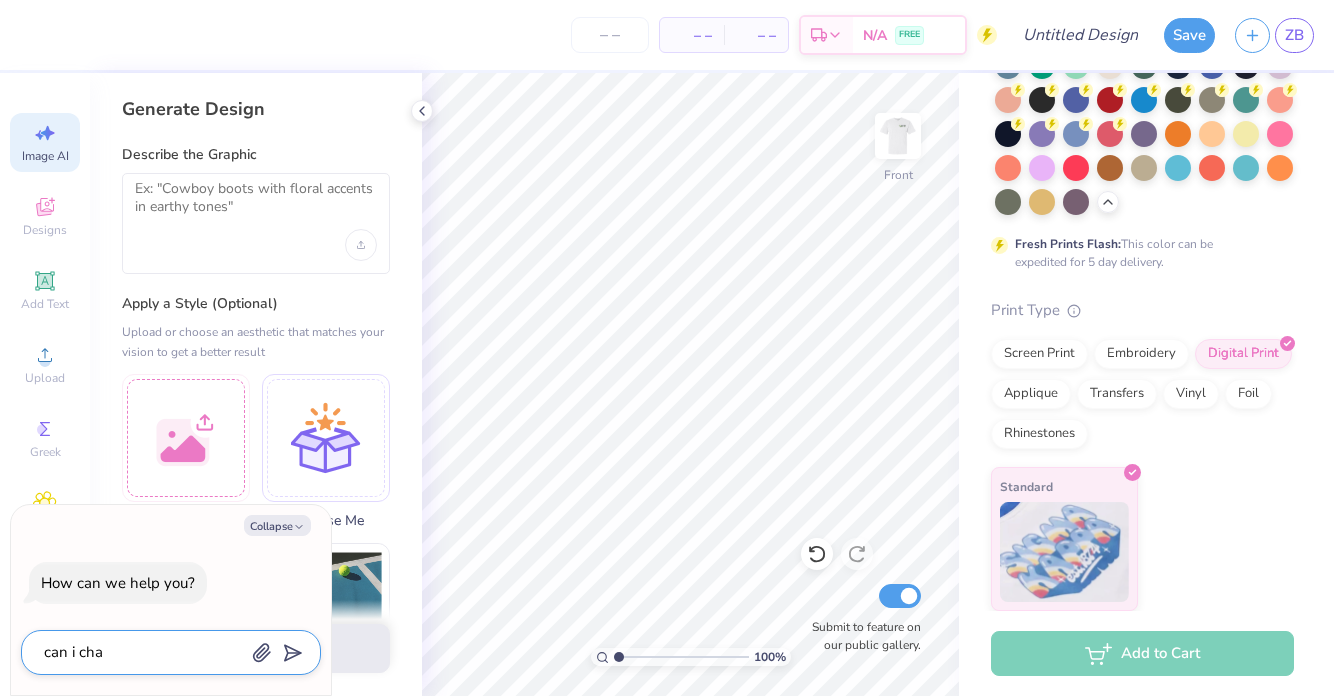 type on "can i chan" 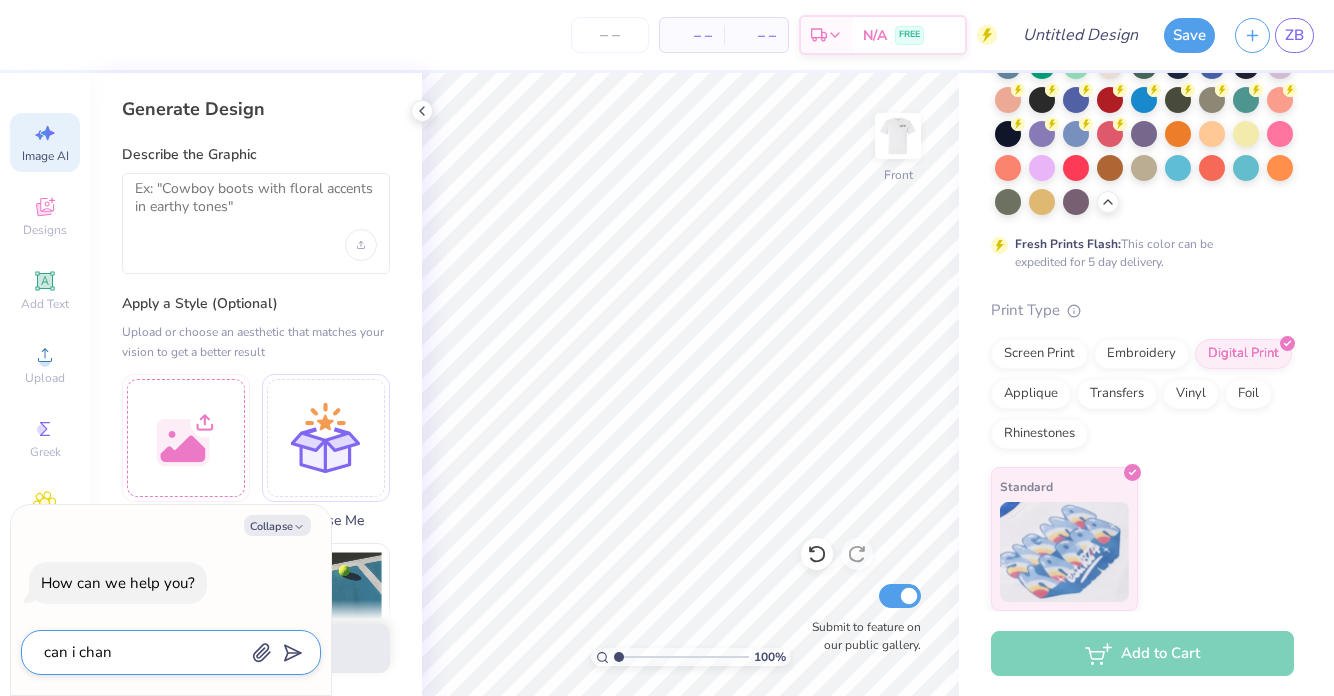 type on "can i chang" 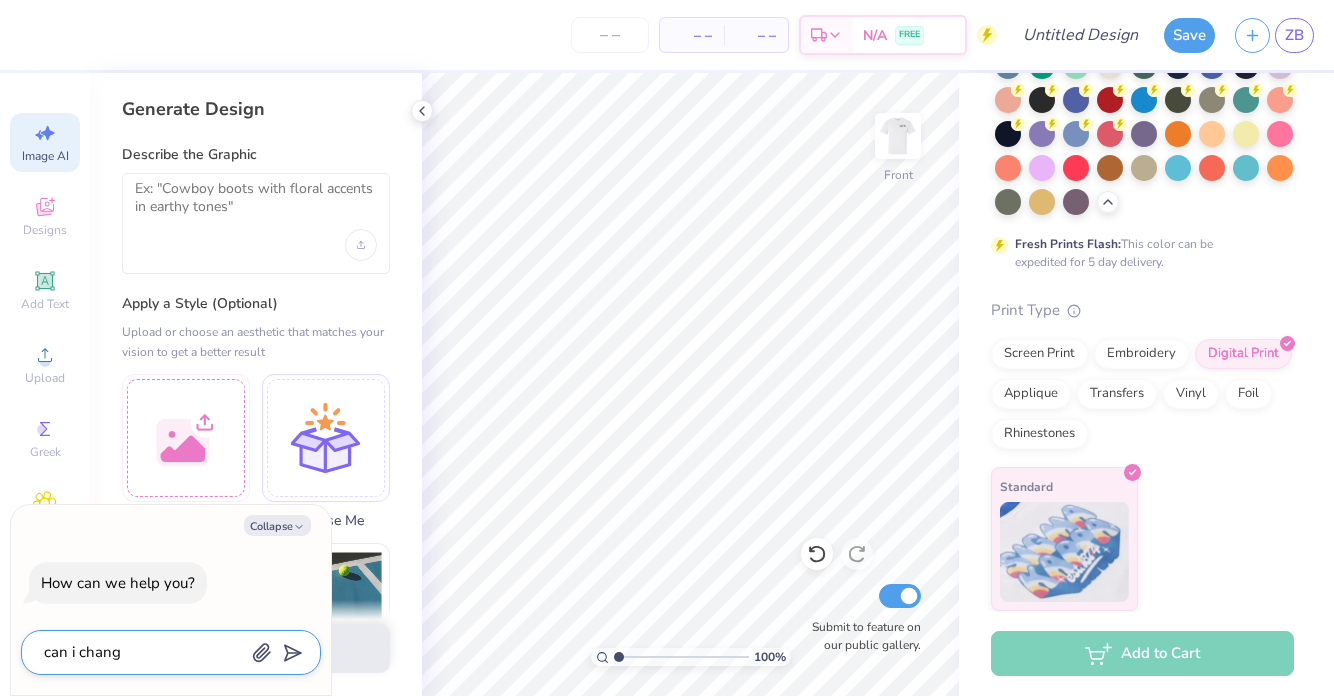 type on "can i change" 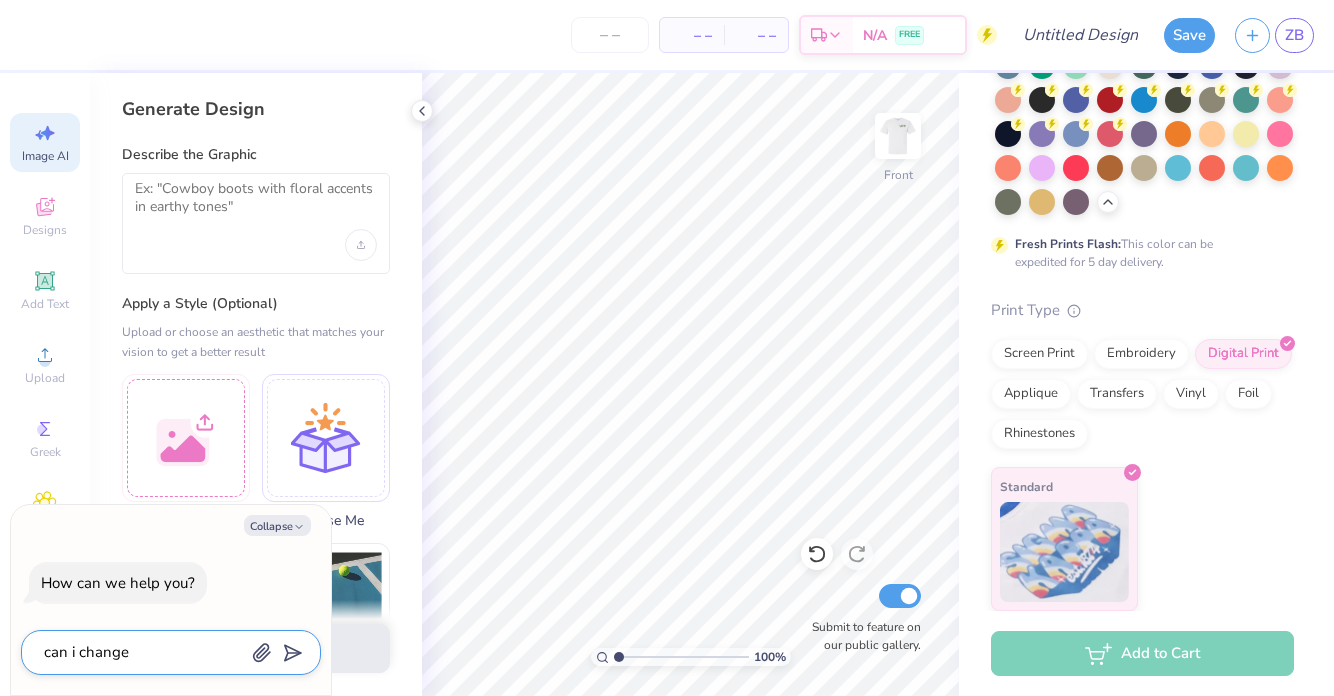 type on "can i change" 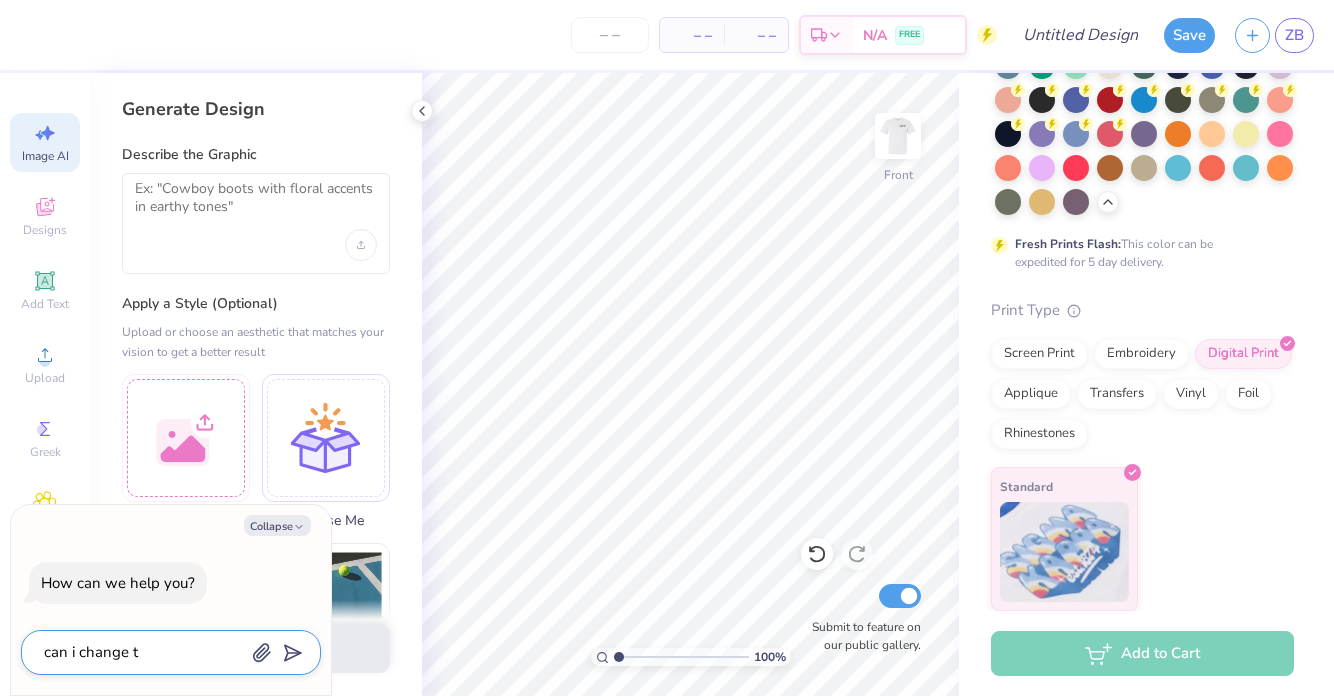type on "can i change th" 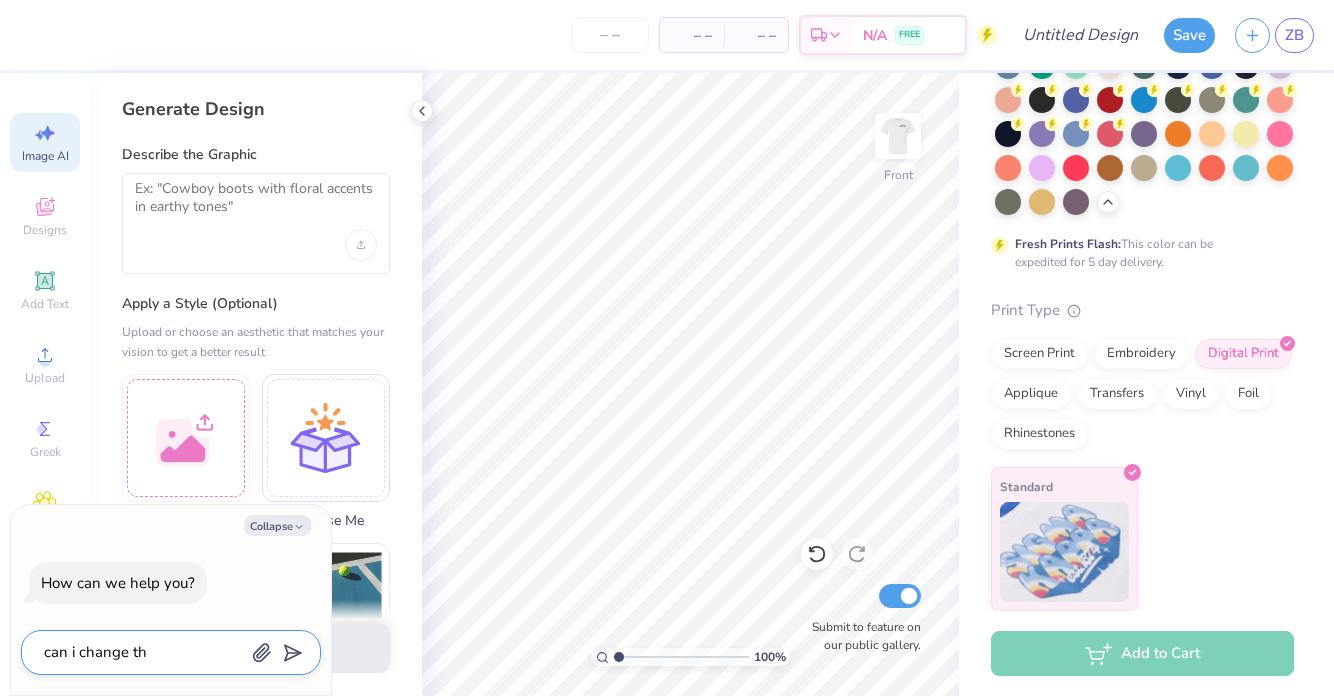 type on "can i change the" 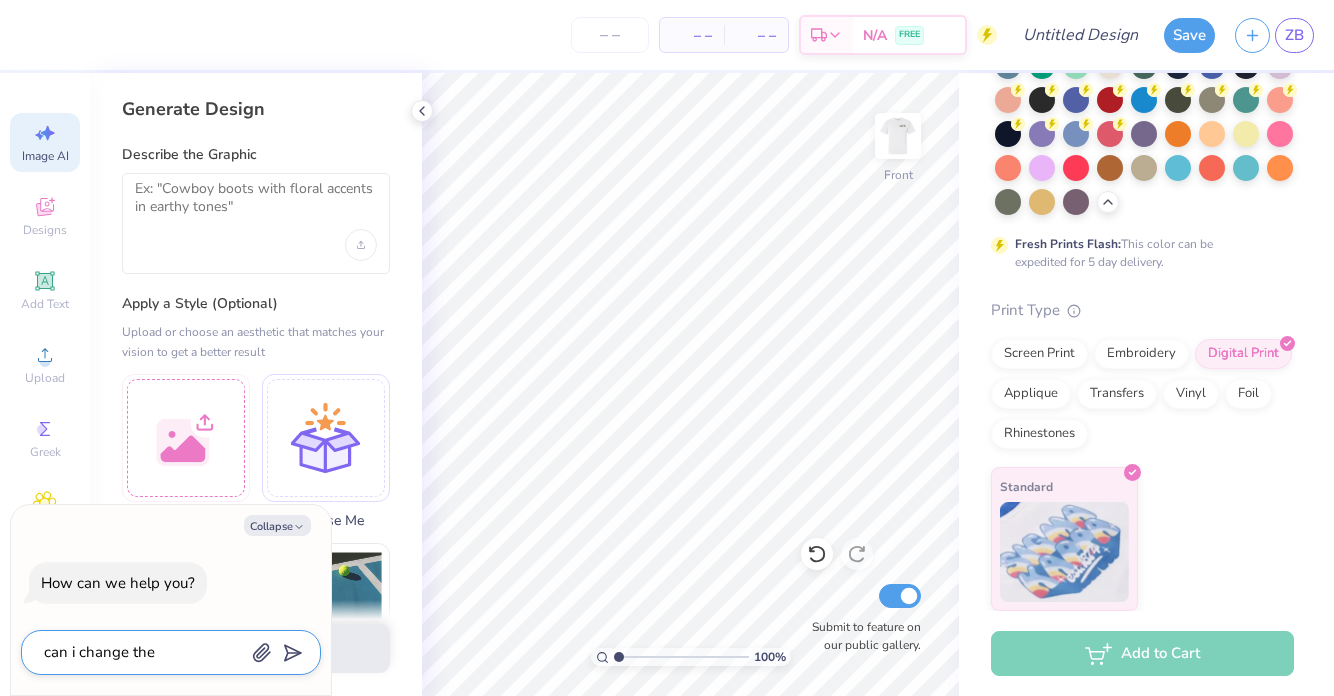 type on "x" 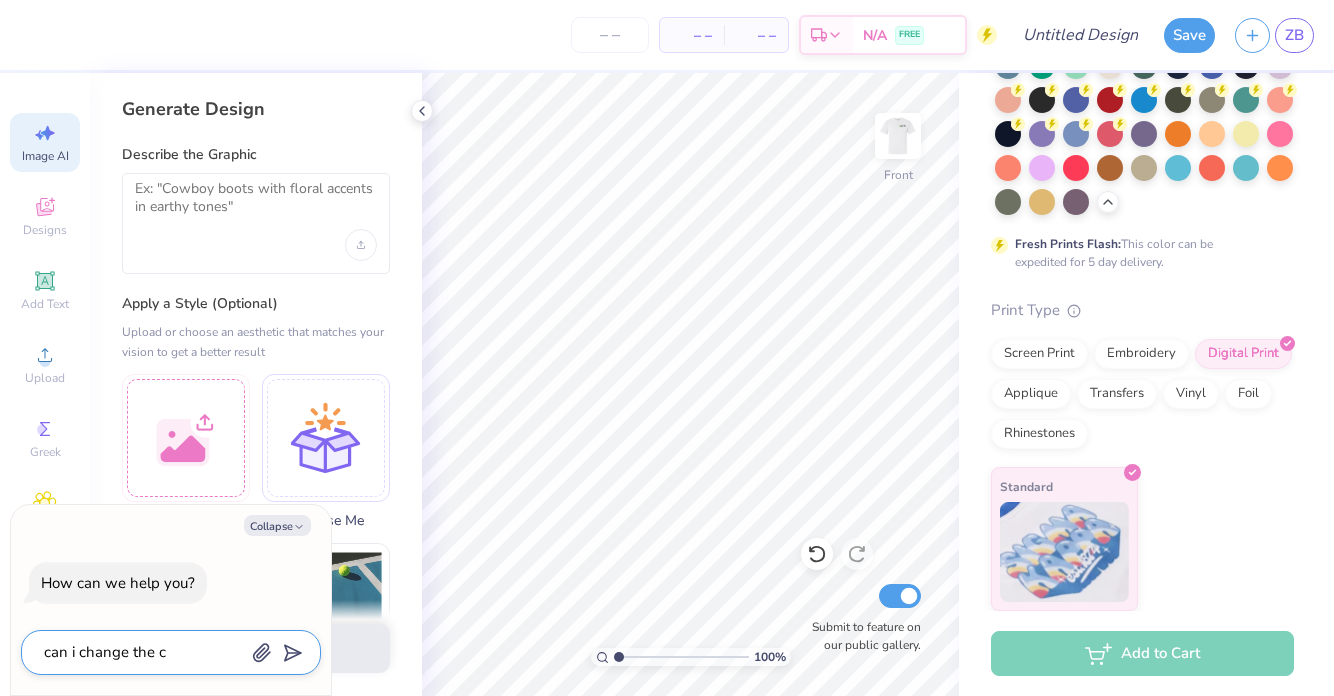 type on "can i change the co" 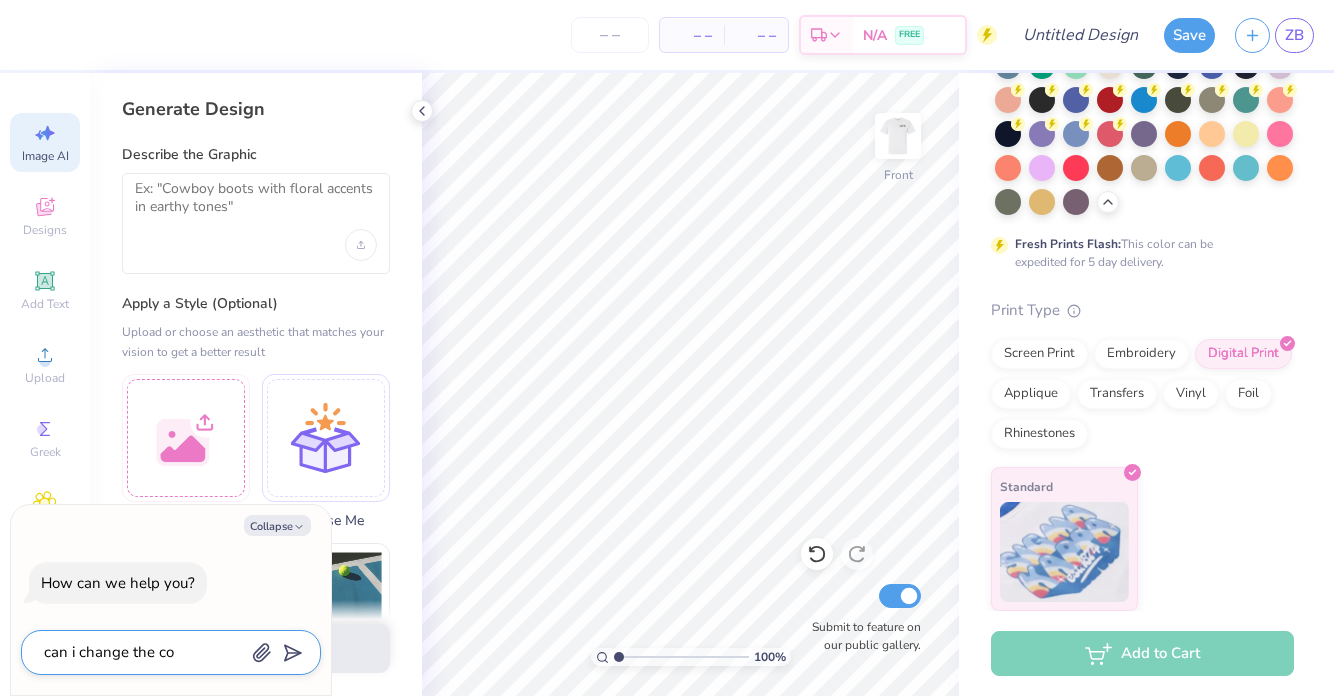 type on "can i change the col" 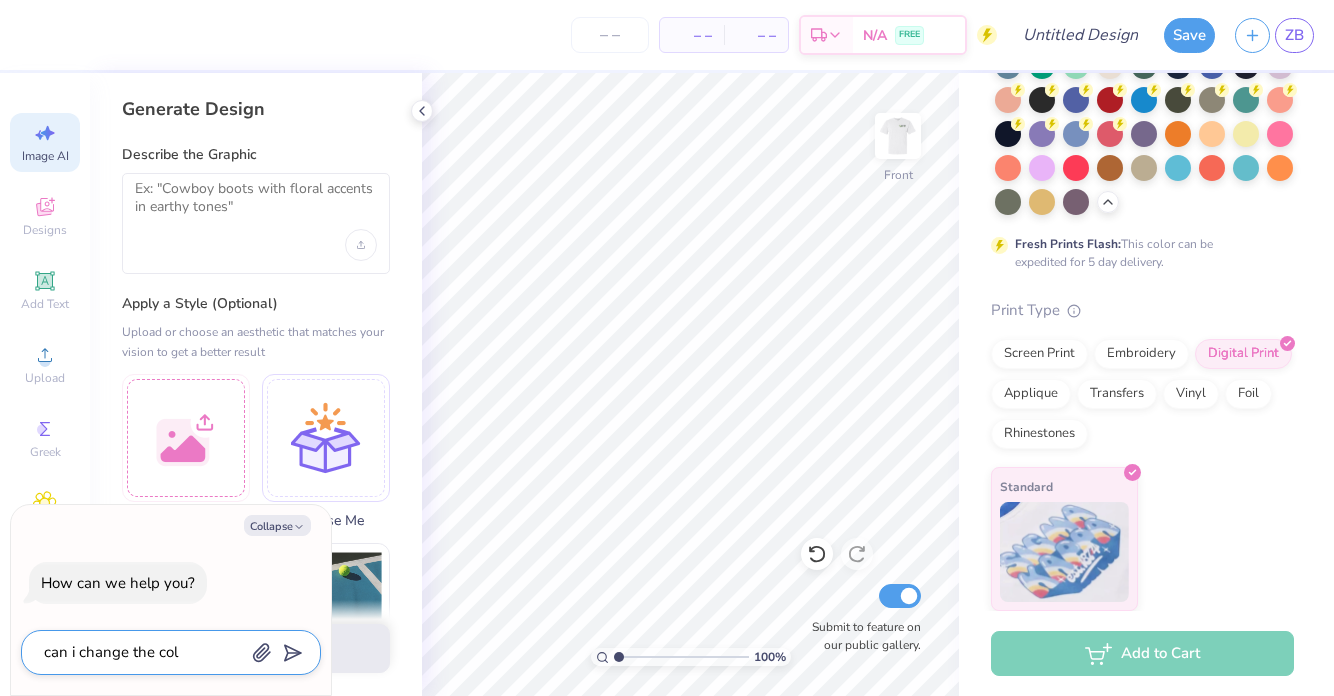 type on "can i change the colo" 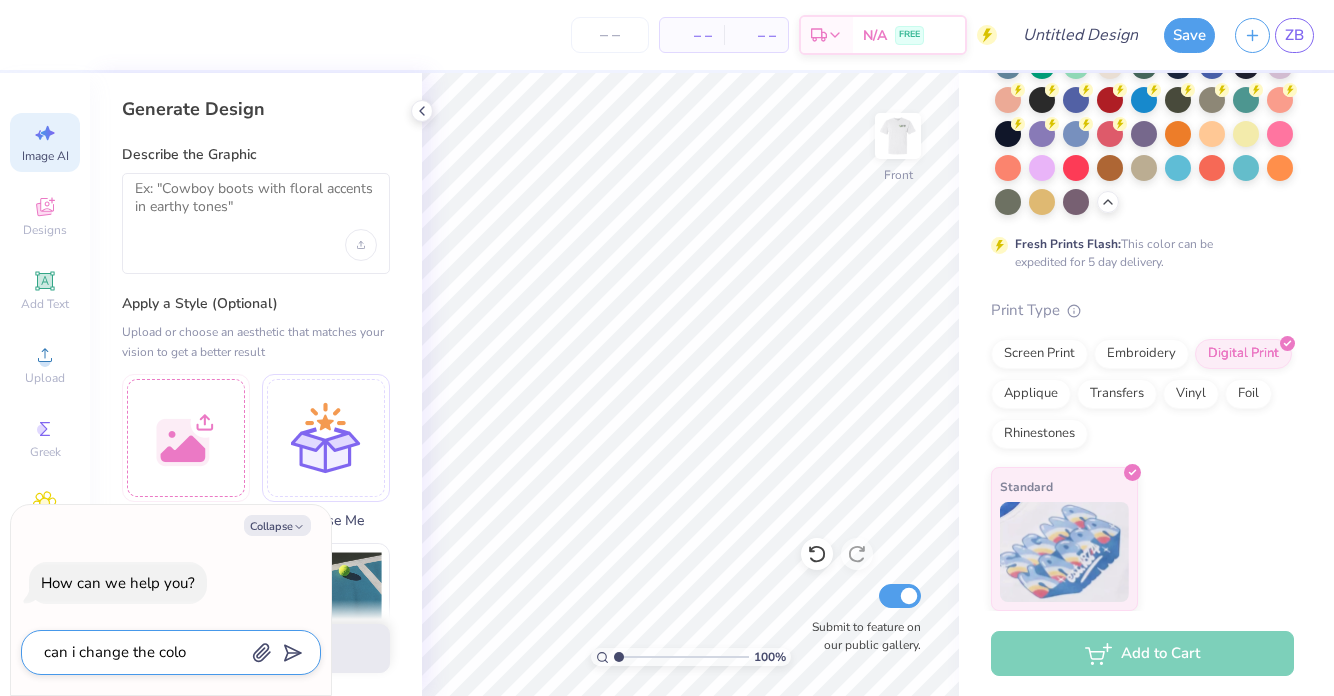 type on "can i change the color" 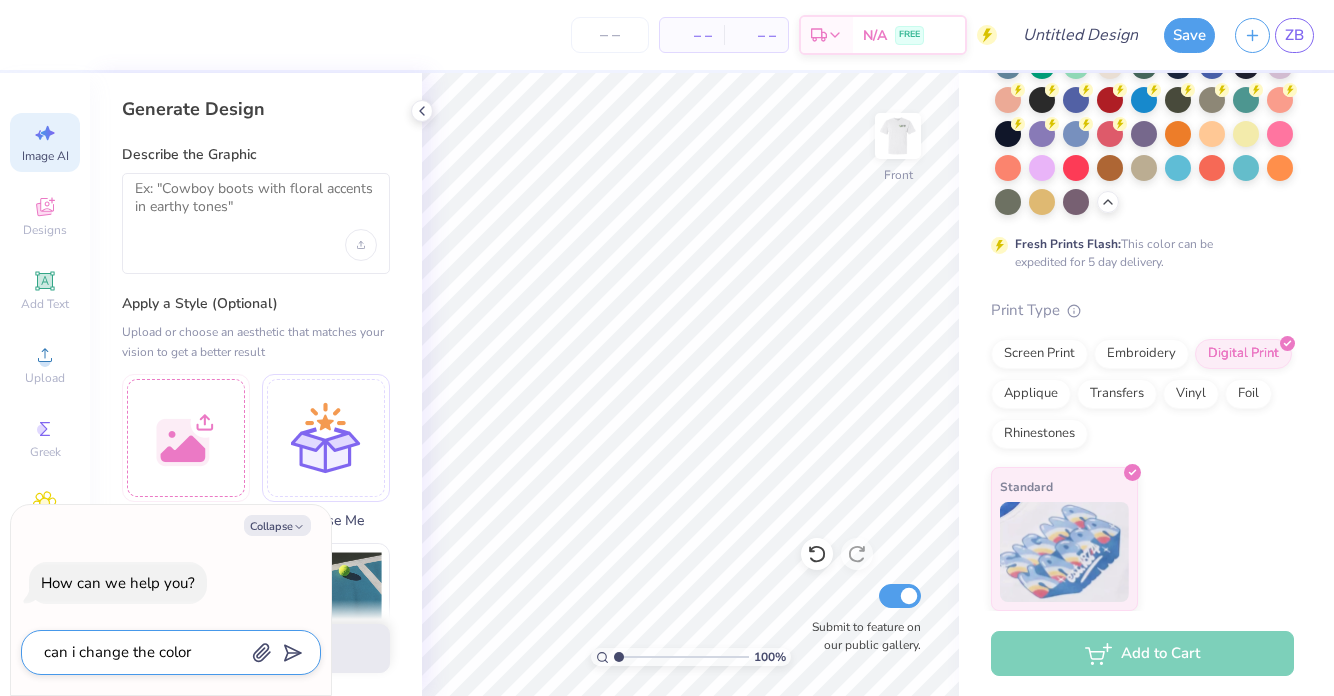 type on "x" 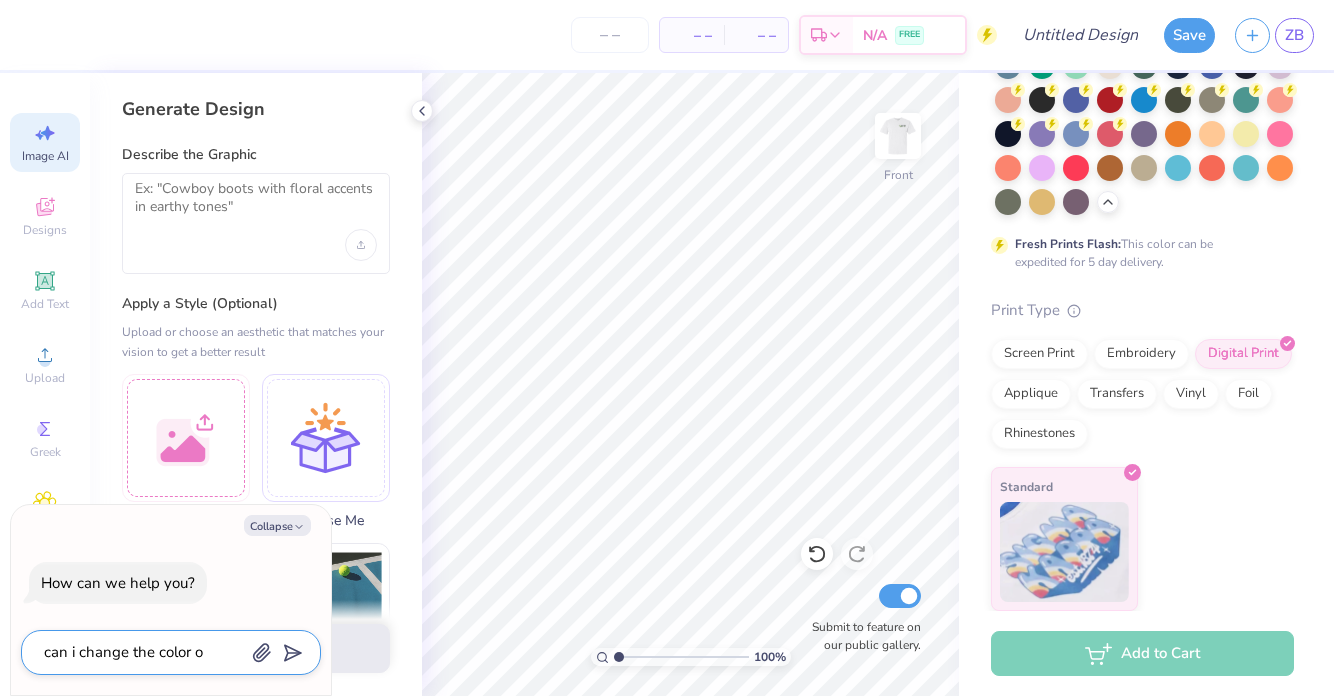 type on "can i change the color on" 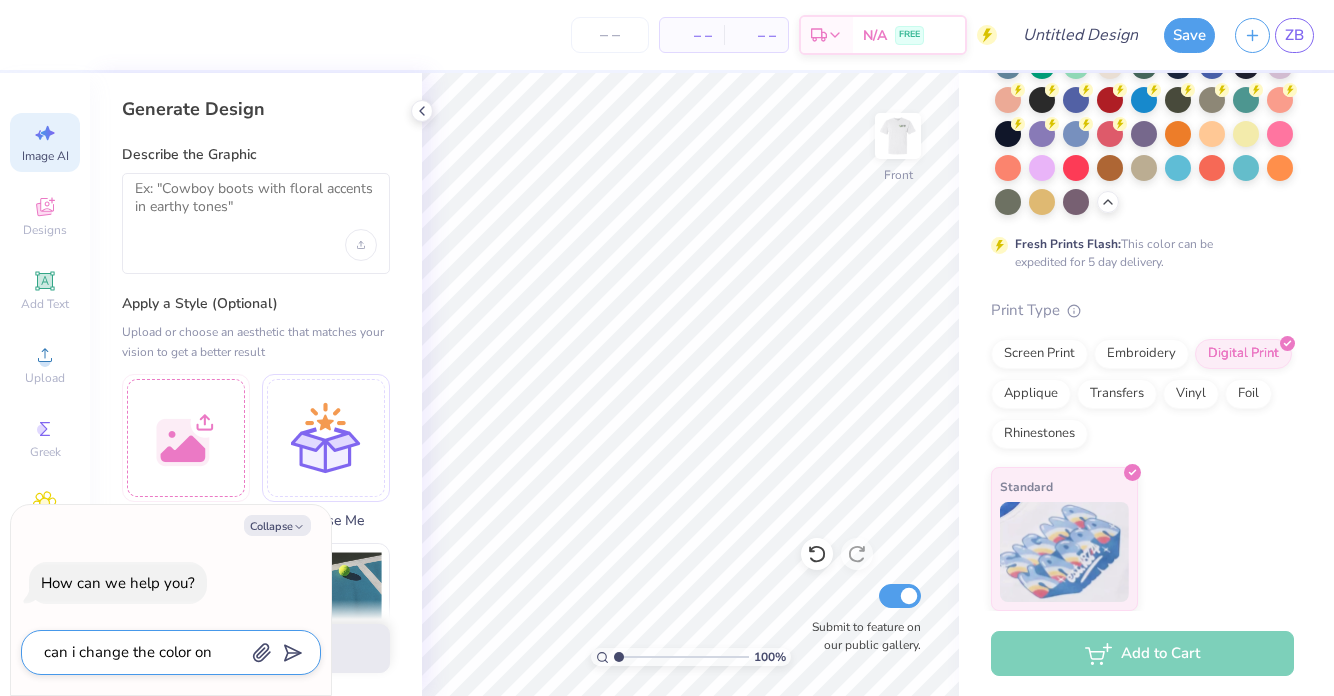 type on "can i change the color o" 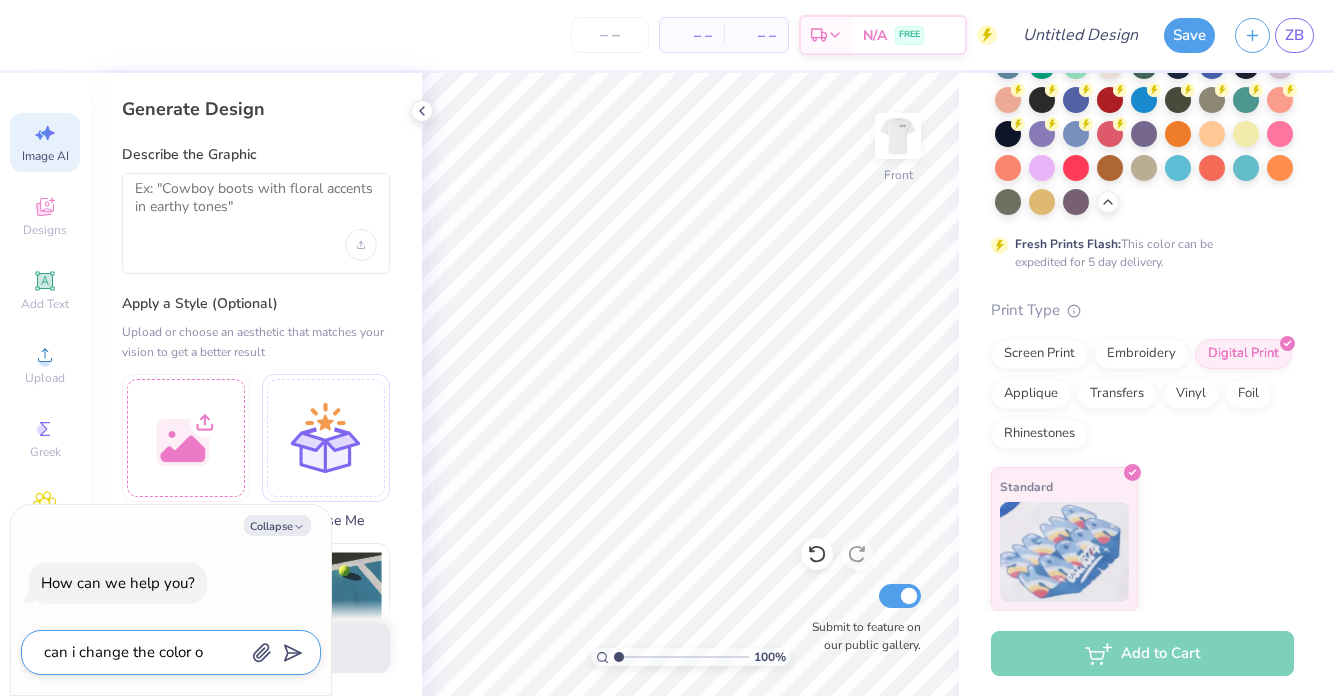 type on "can i change the color of" 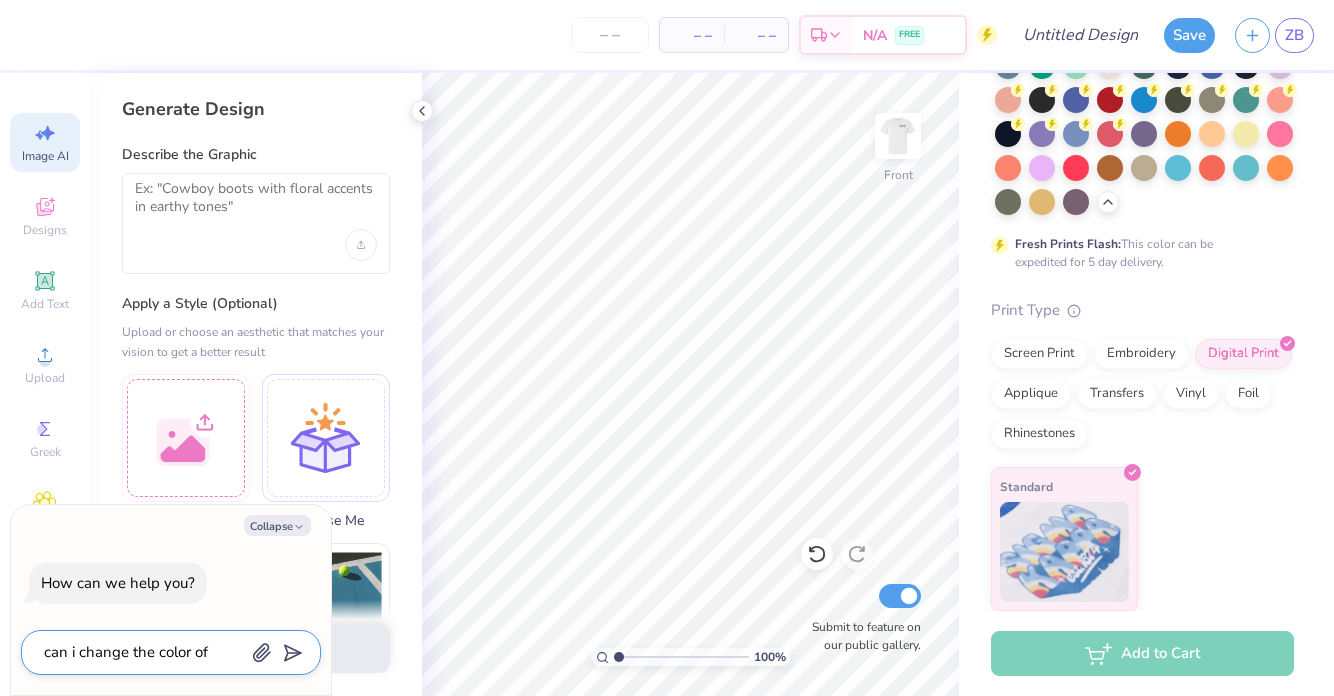 type on "can i change the color of" 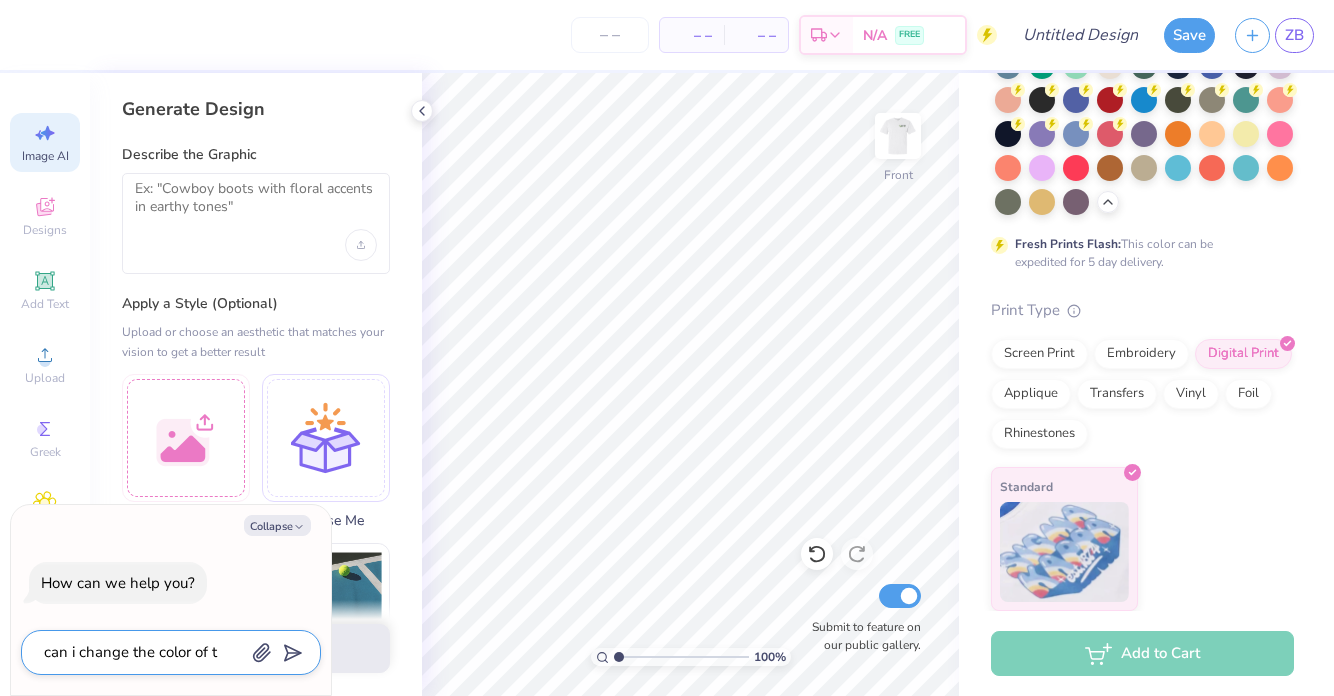 type on "can i change the color of th" 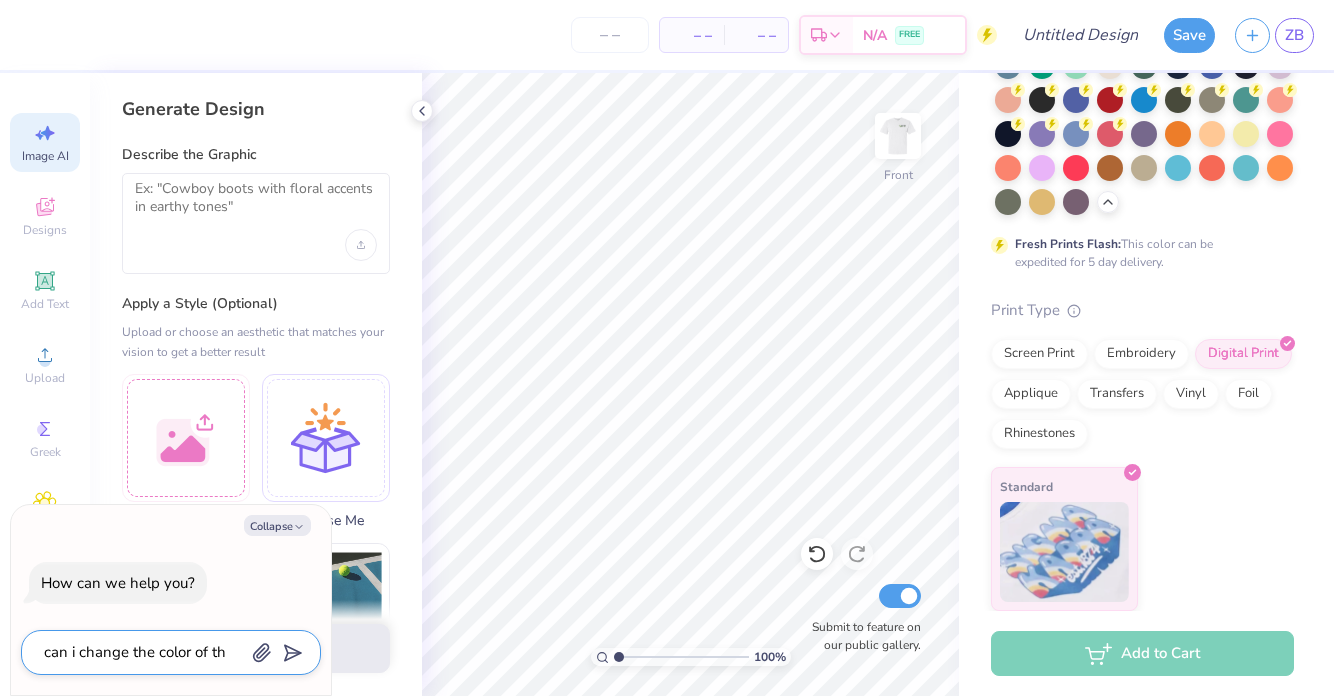 type on "can i change the color of the" 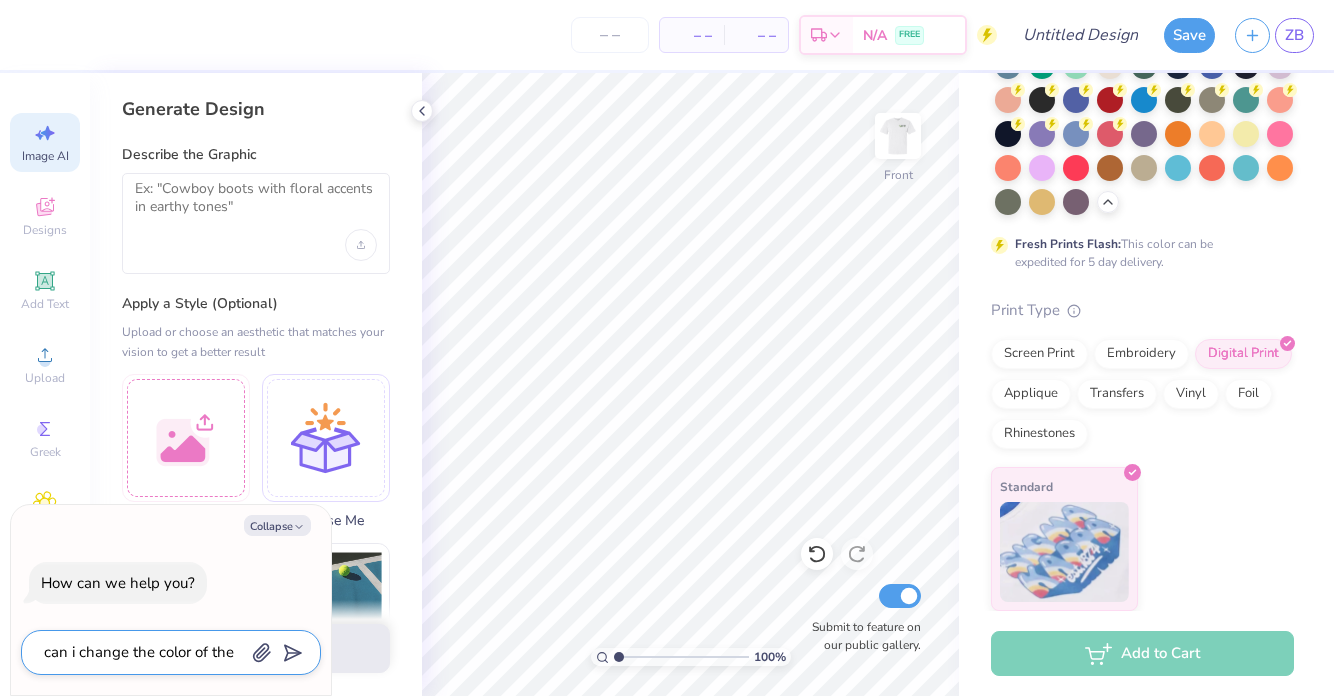 type on "can i change the color of the" 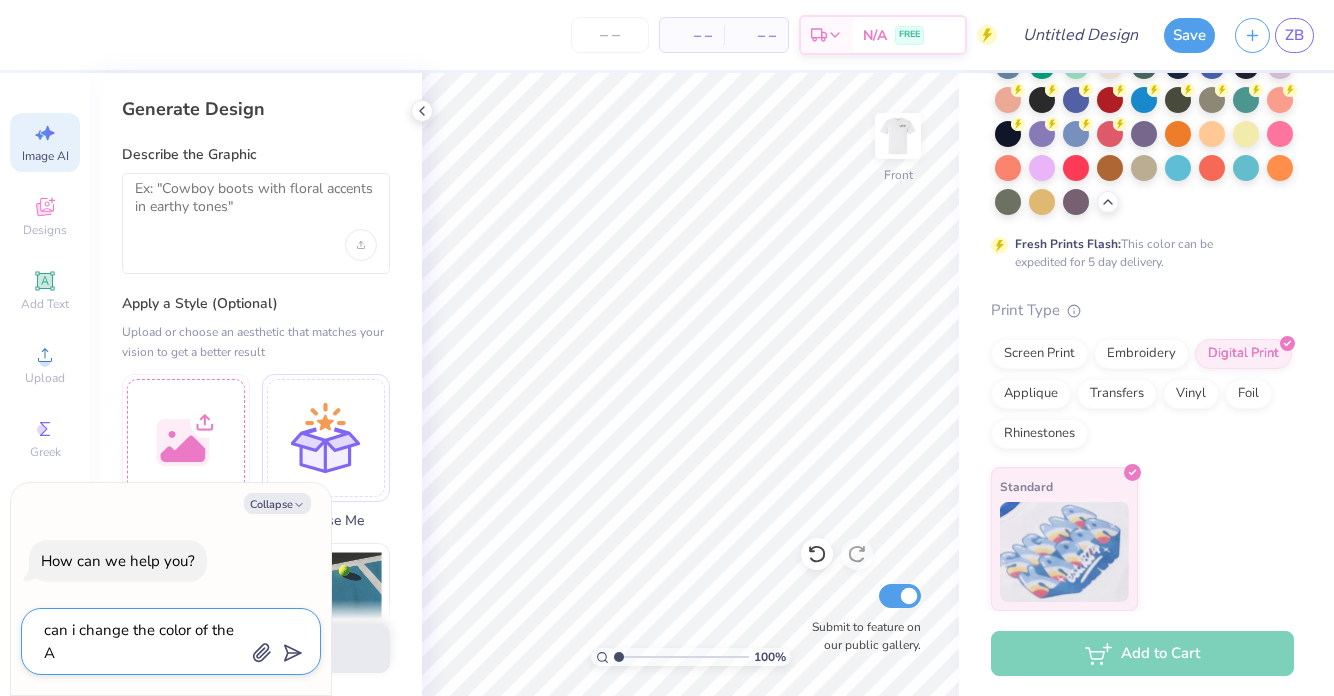 type on "can i change the color of the AI" 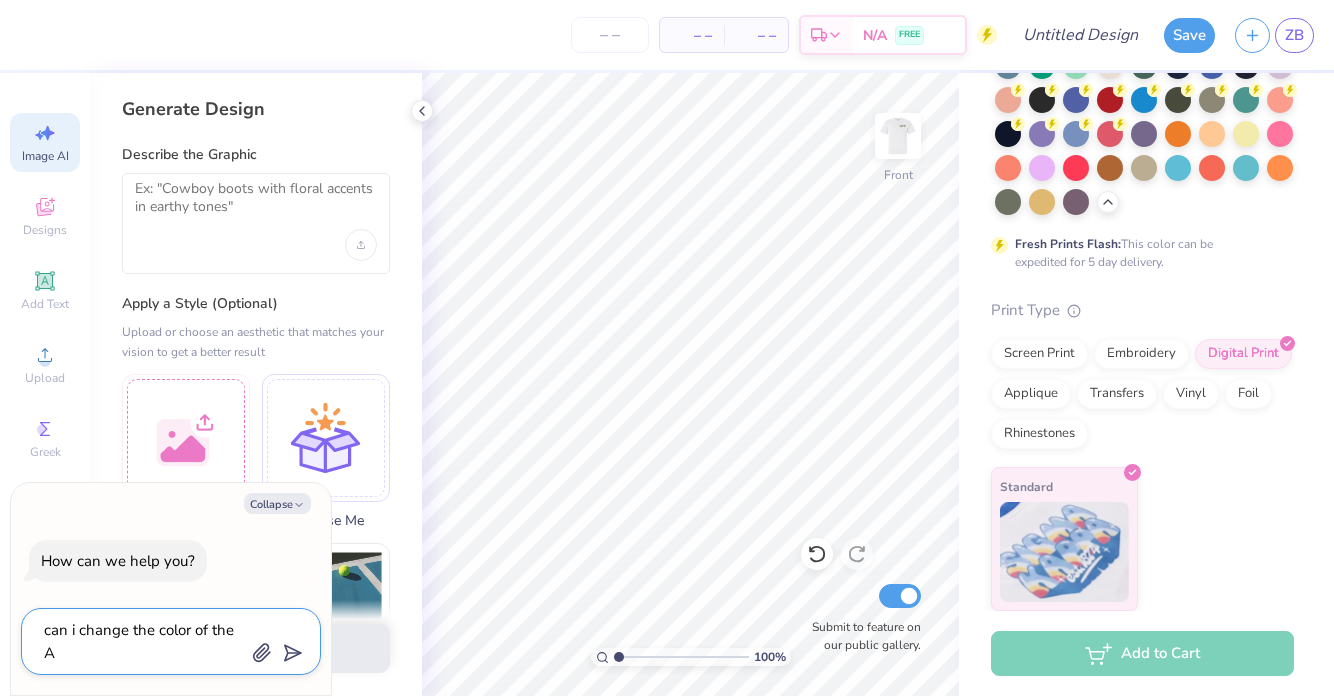 type on "x" 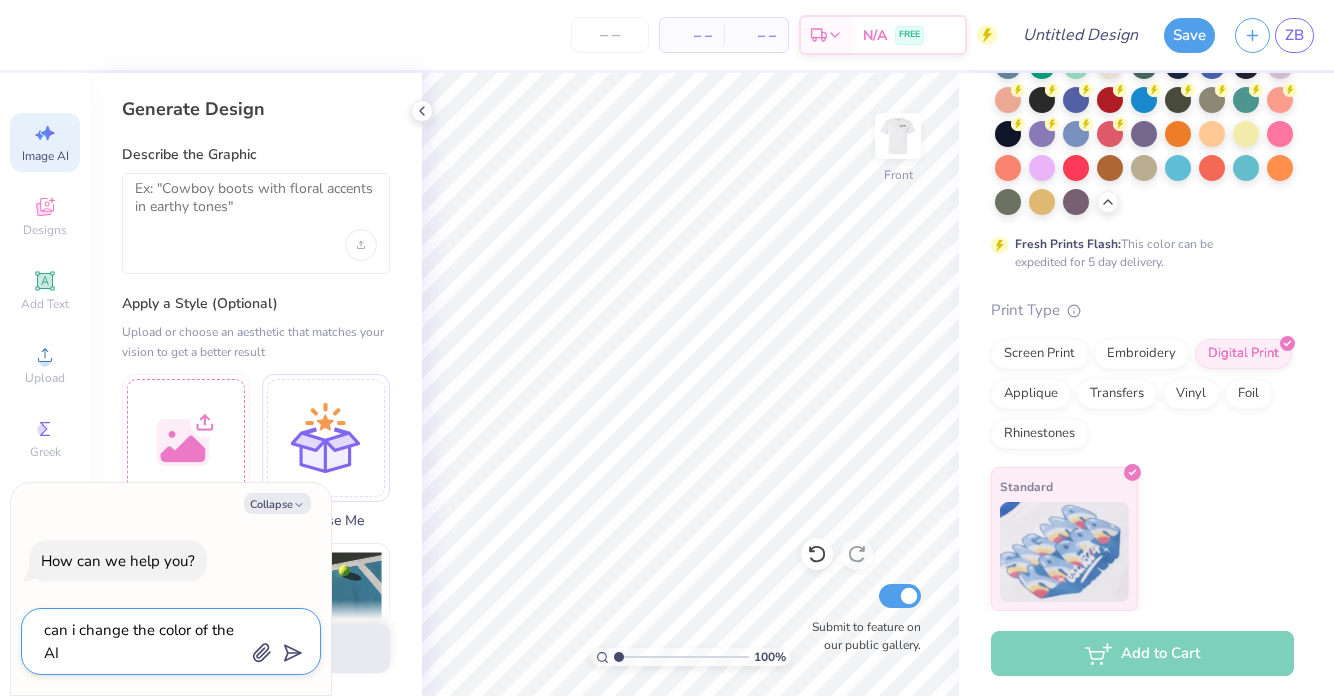 type on "can i change the color of the AI" 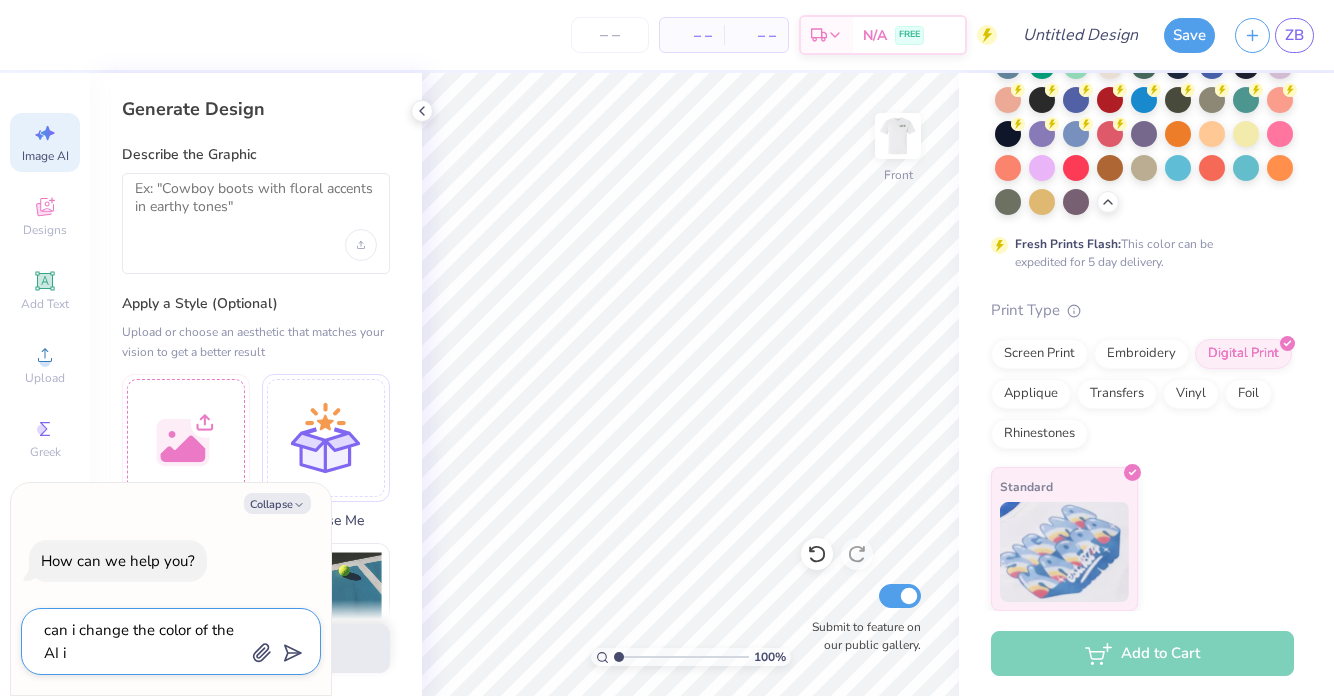 type on "x" 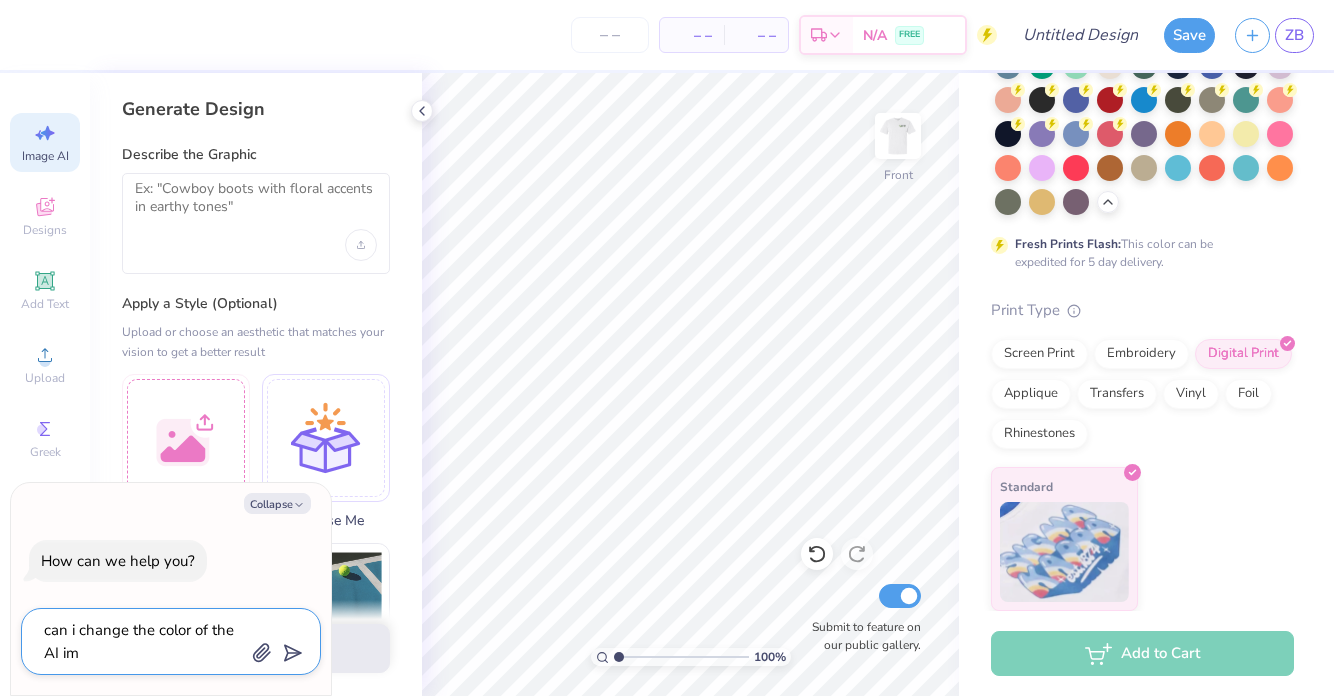 type on "can i change the color of the AI ima" 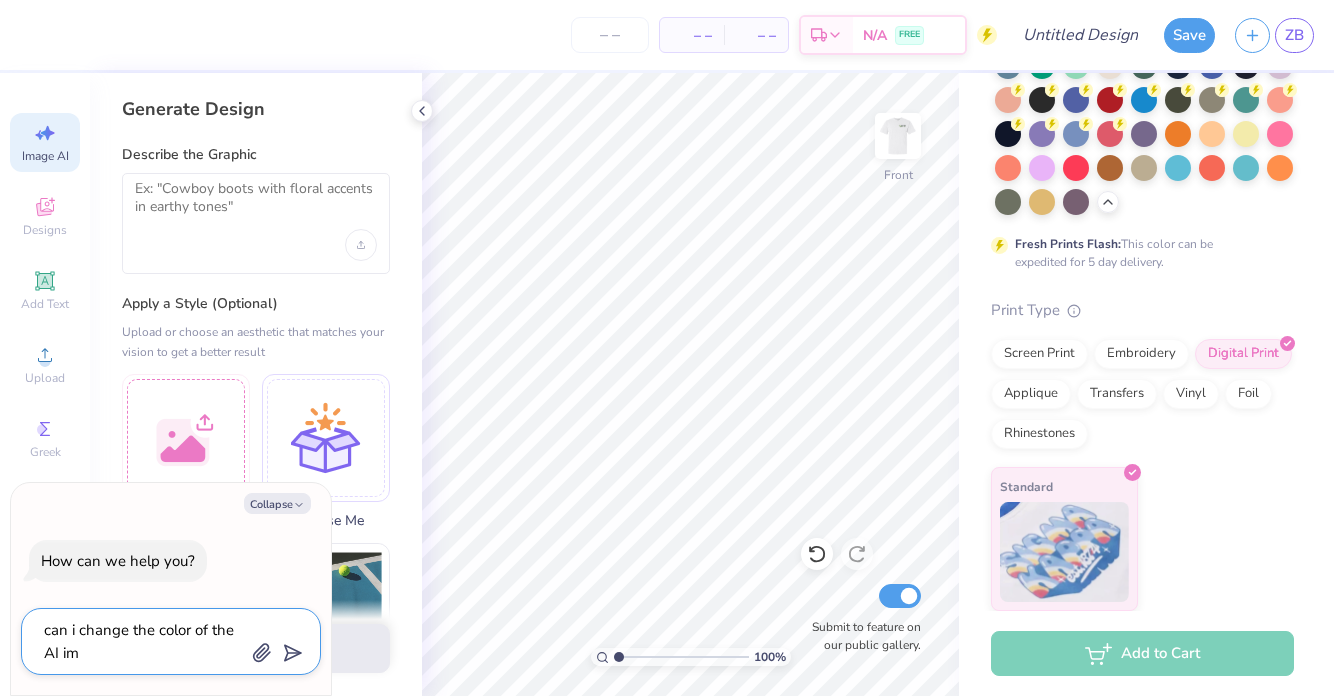 type on "x" 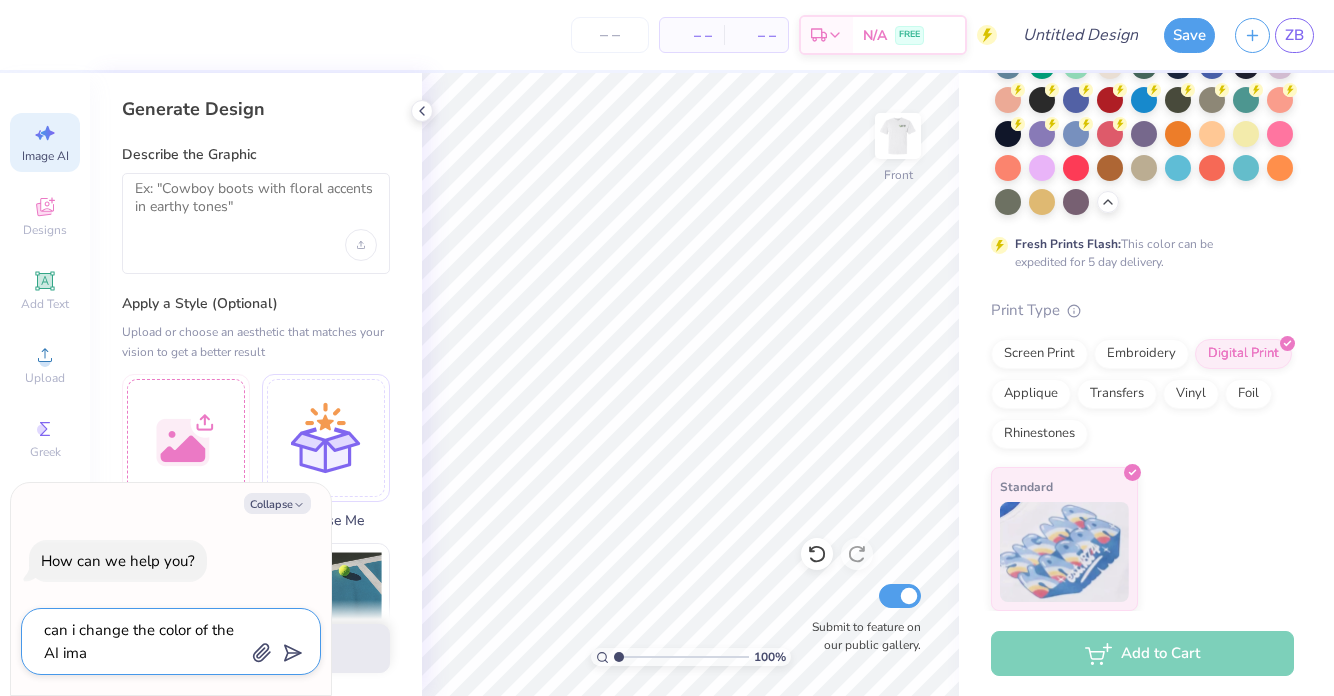 type on "can i change the color of the AI imag" 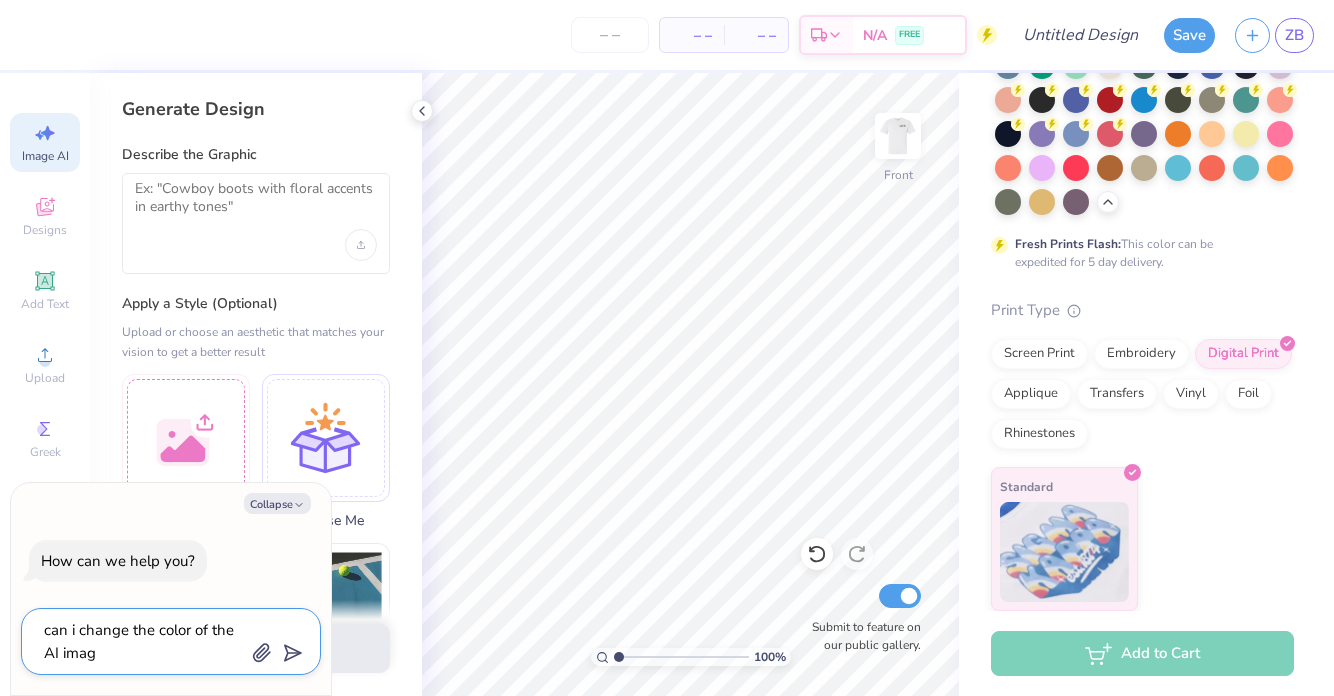 type on "can i change the color of the AI image" 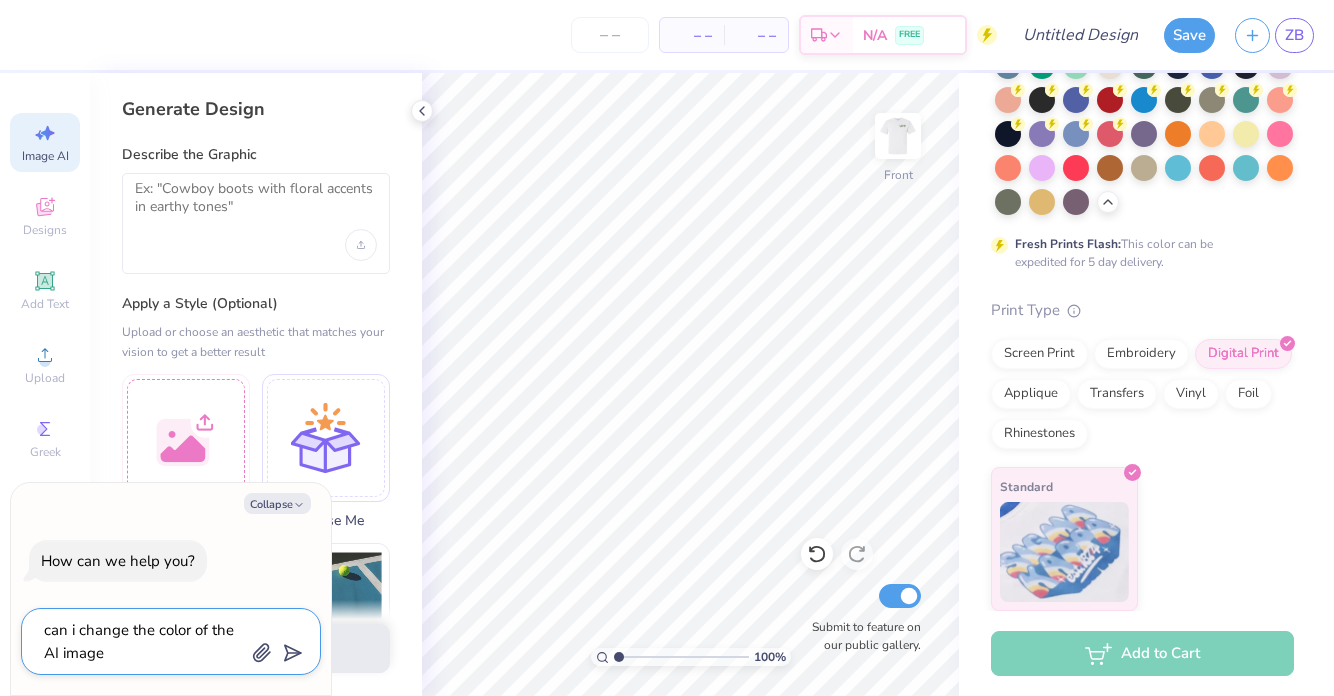 type on "can i change the color of the AI image" 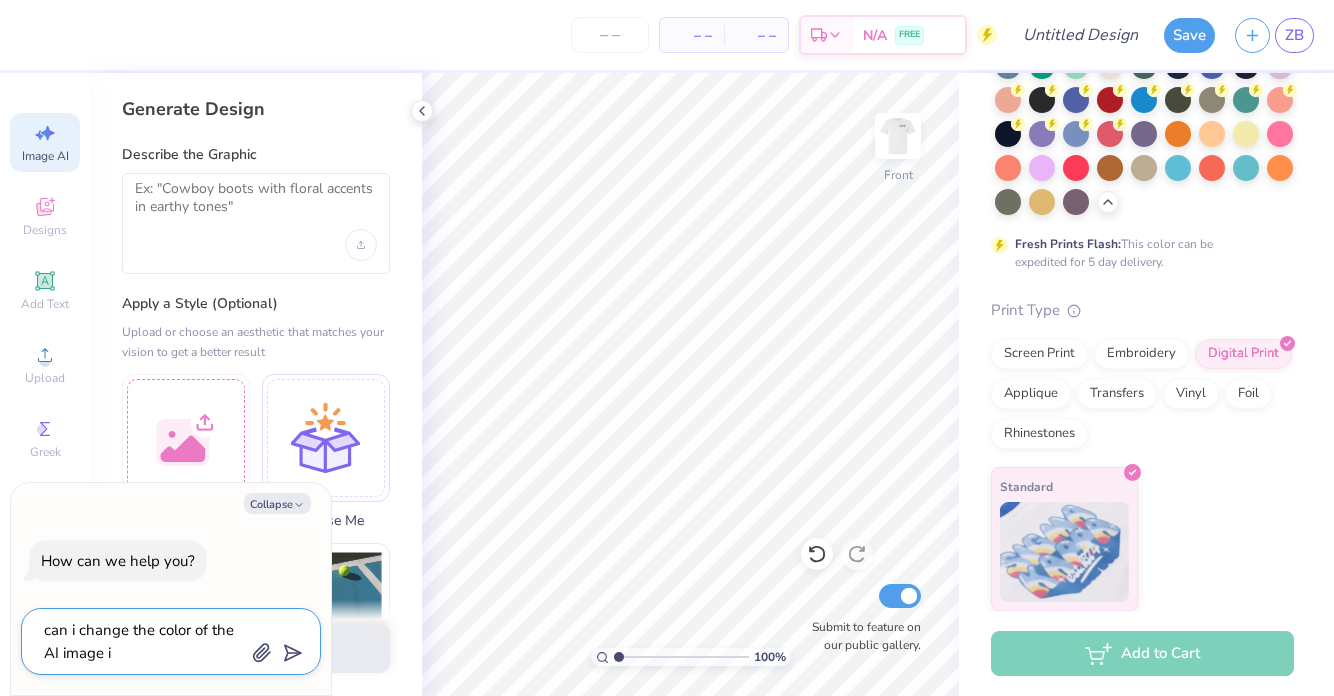 type on "can i change the color of the AI image in" 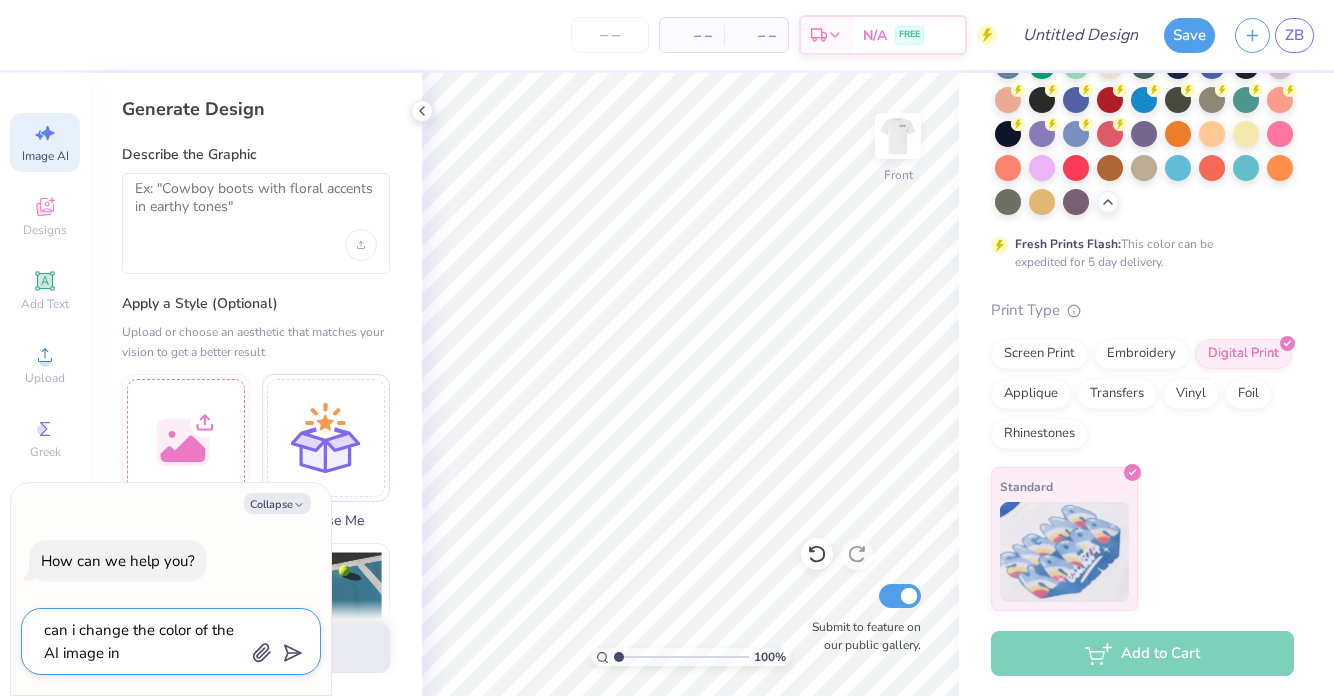 type on "can i change the color of the AI image i" 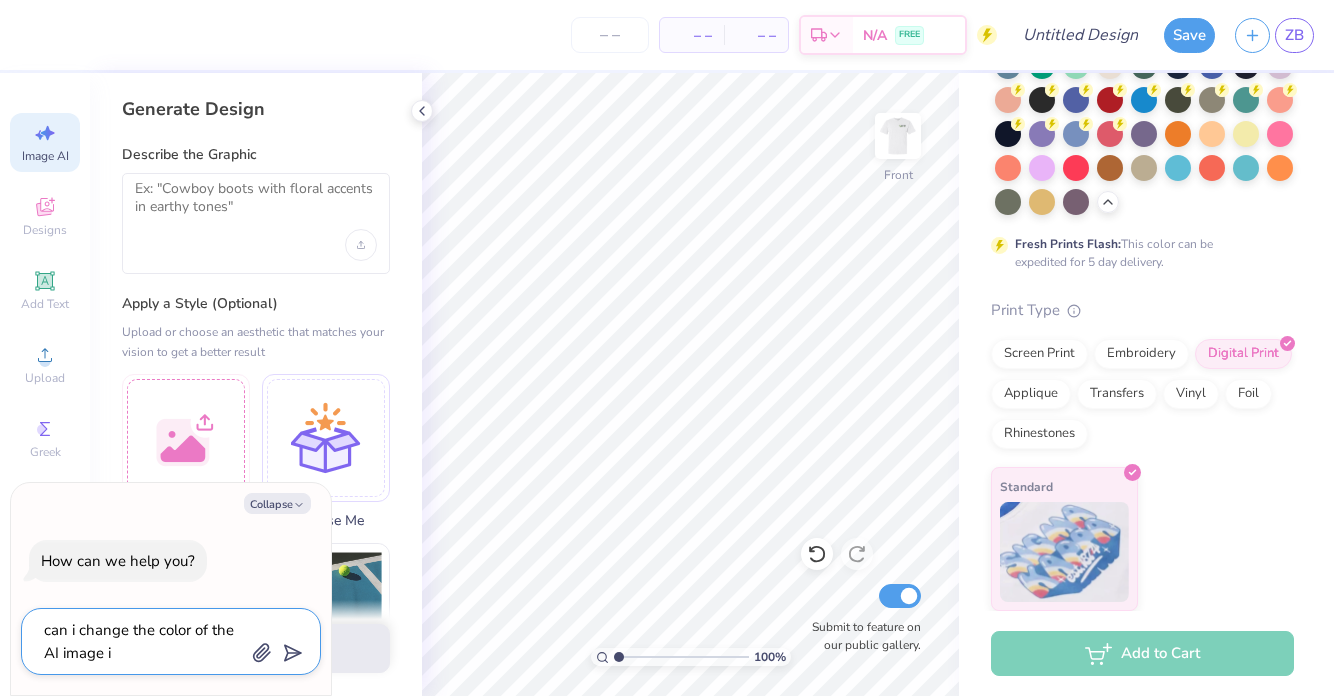 type on "x" 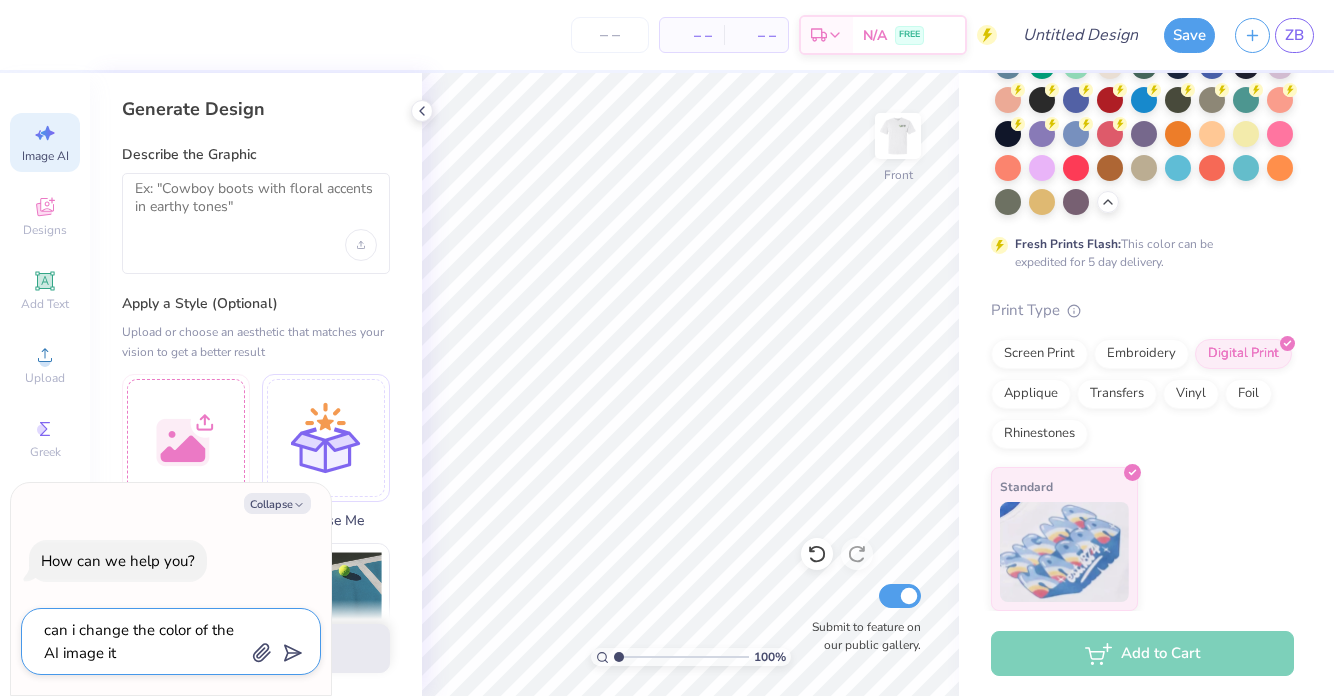 type on "can i change the color of the AI image it" 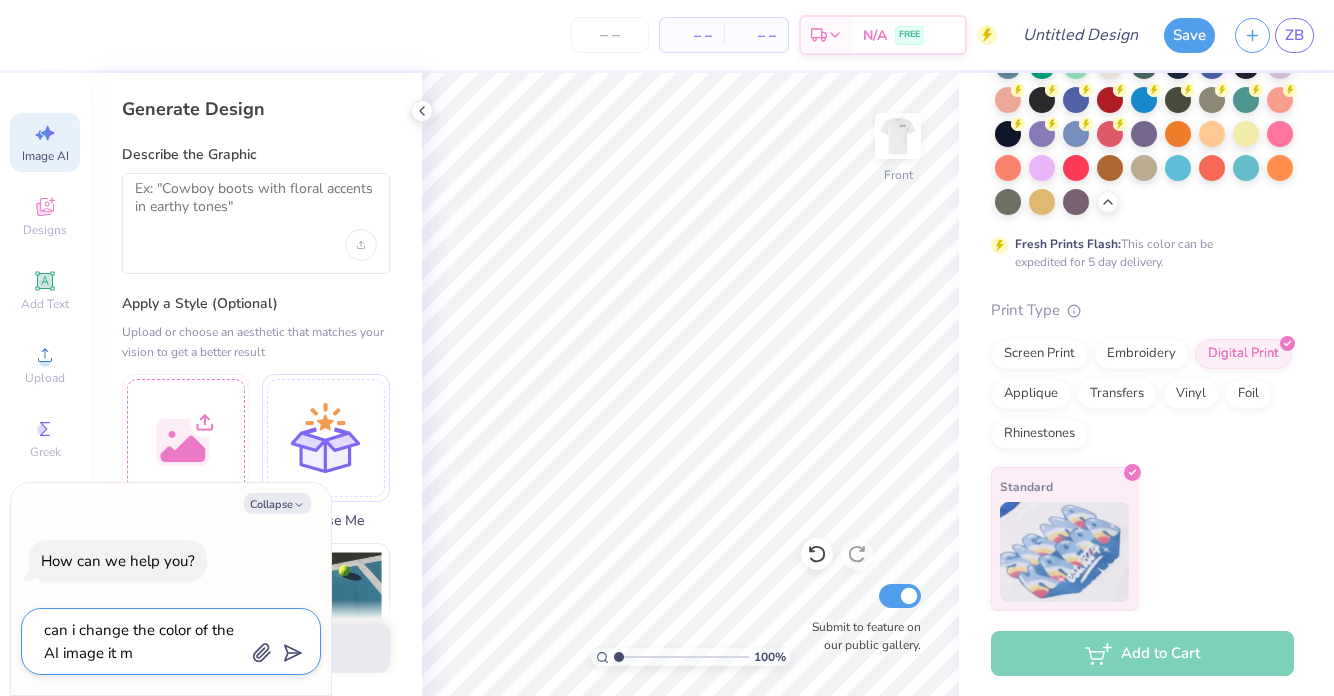 type on "can i change the color of the AI image it ma" 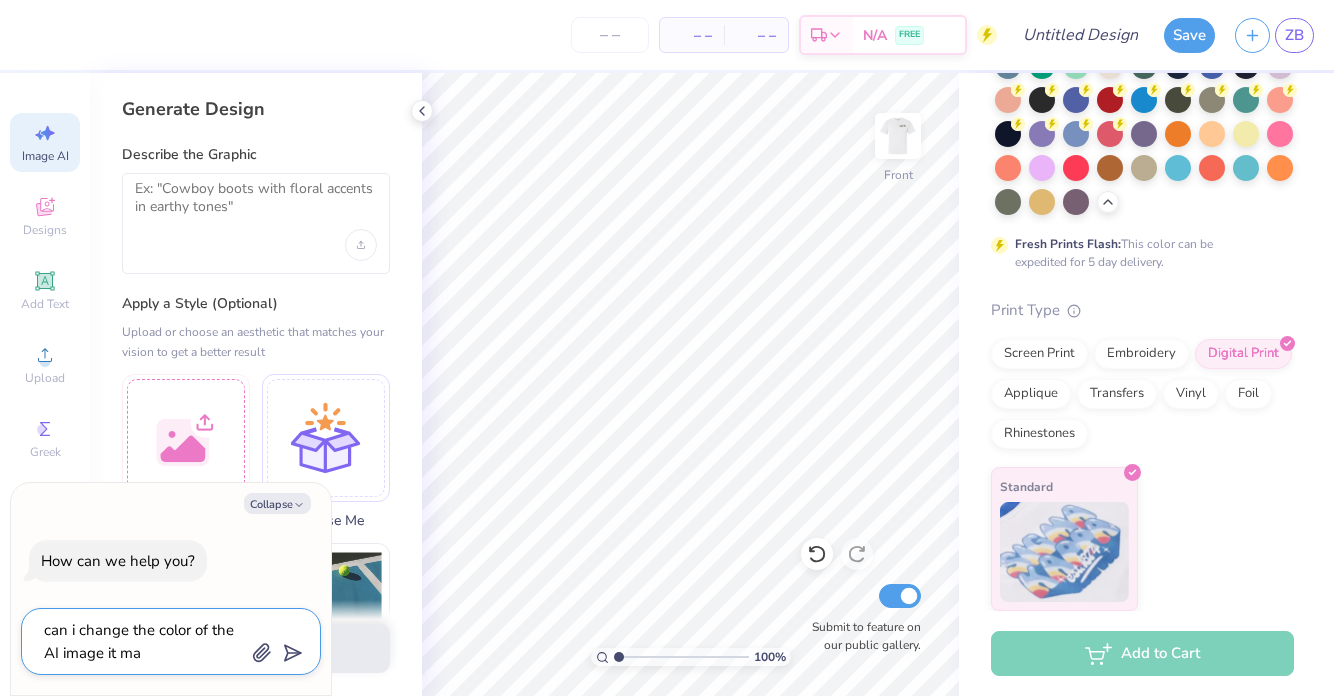 type on "can i change the color of the AI image it mad" 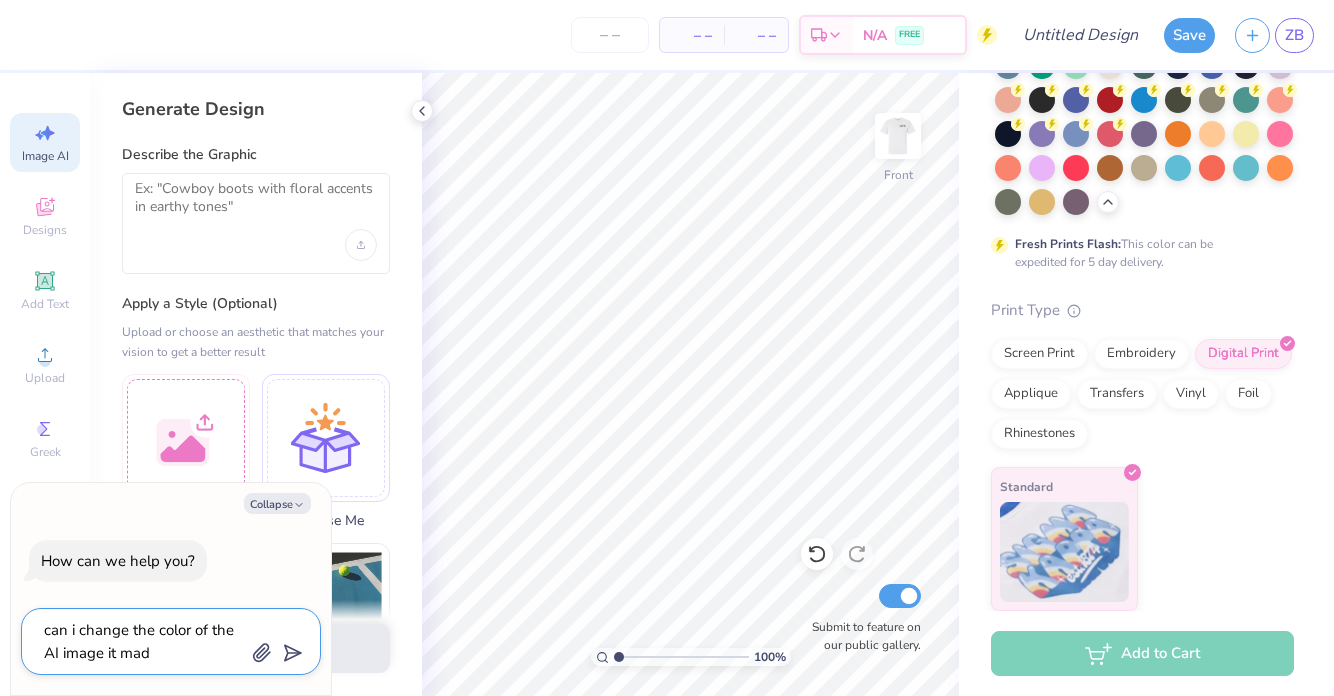type on "can i change the color of the AI image it made" 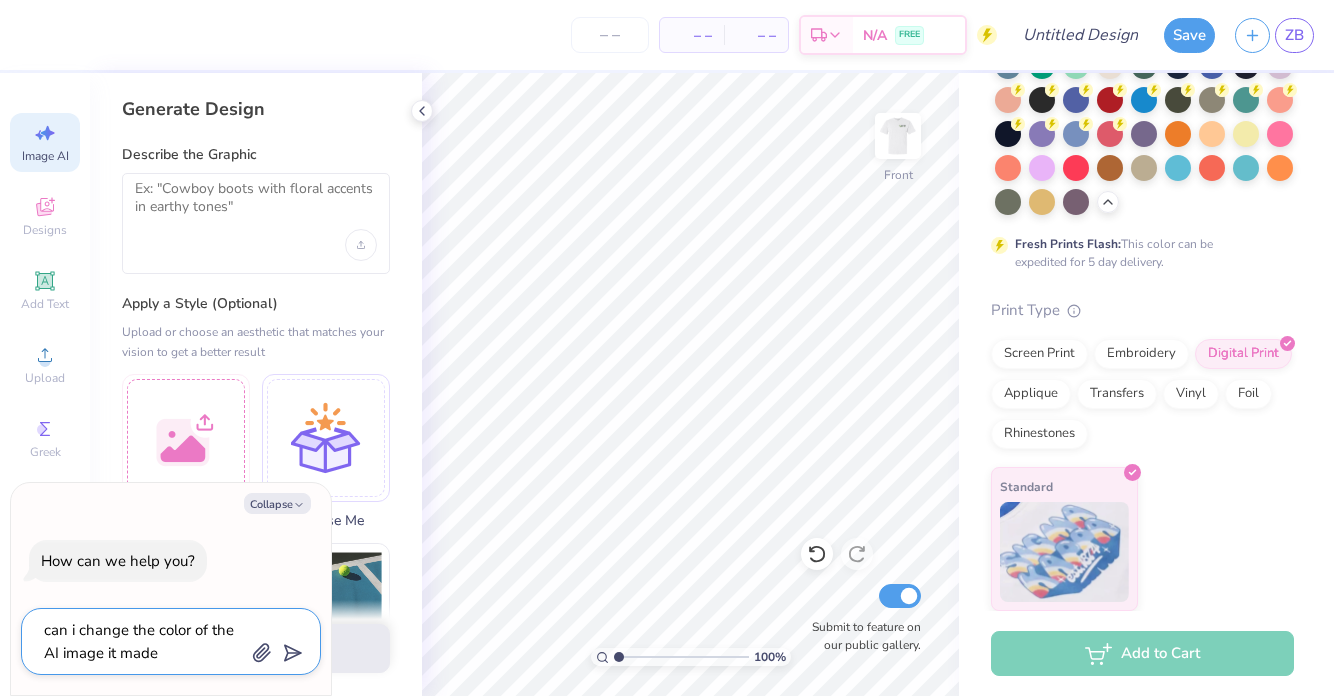 type on "can i change the color of the AI image it made?" 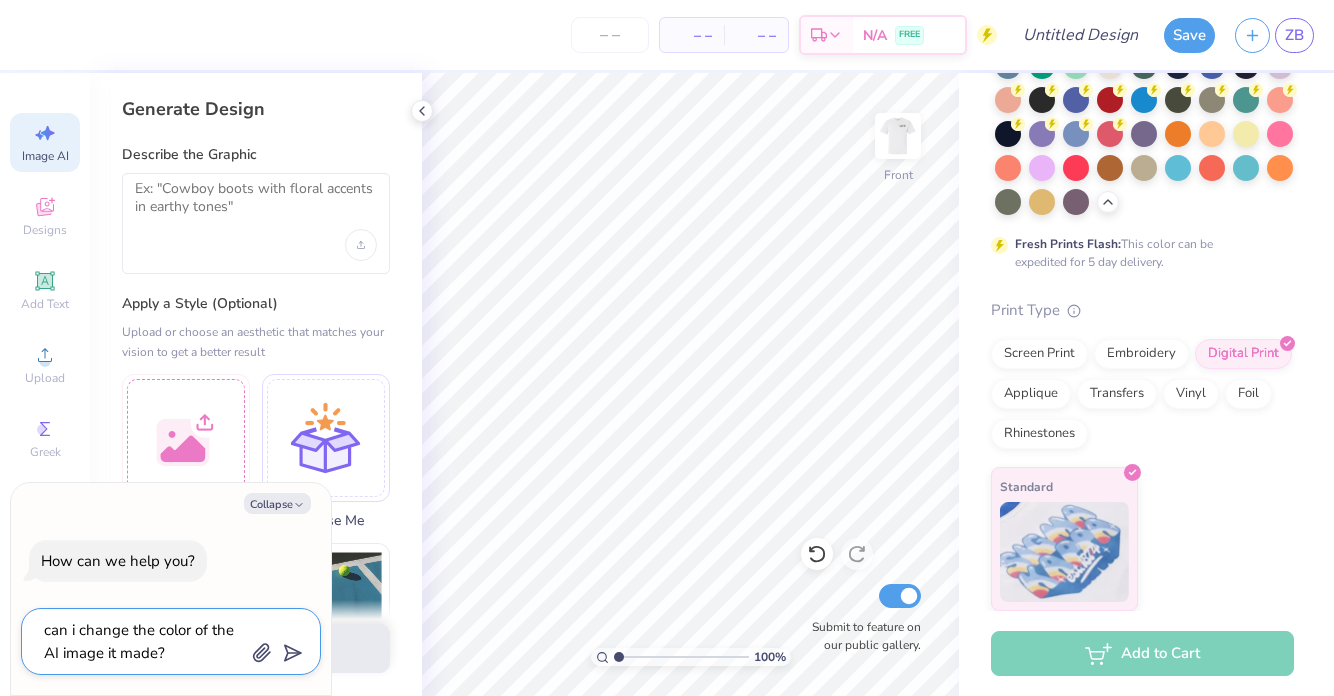 type on "can i change the color of the AI image it made?" 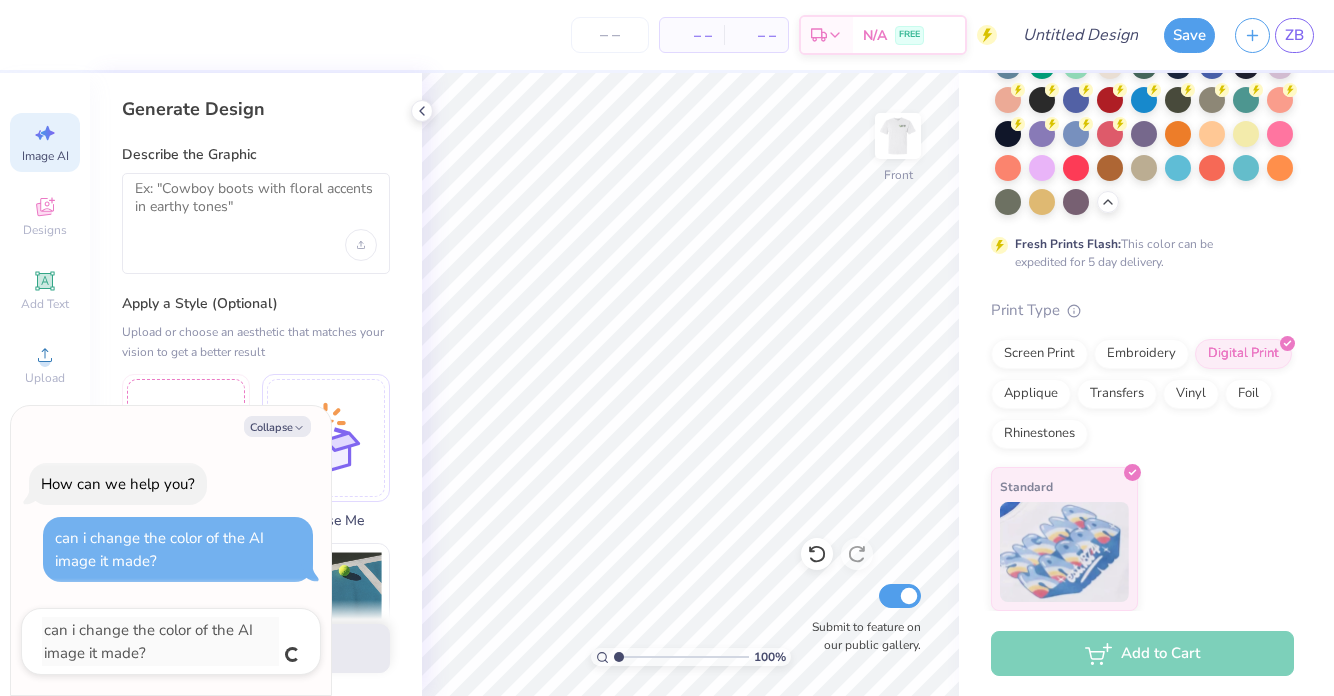 type on "x" 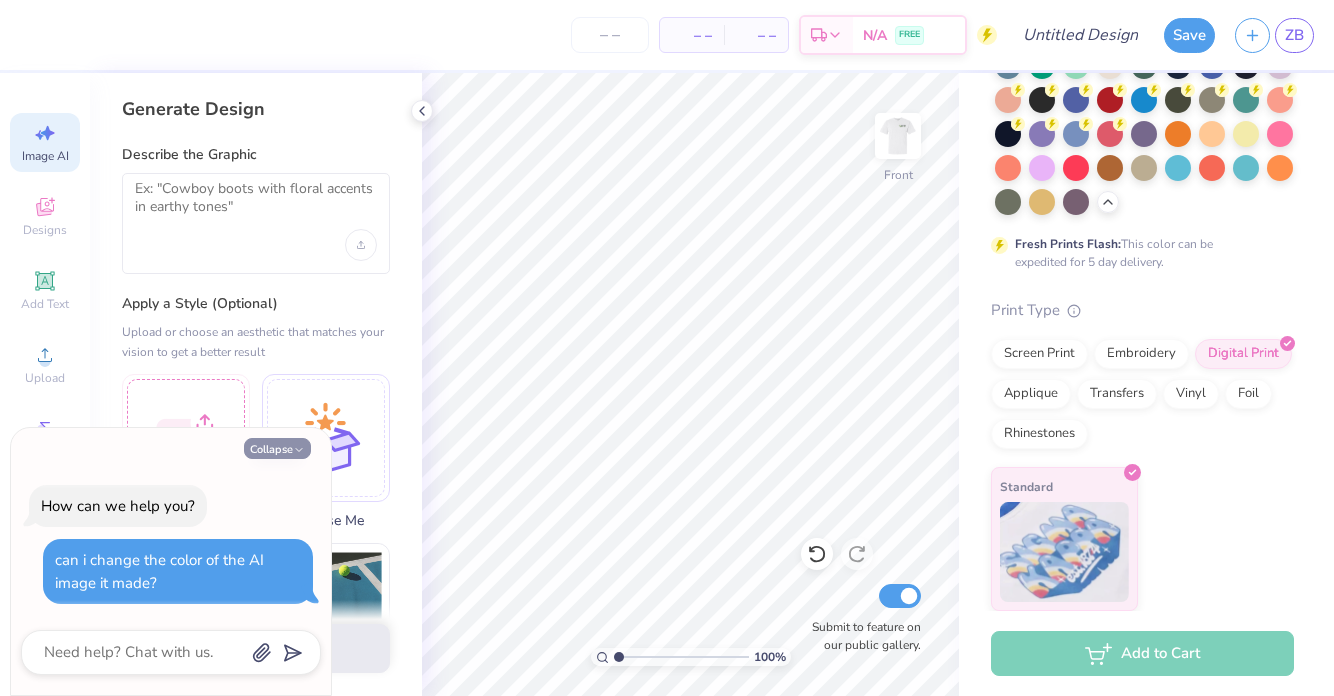 click on "Collapse" at bounding box center (277, 448) 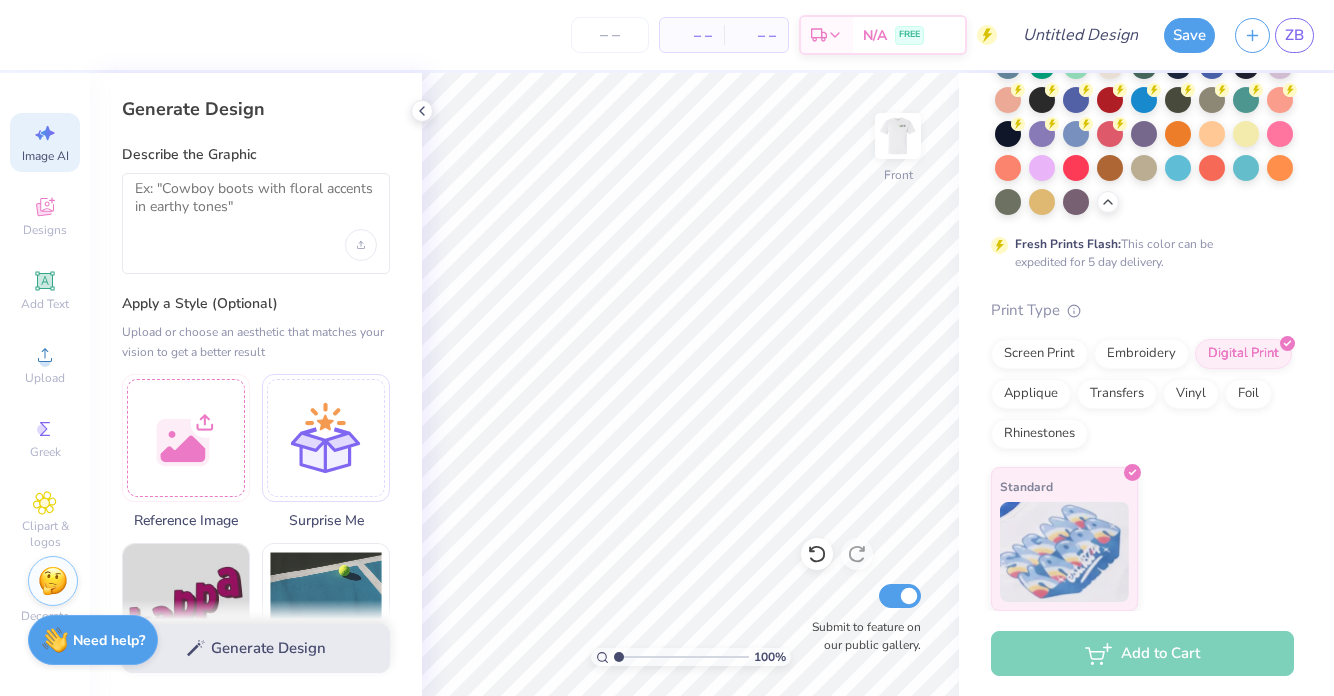 click on "Need help?" at bounding box center [109, 640] 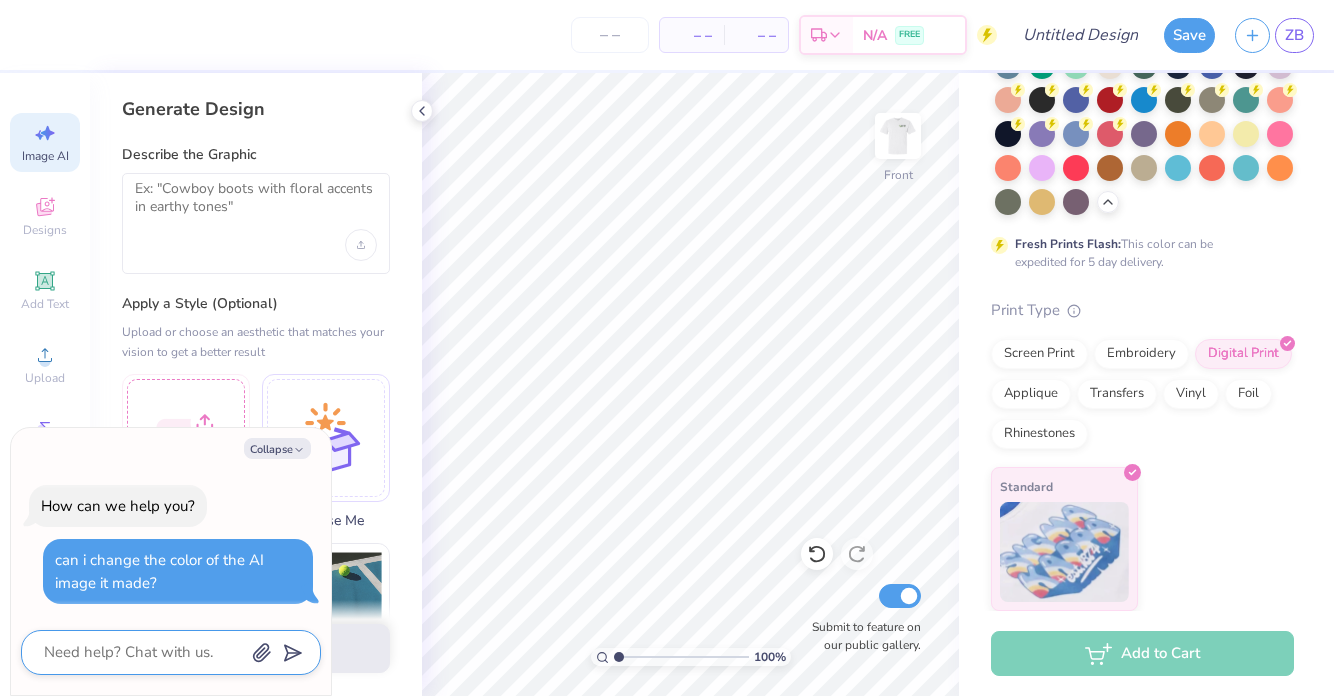 click 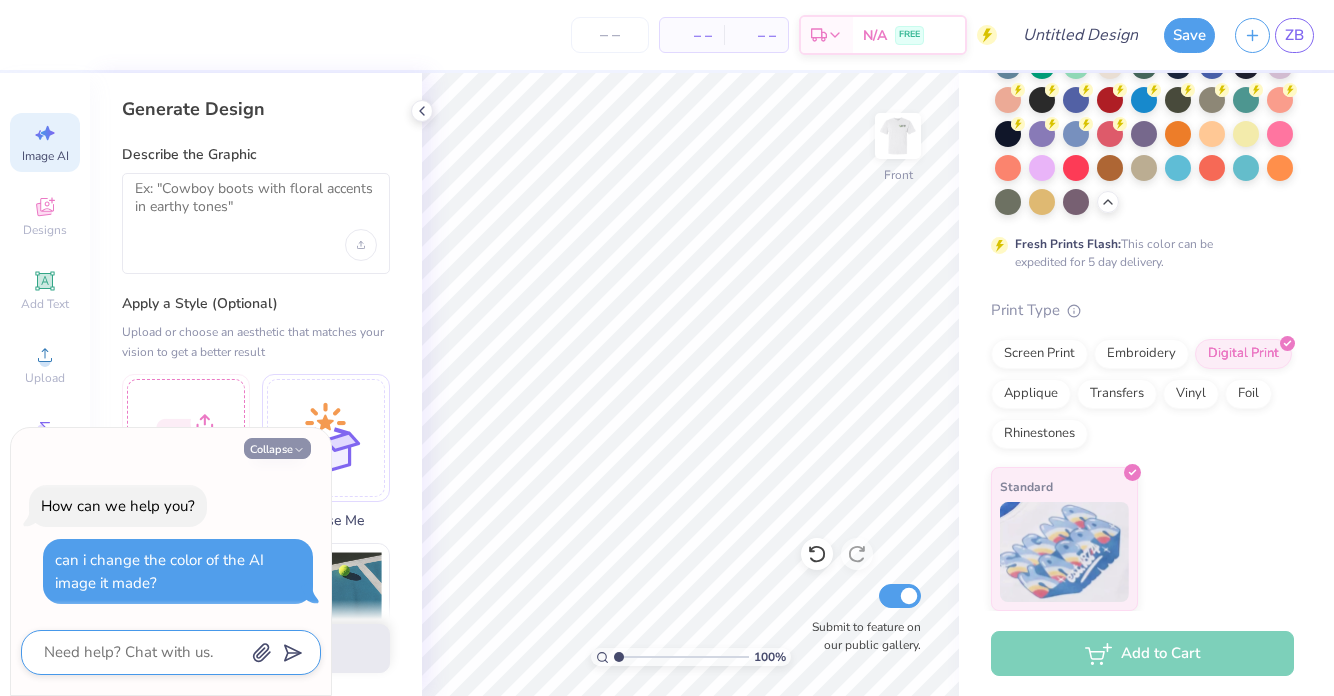 click on "Collapse" at bounding box center (277, 448) 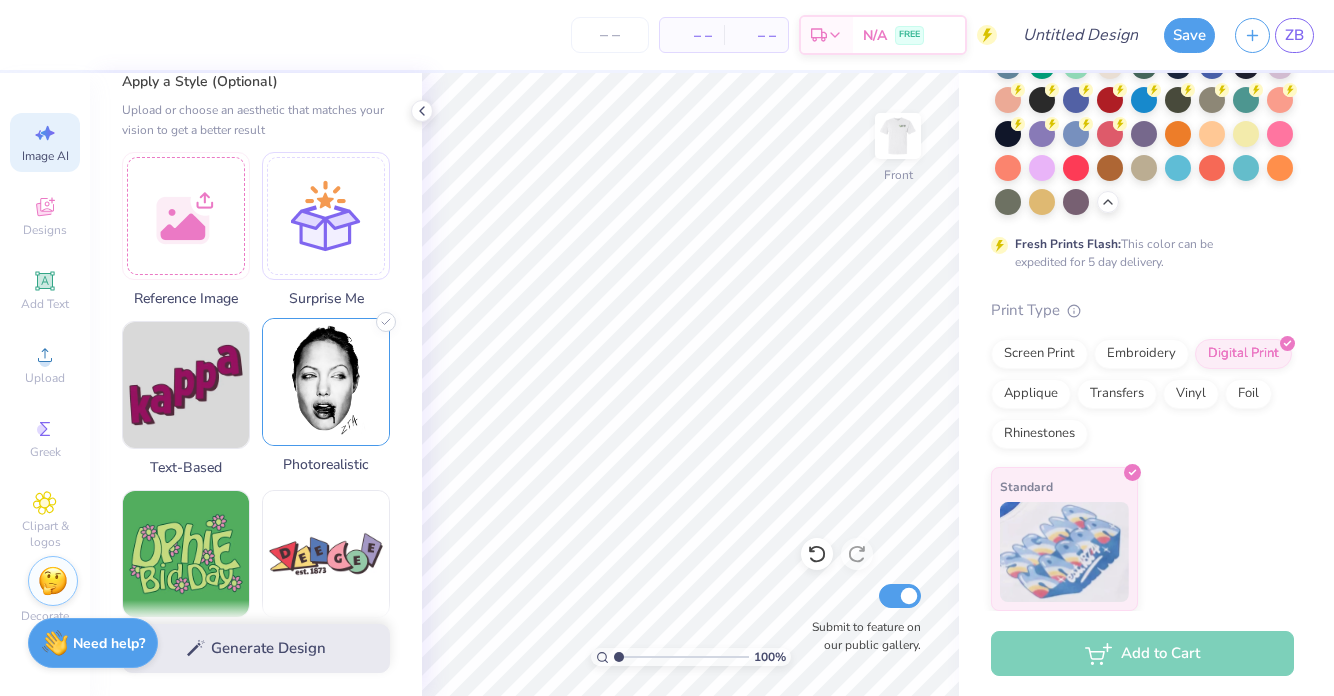 scroll, scrollTop: 0, scrollLeft: 0, axis: both 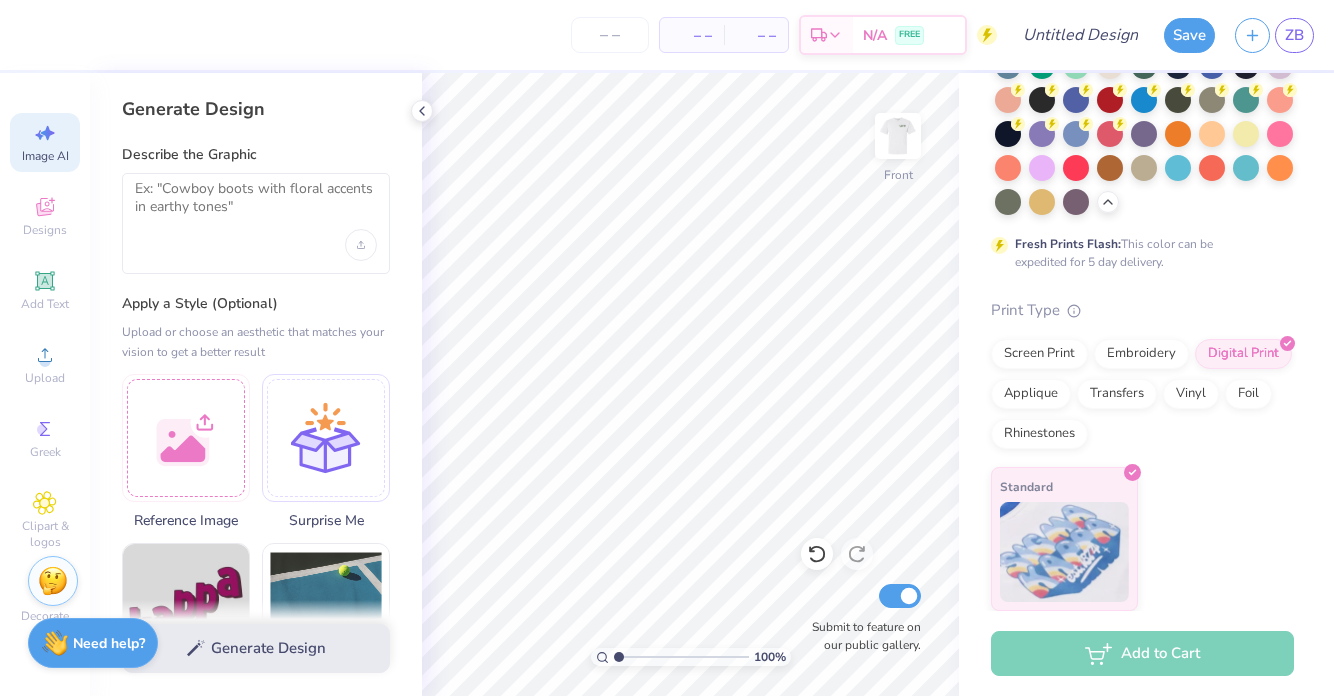 click on "Apply a Style (Optional)" at bounding box center (256, 304) 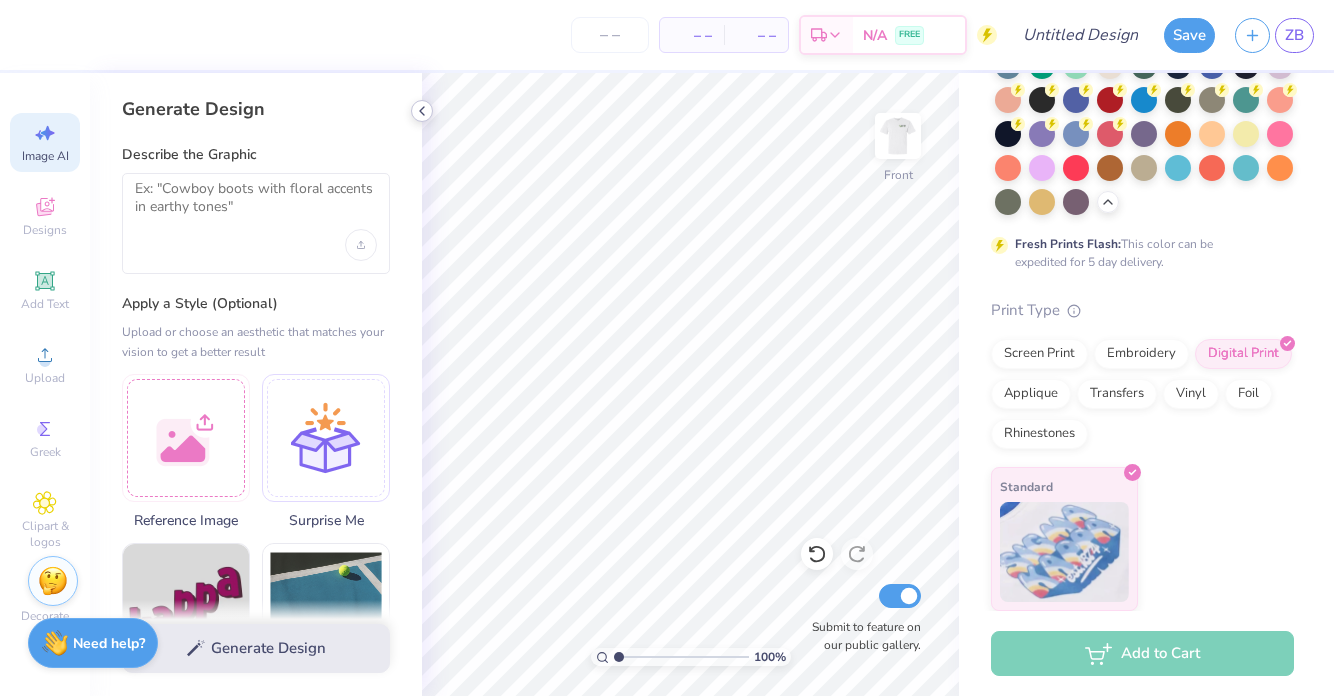 click 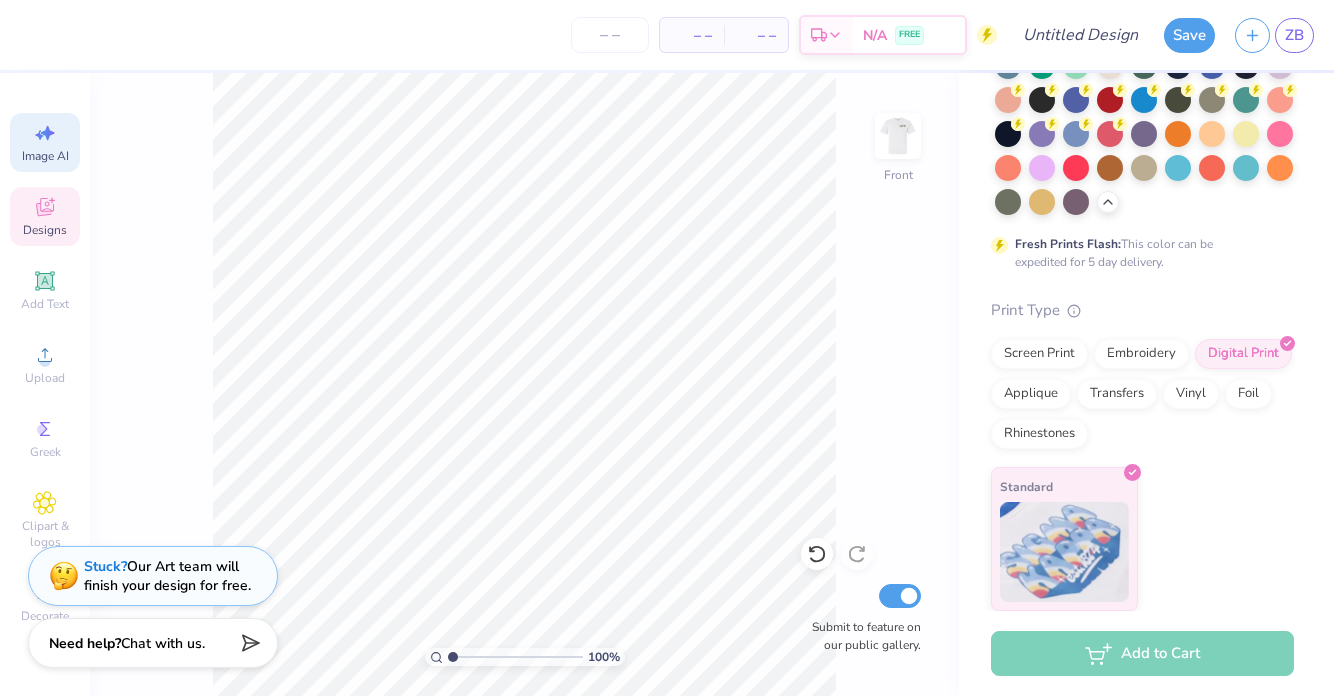 click on "Designs" at bounding box center (45, 216) 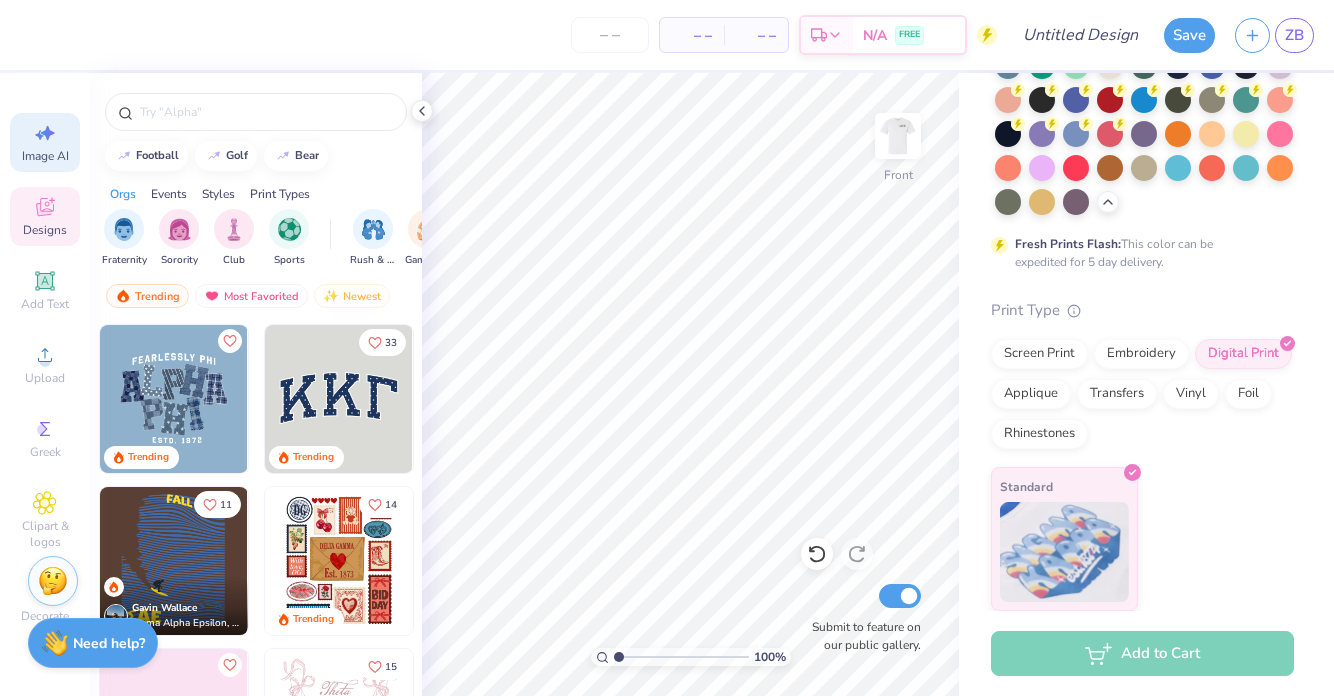 click on "Image AI" at bounding box center [45, 156] 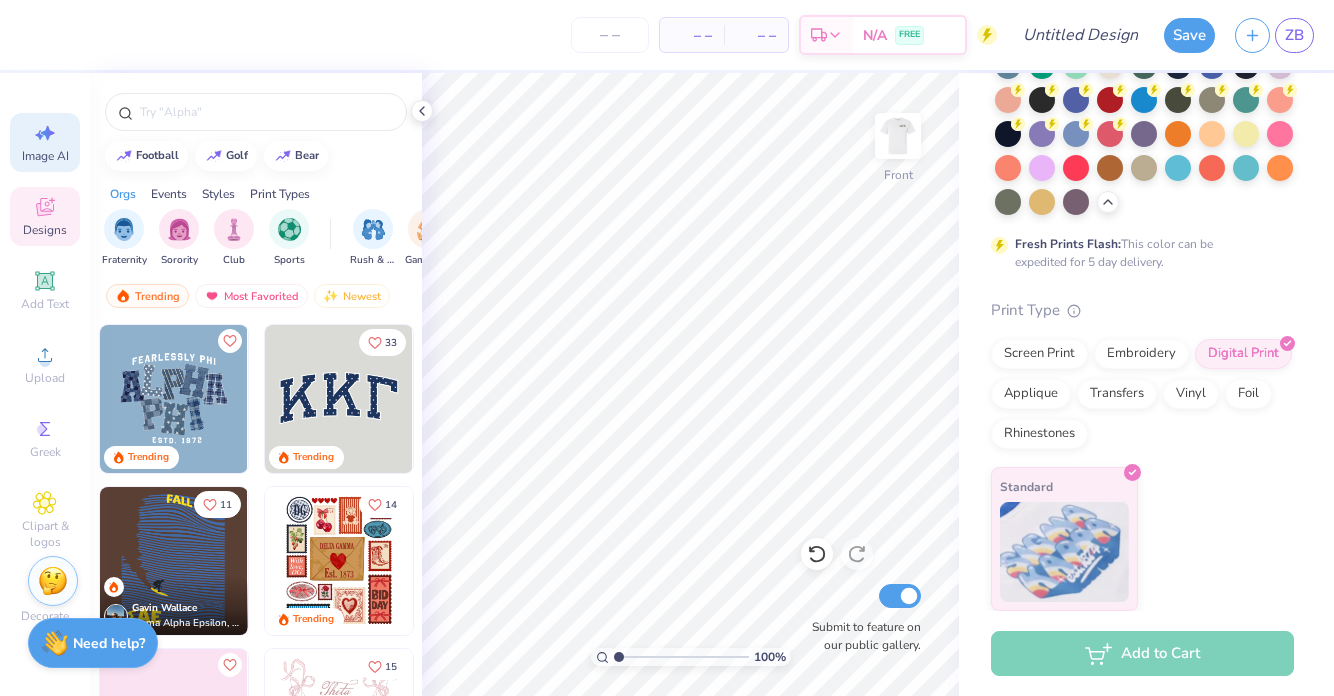 select on "4" 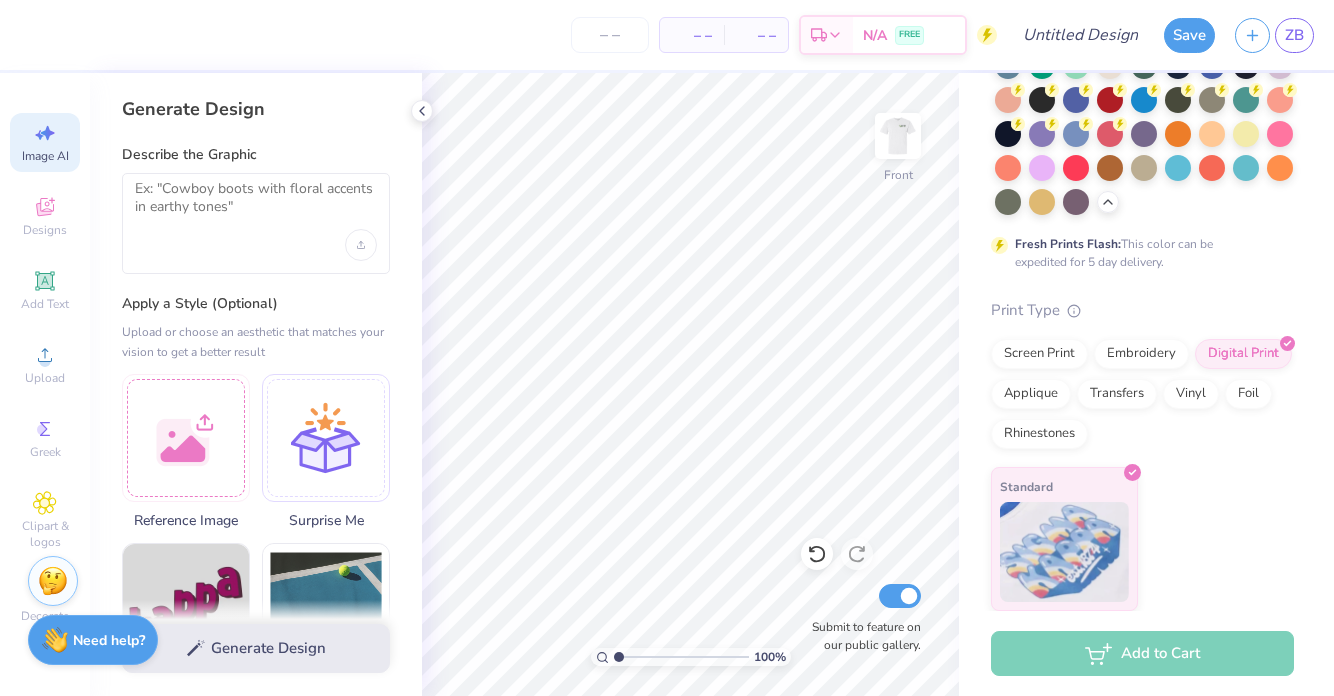 click on "Need help?" at bounding box center [109, 640] 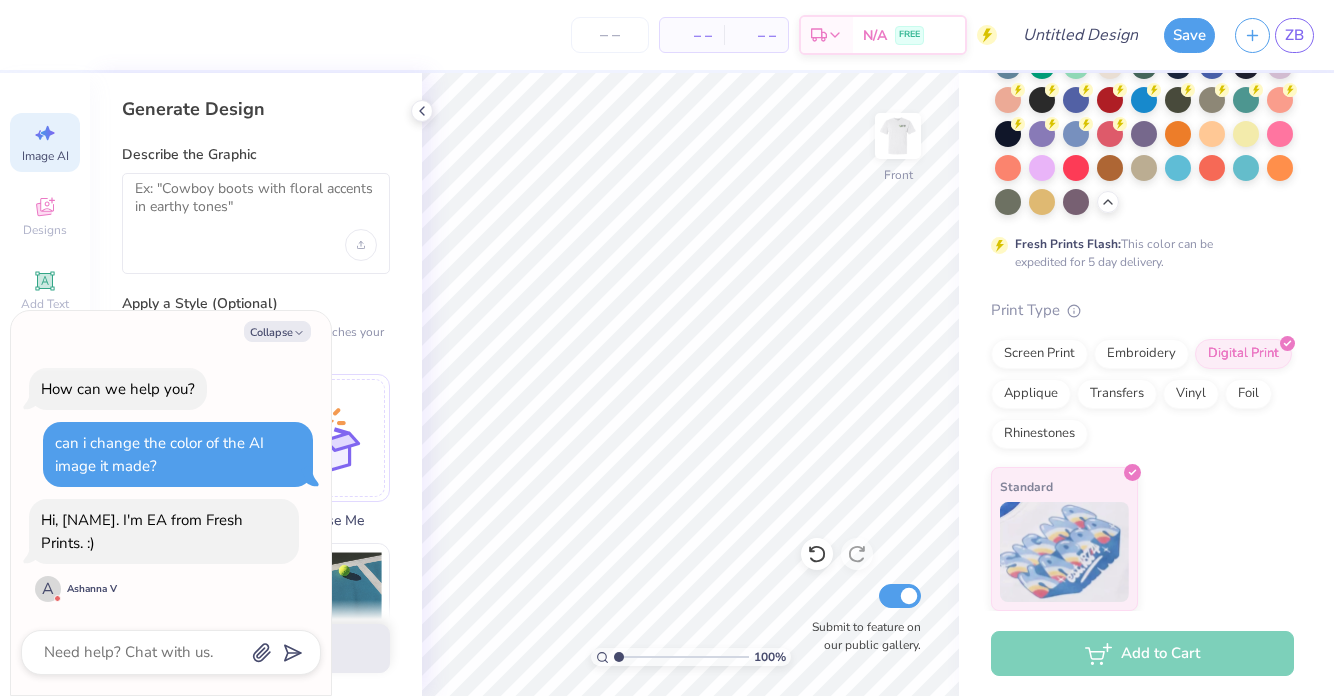 click on "A [NAME]  V" at bounding box center [76, 589] 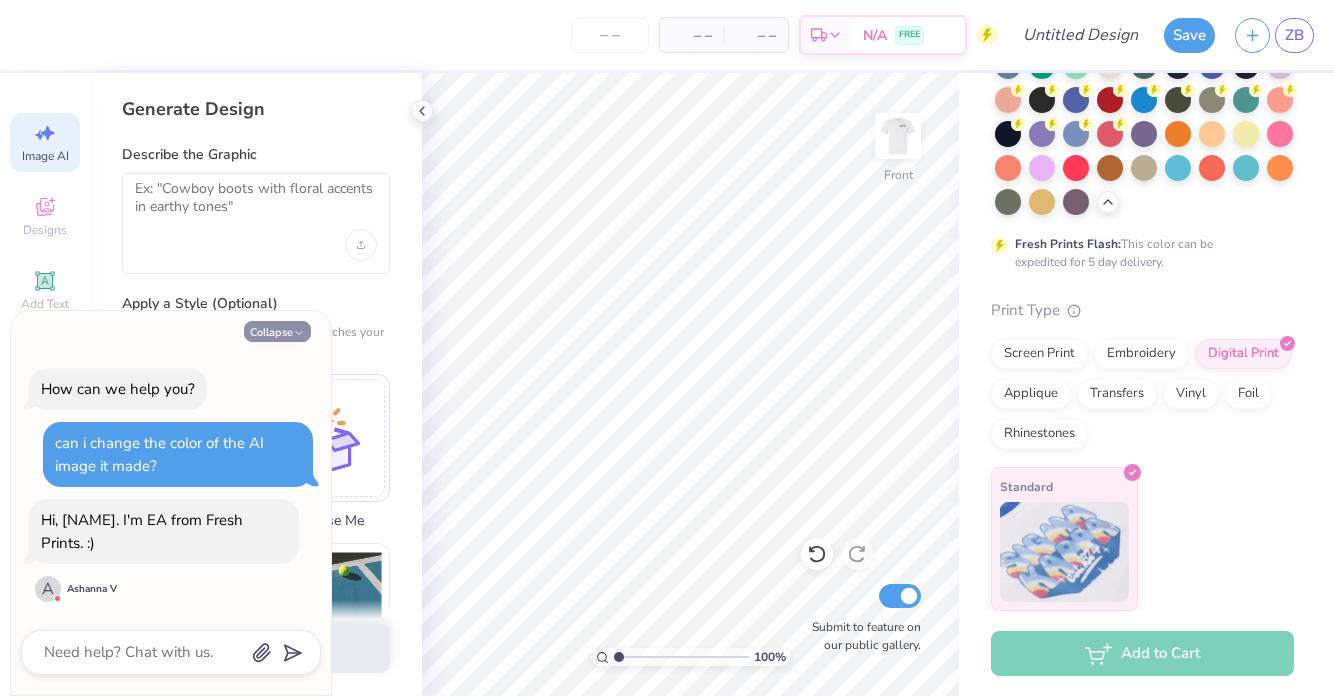 click on "Collapse" at bounding box center (277, 331) 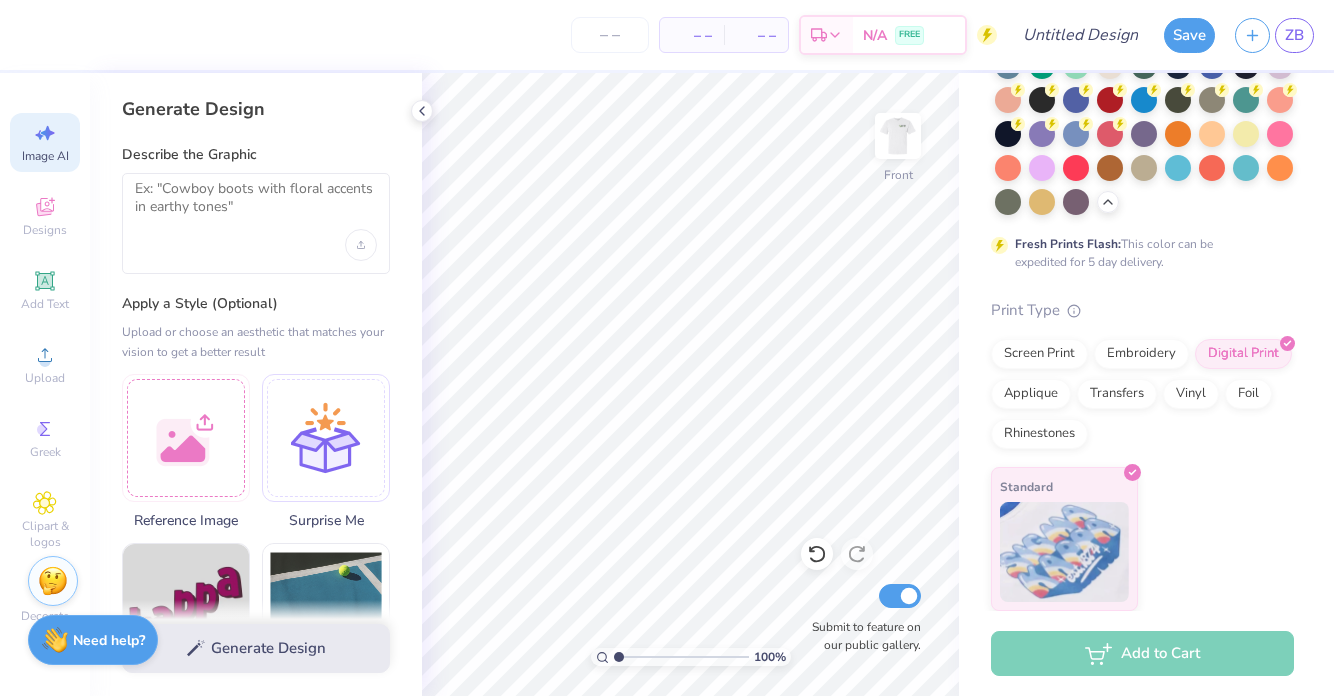 click on "Need help?" at bounding box center (109, 640) 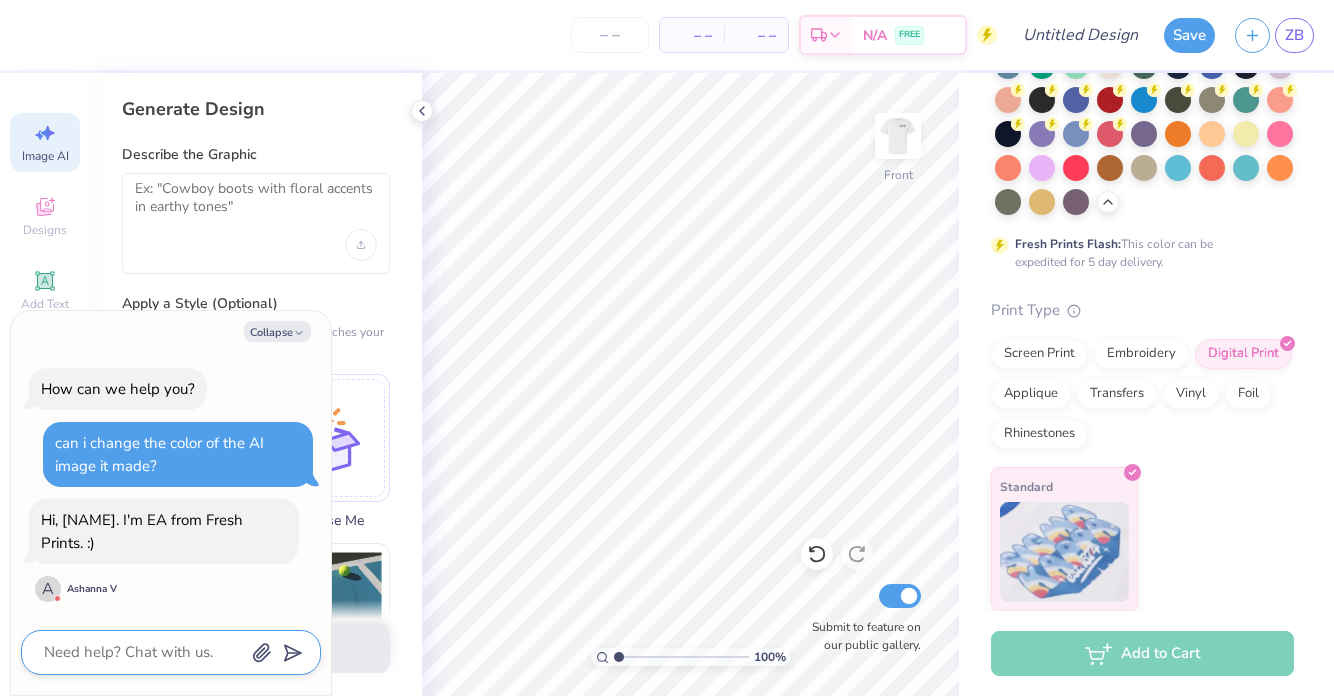click at bounding box center (143, 652) 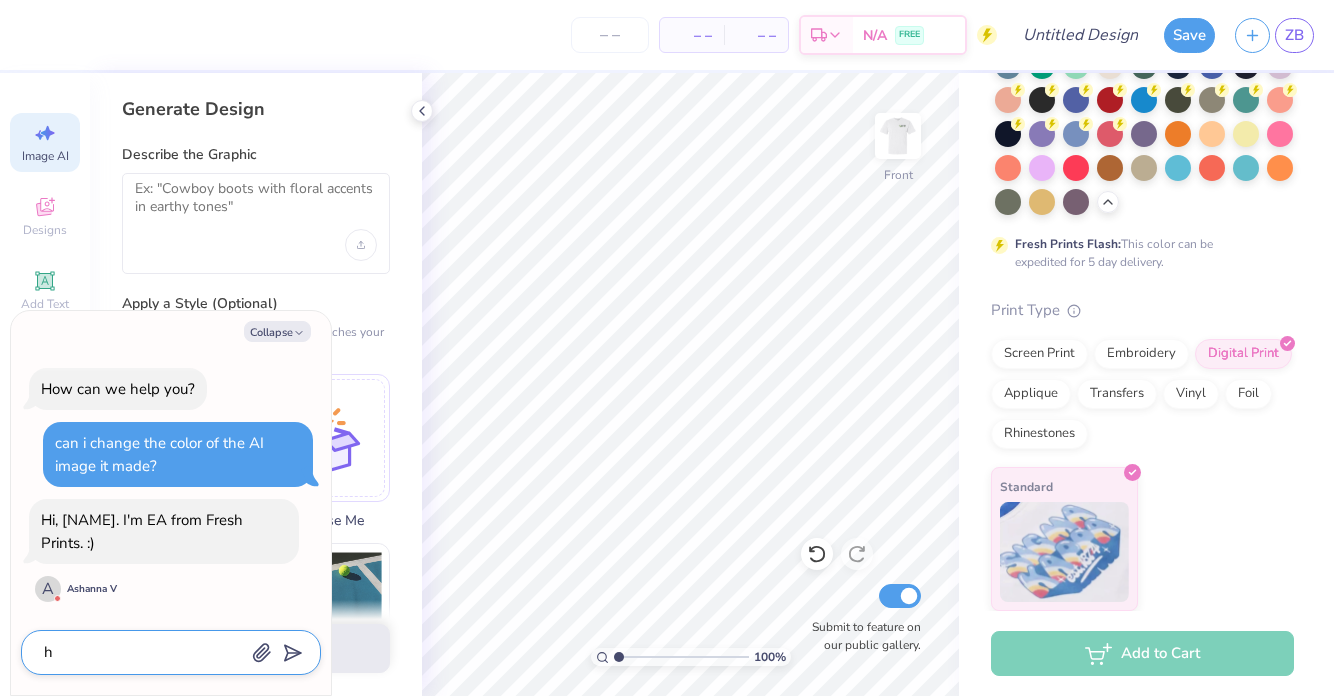 type on "x" 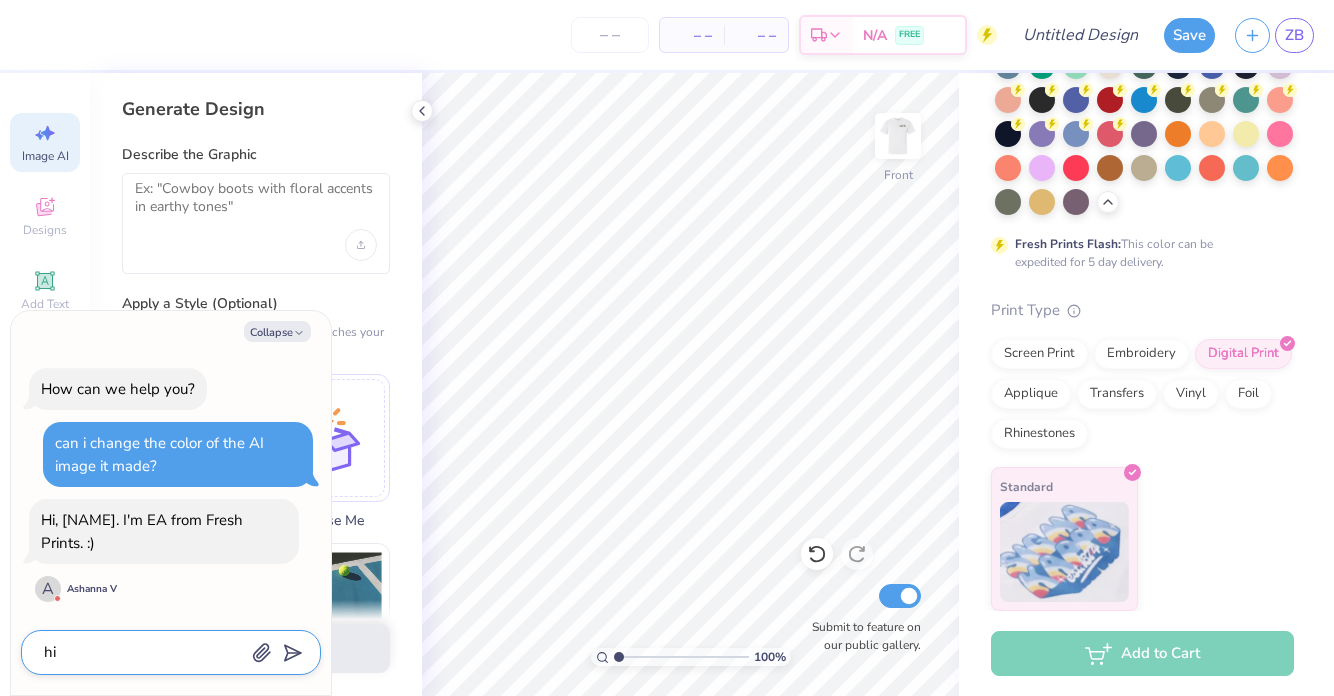 type on "x" 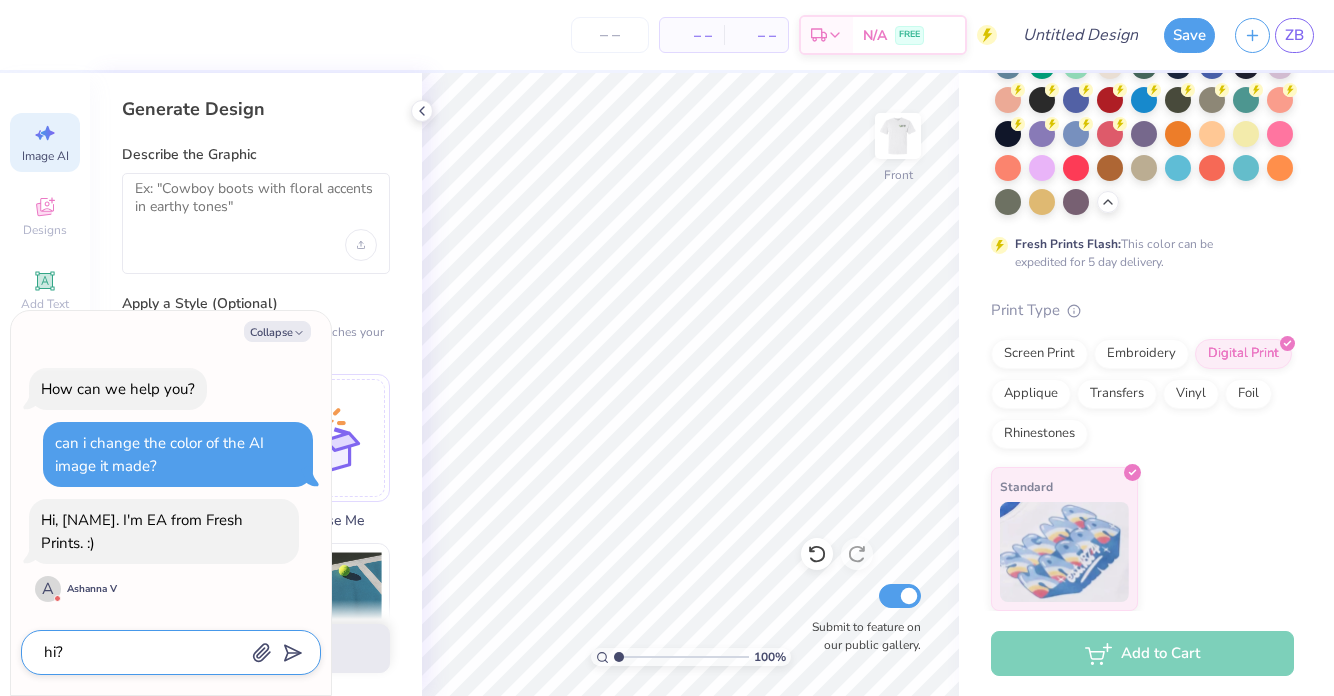 type on "hi?" 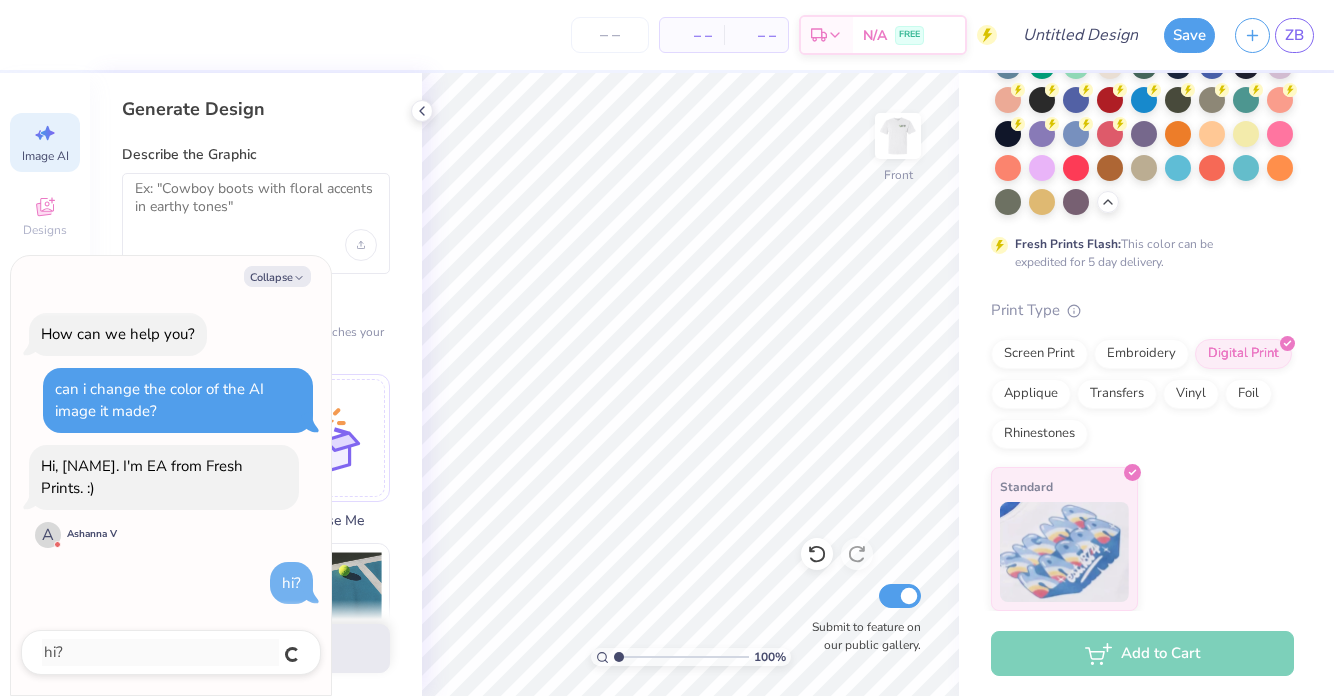 type on "x" 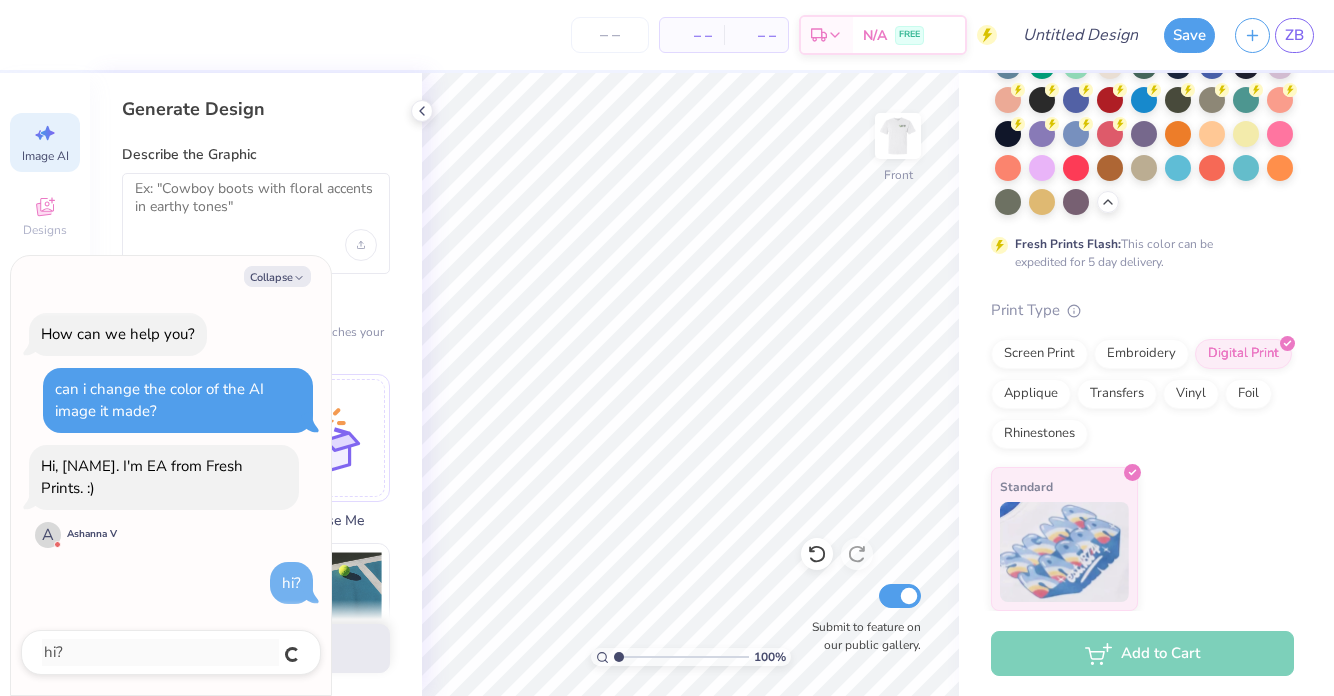 type 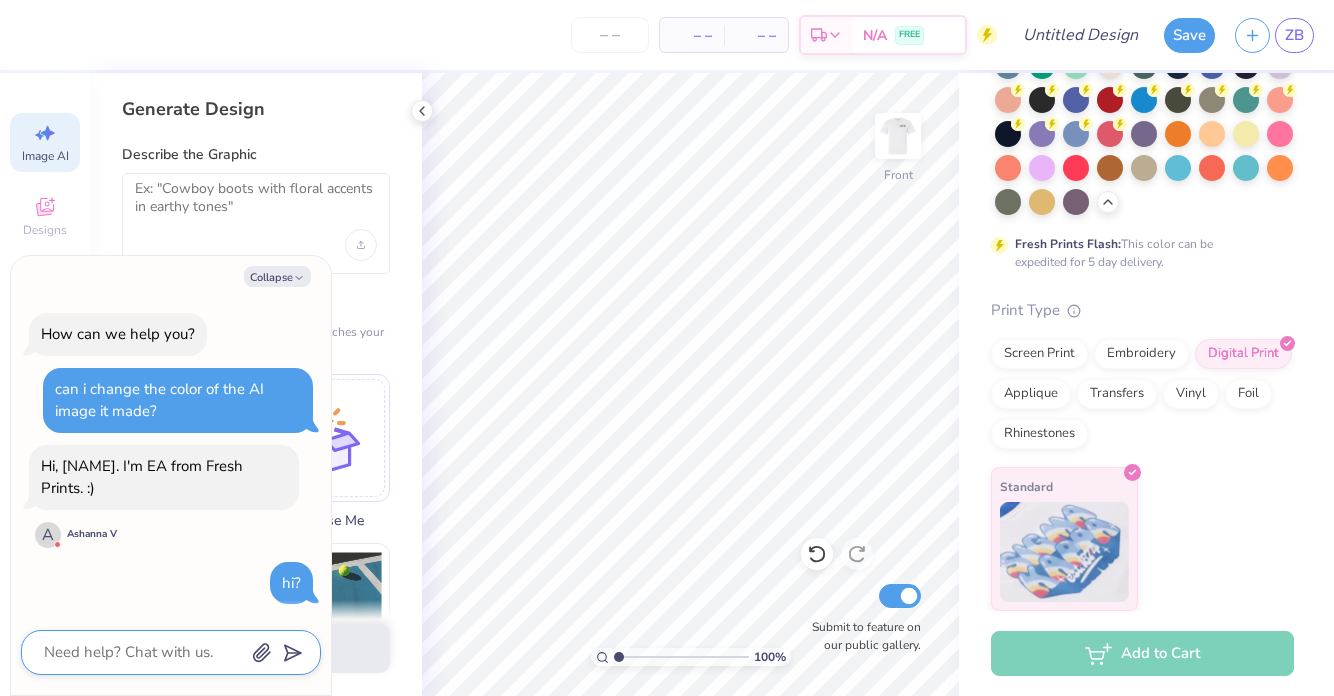 click at bounding box center [143, 652] 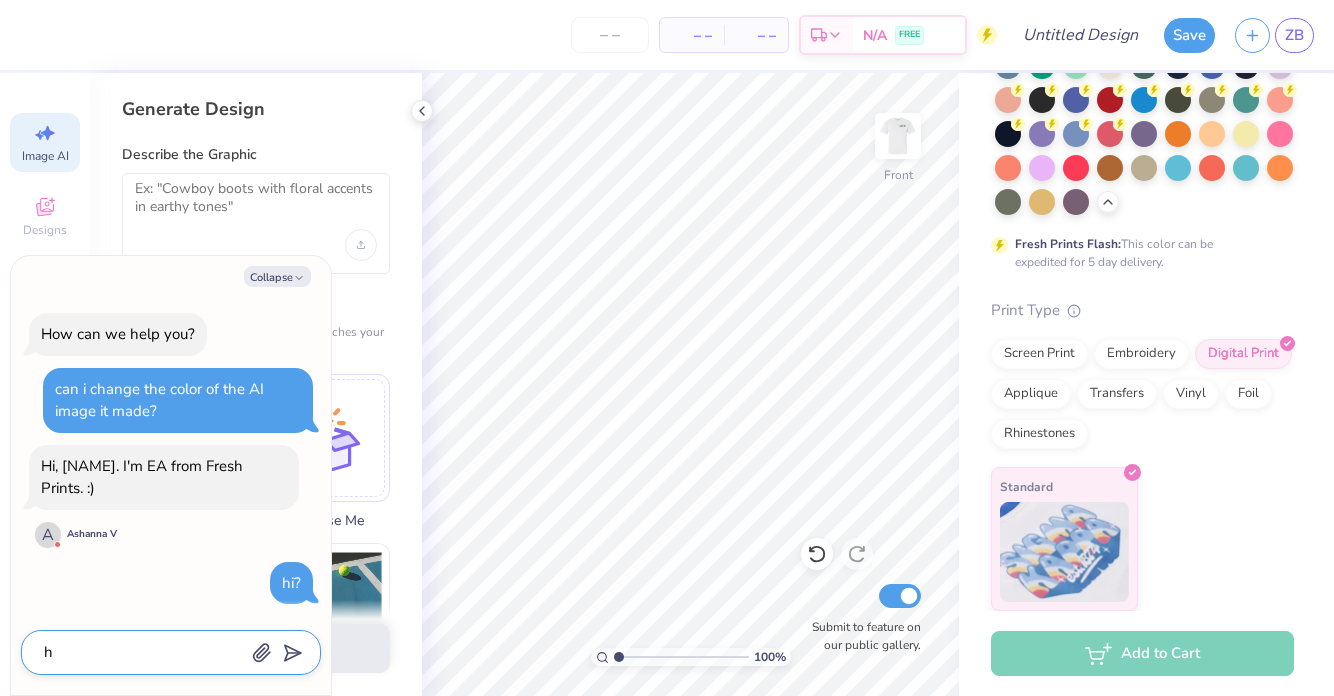 type on "x" 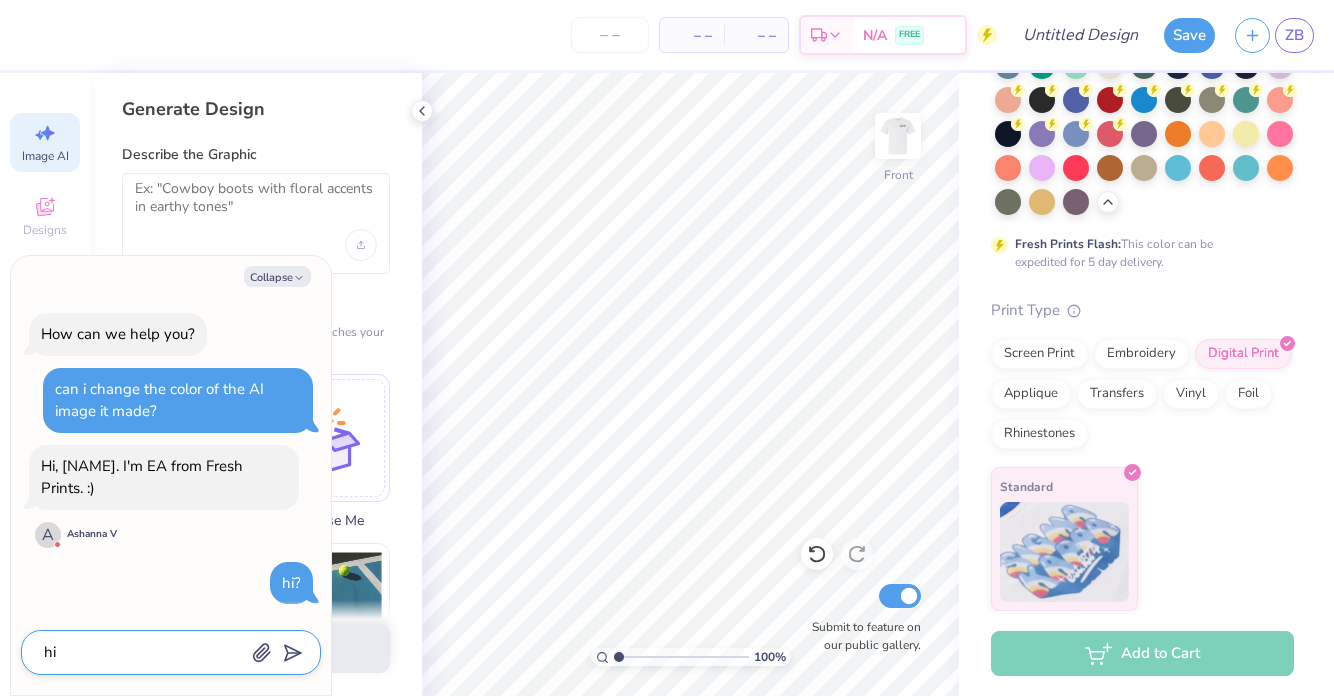 type on "x" 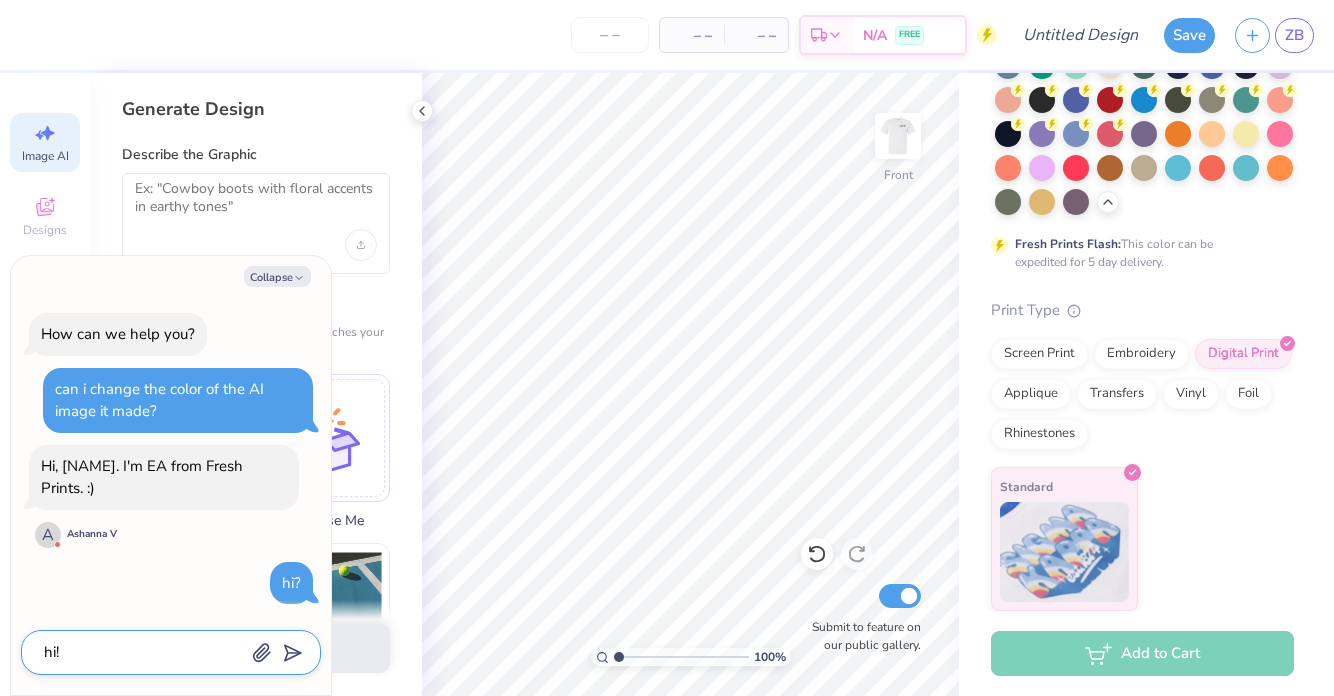 type on "hi!" 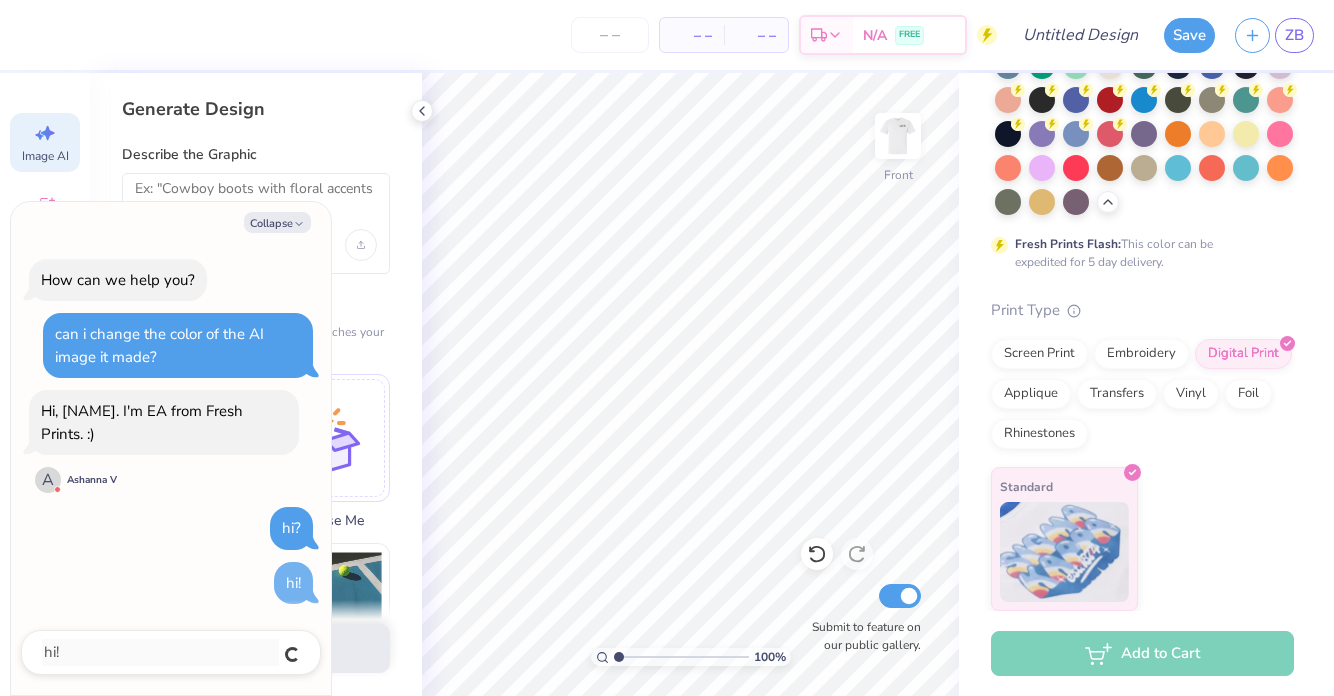 type on "x" 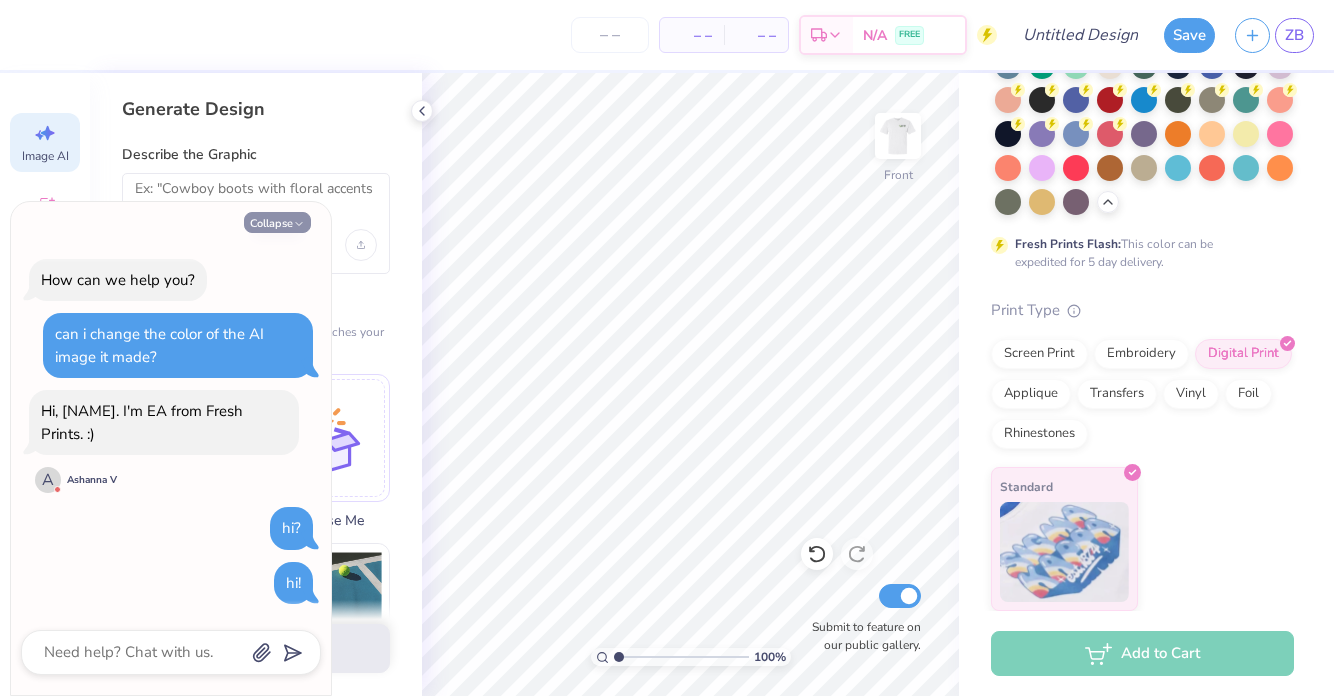 click 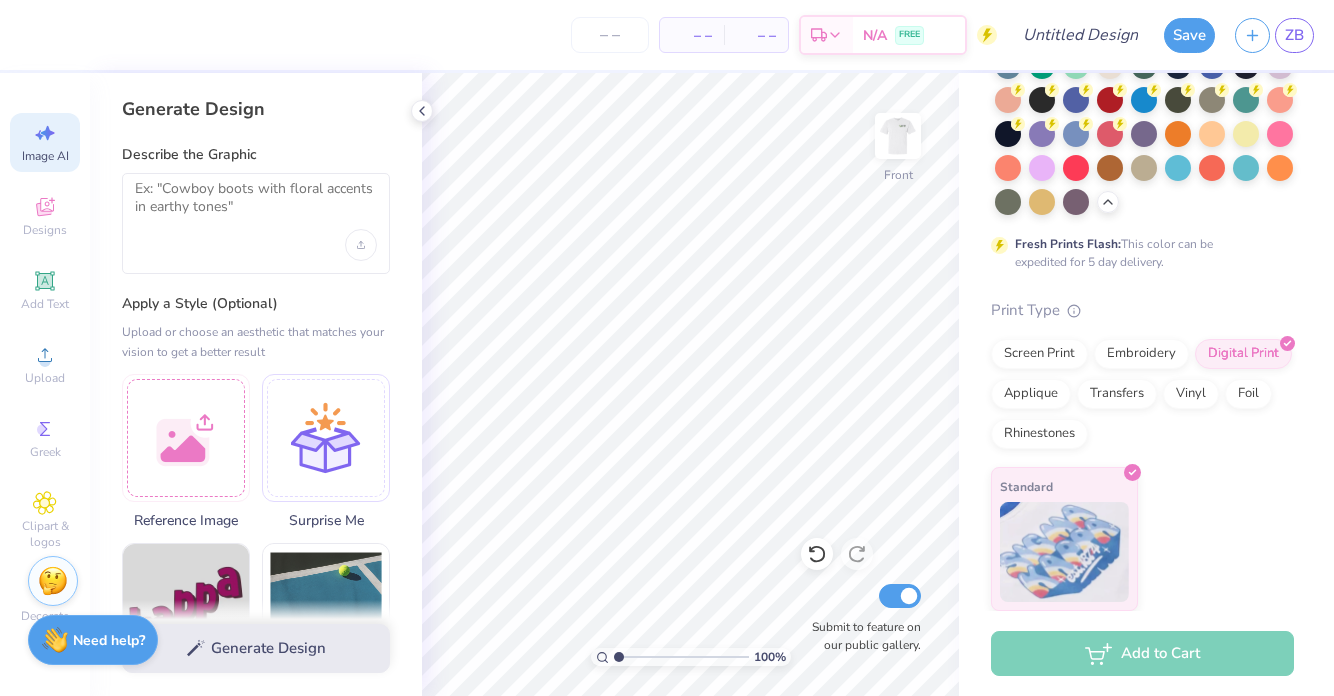 click on "Need help?" at bounding box center (109, 640) 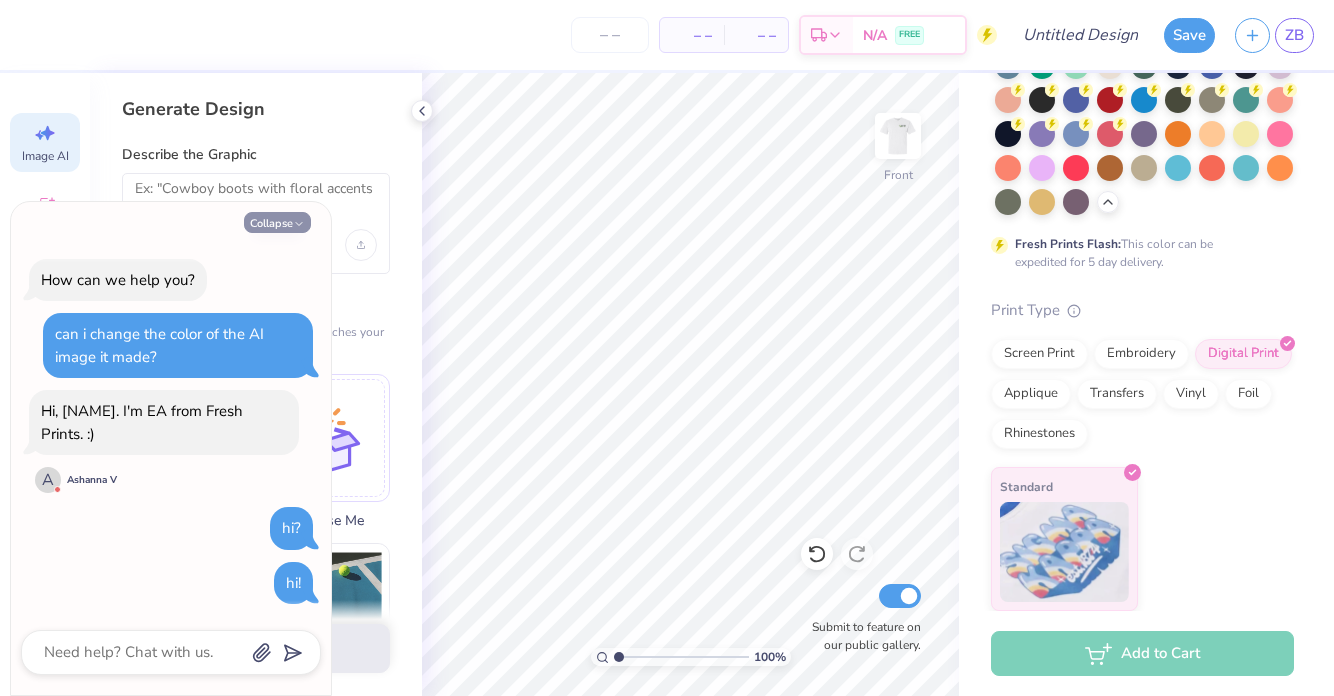 click on "Collapse" at bounding box center (277, 222) 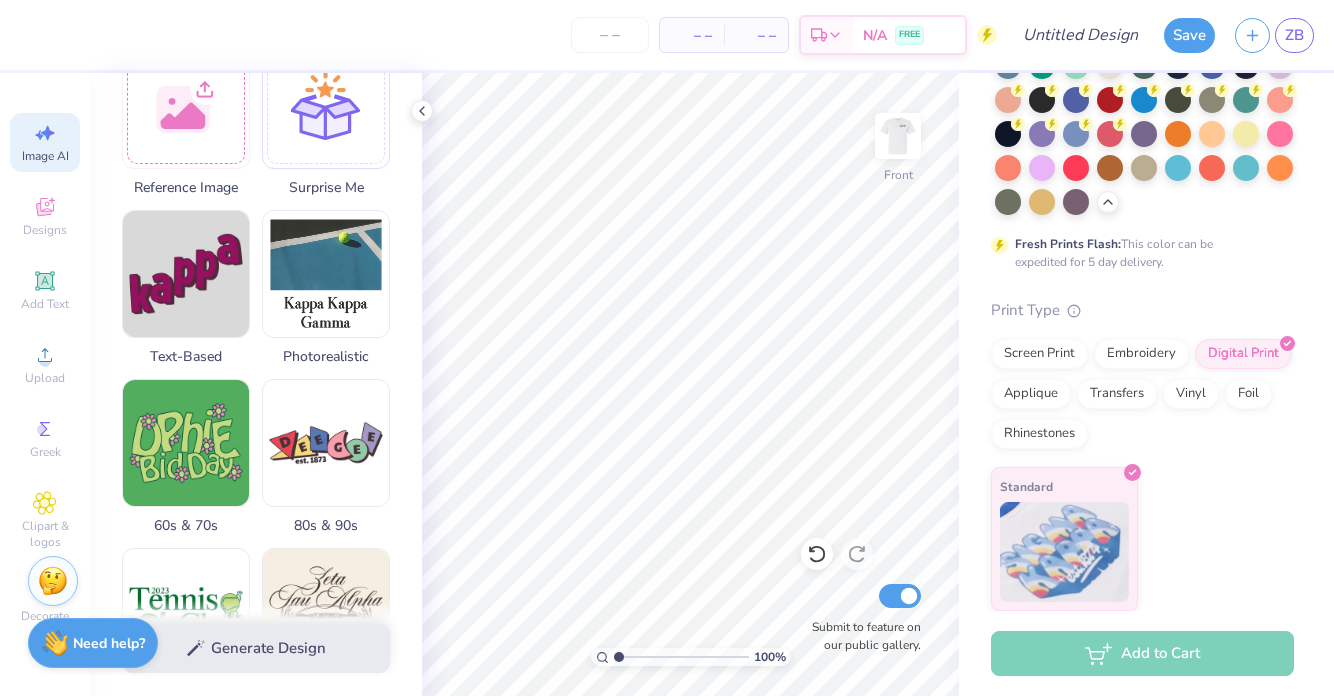 scroll, scrollTop: 335, scrollLeft: 0, axis: vertical 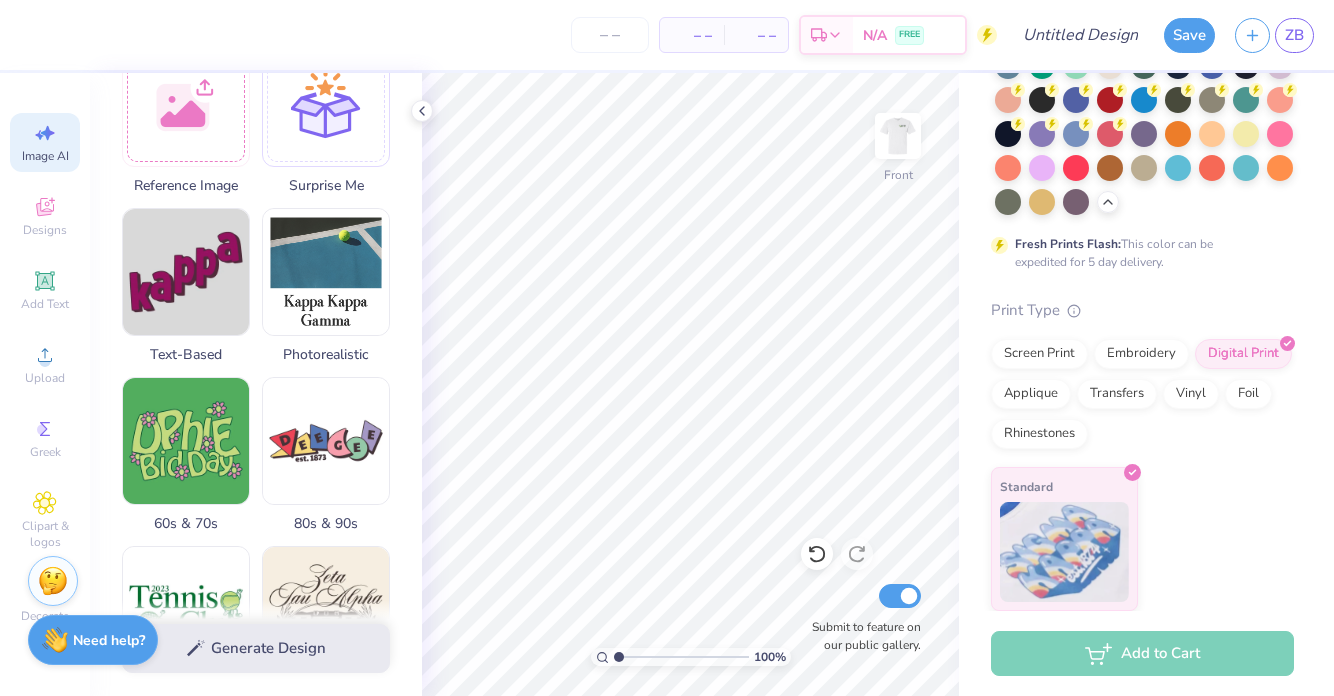 click on "Need help?" at bounding box center (109, 640) 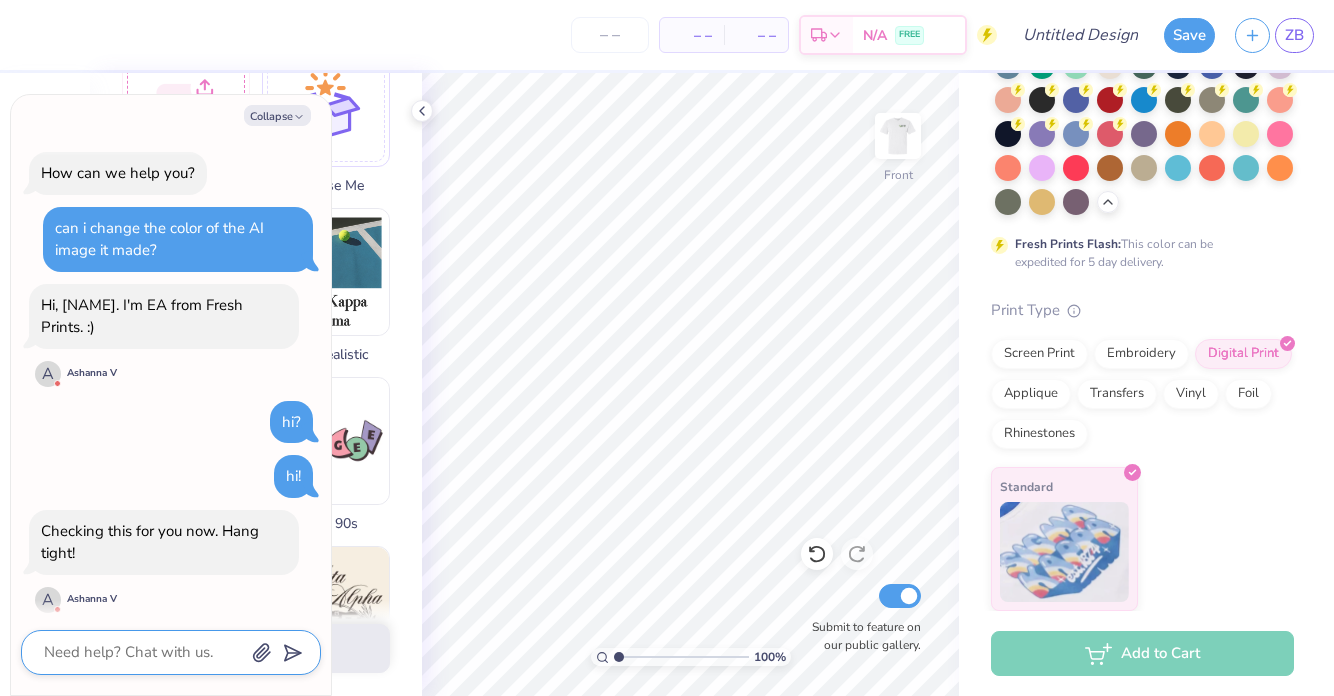click at bounding box center (143, 652) 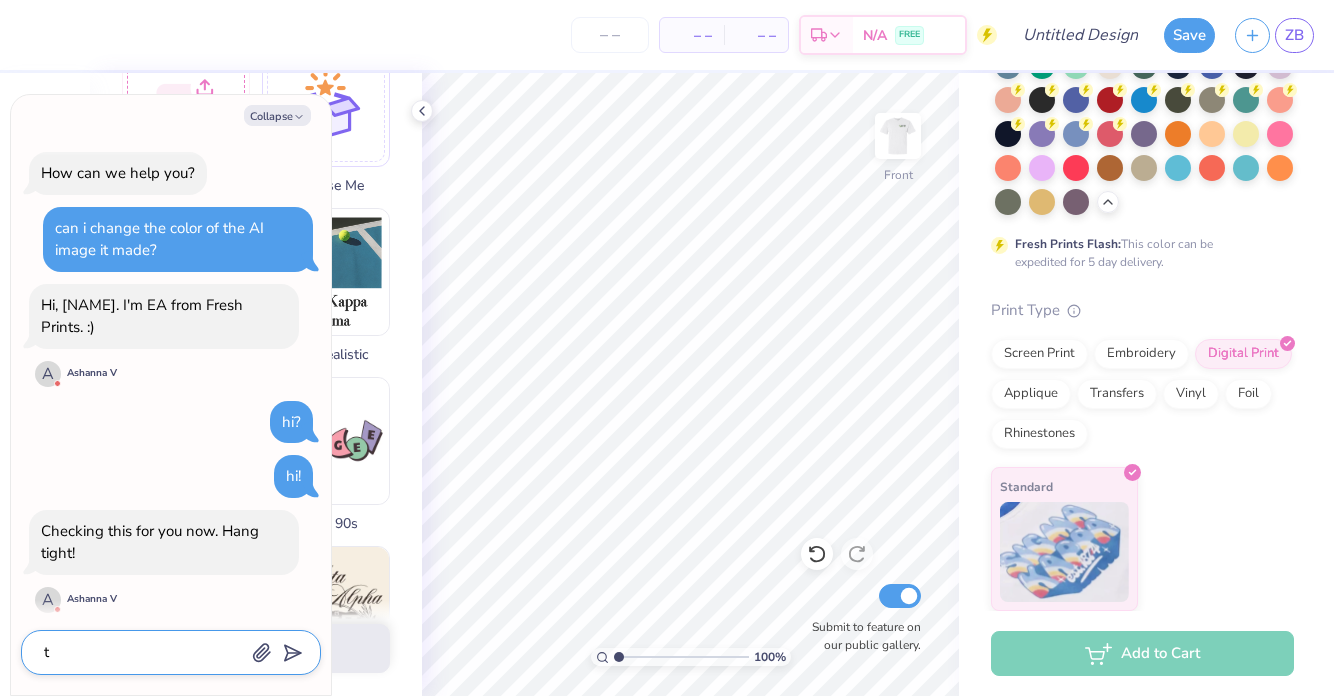 type on "th" 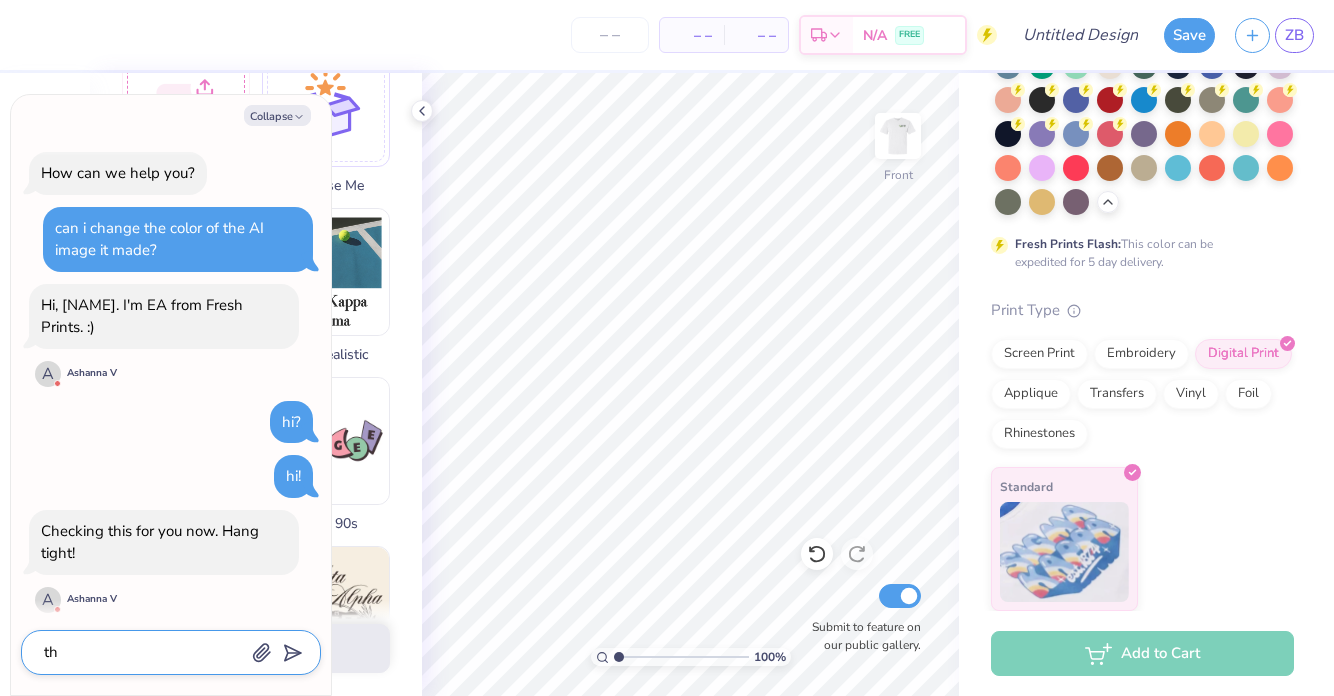 type on "x" 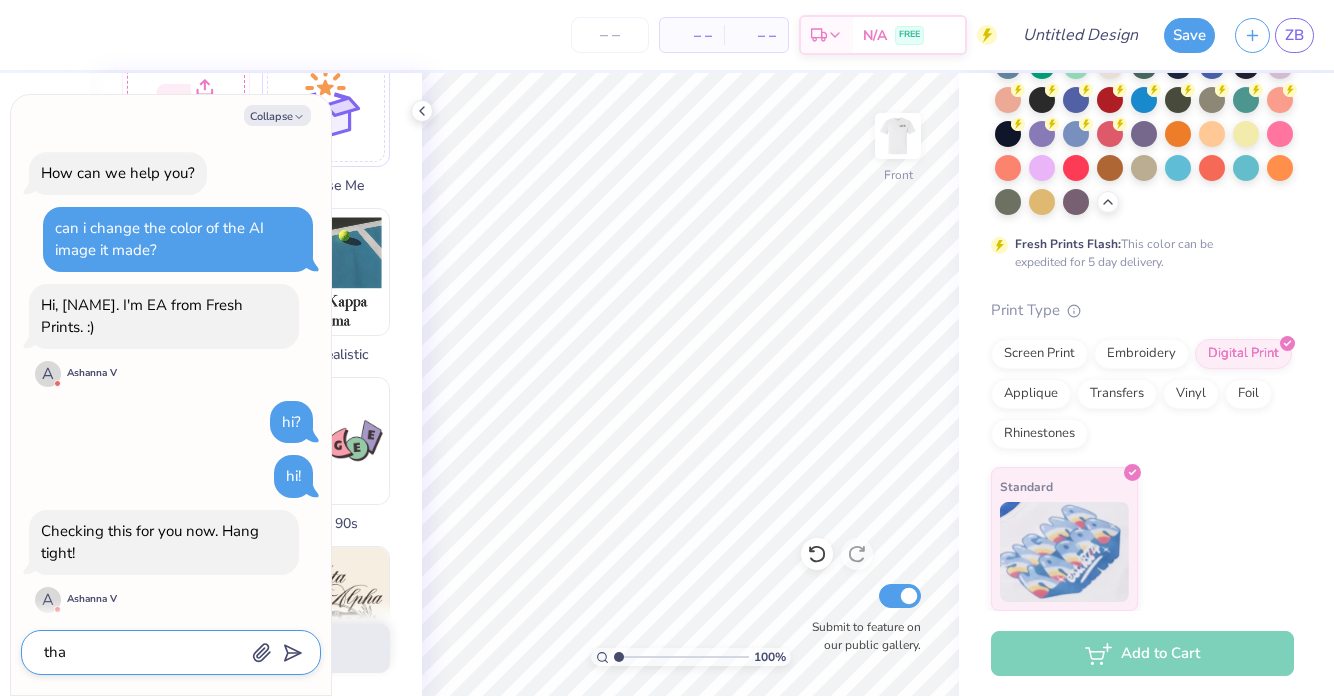 type on "x" 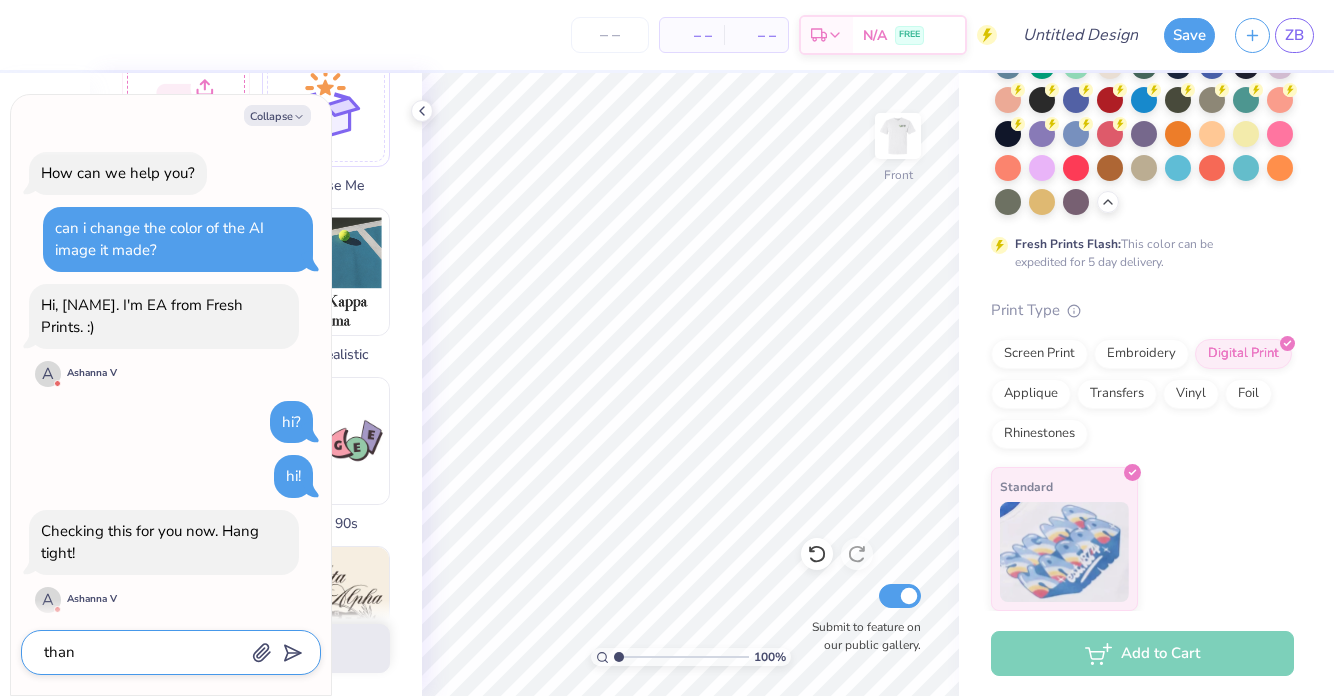type on "x" 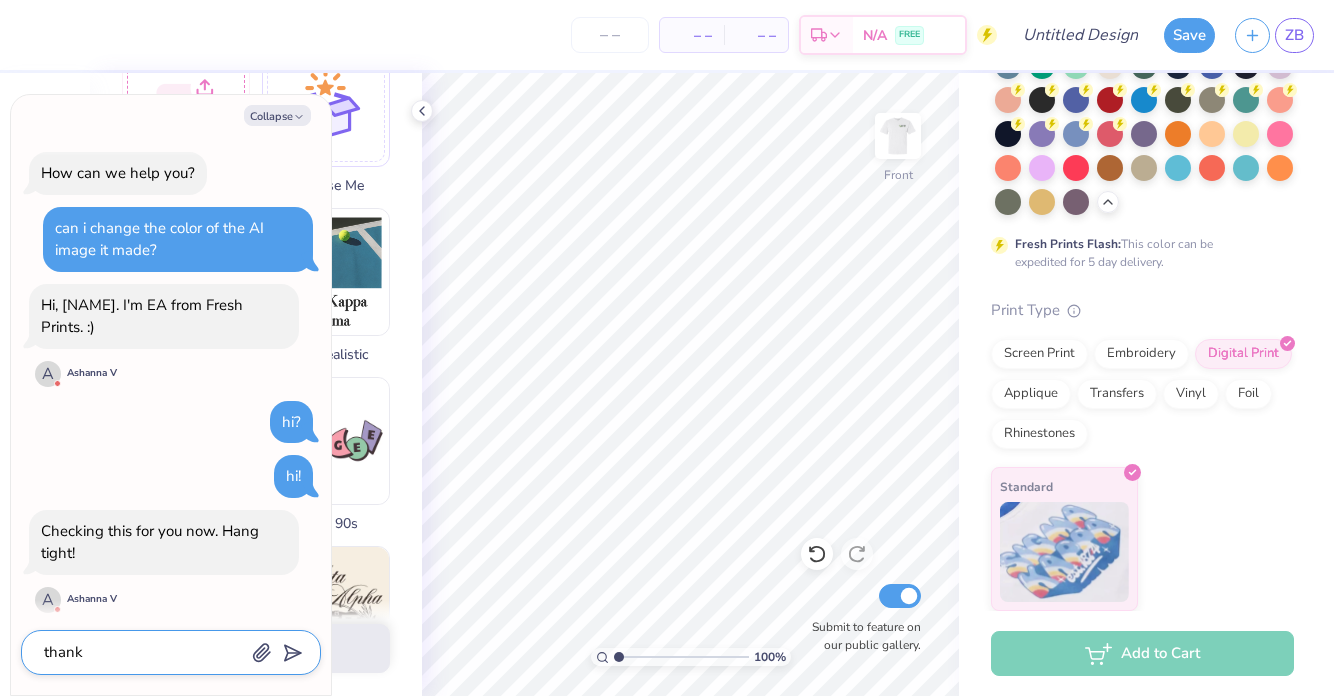 type on "x" 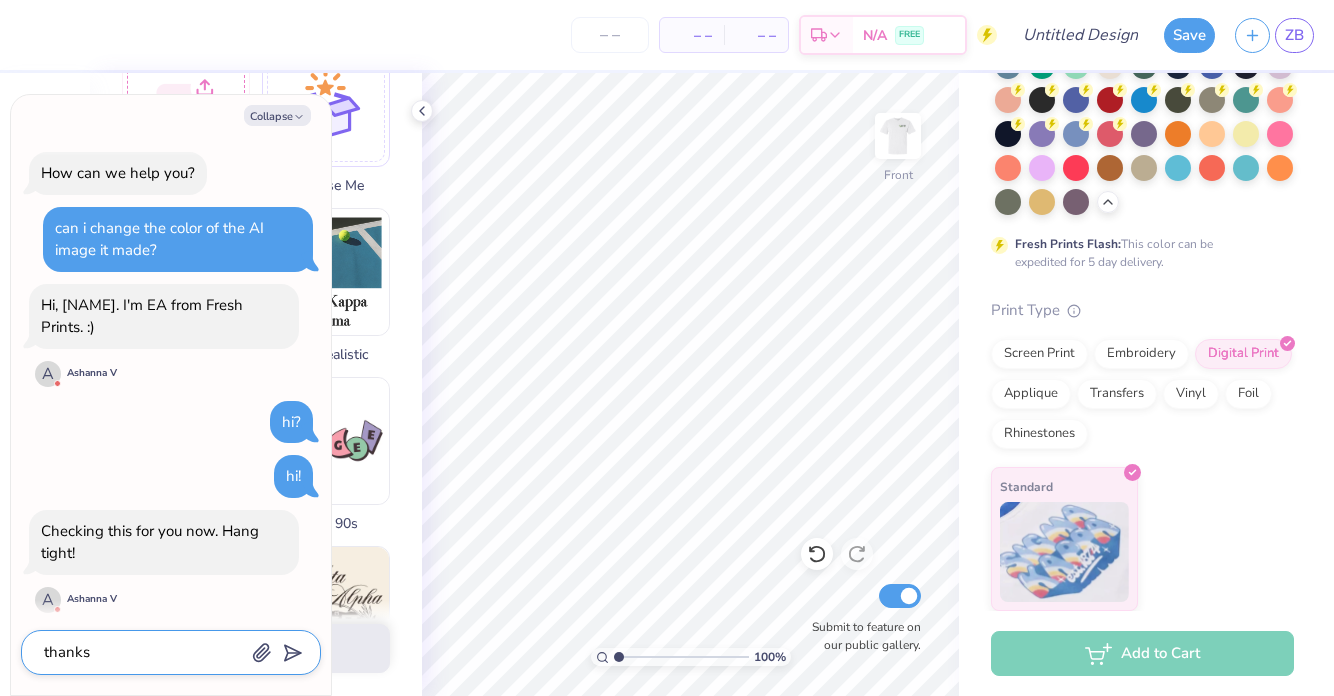 type on "x" 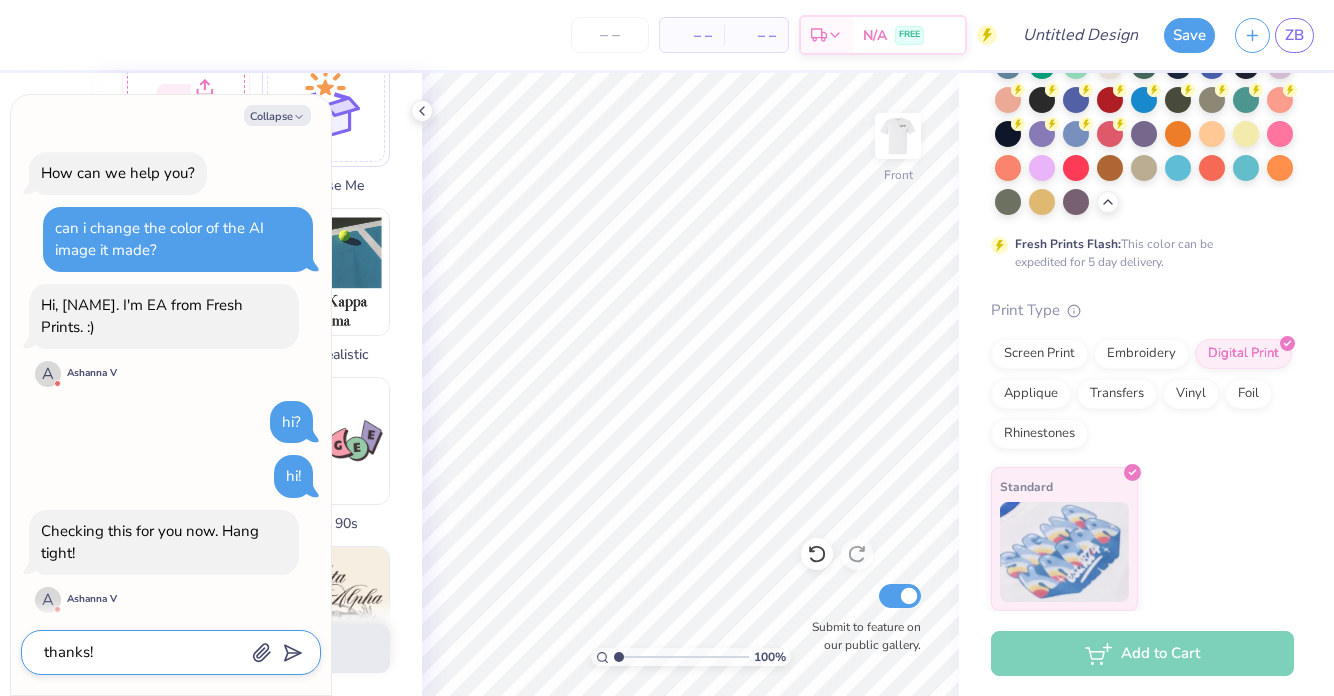 type on "thanks!" 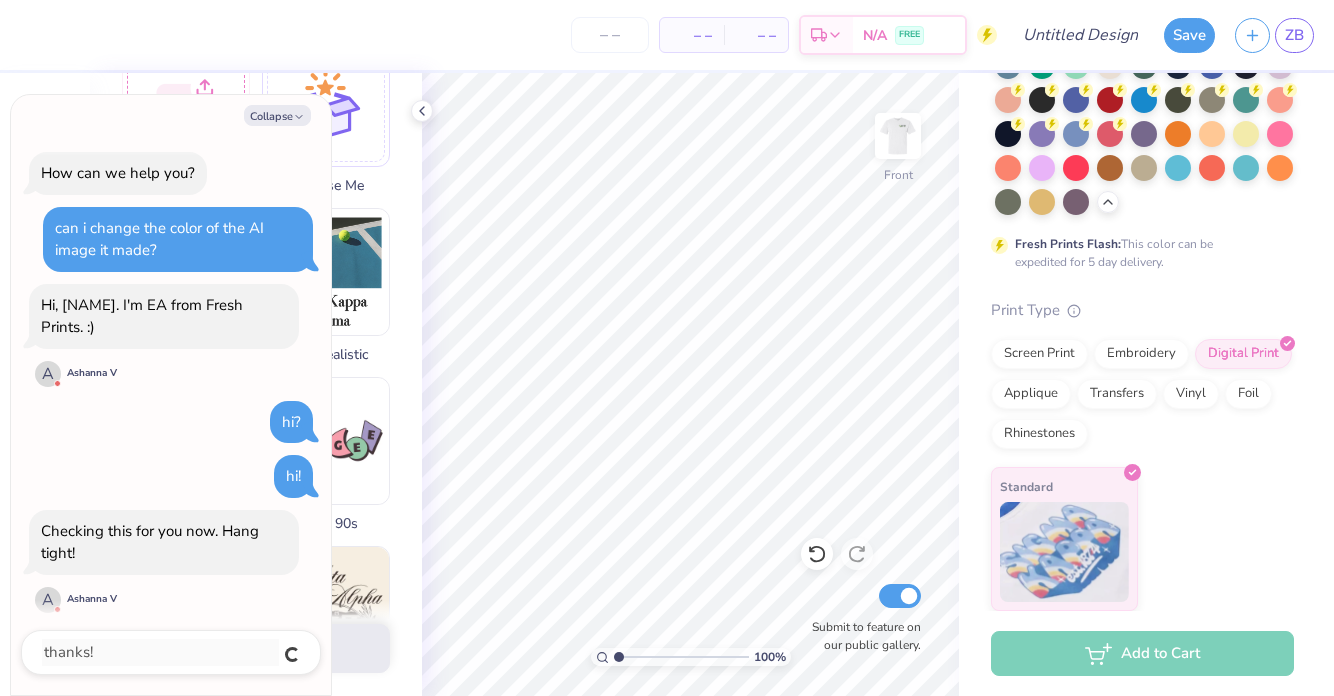 scroll, scrollTop: 42, scrollLeft: 0, axis: vertical 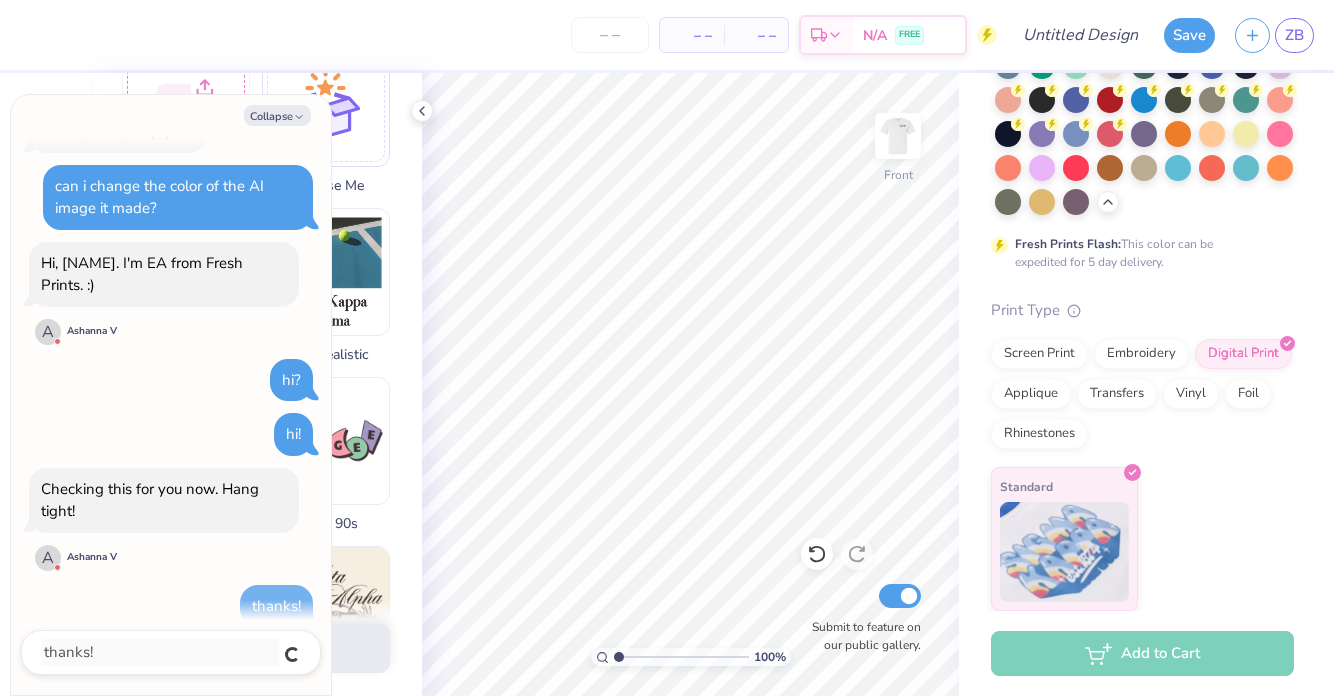 type on "x" 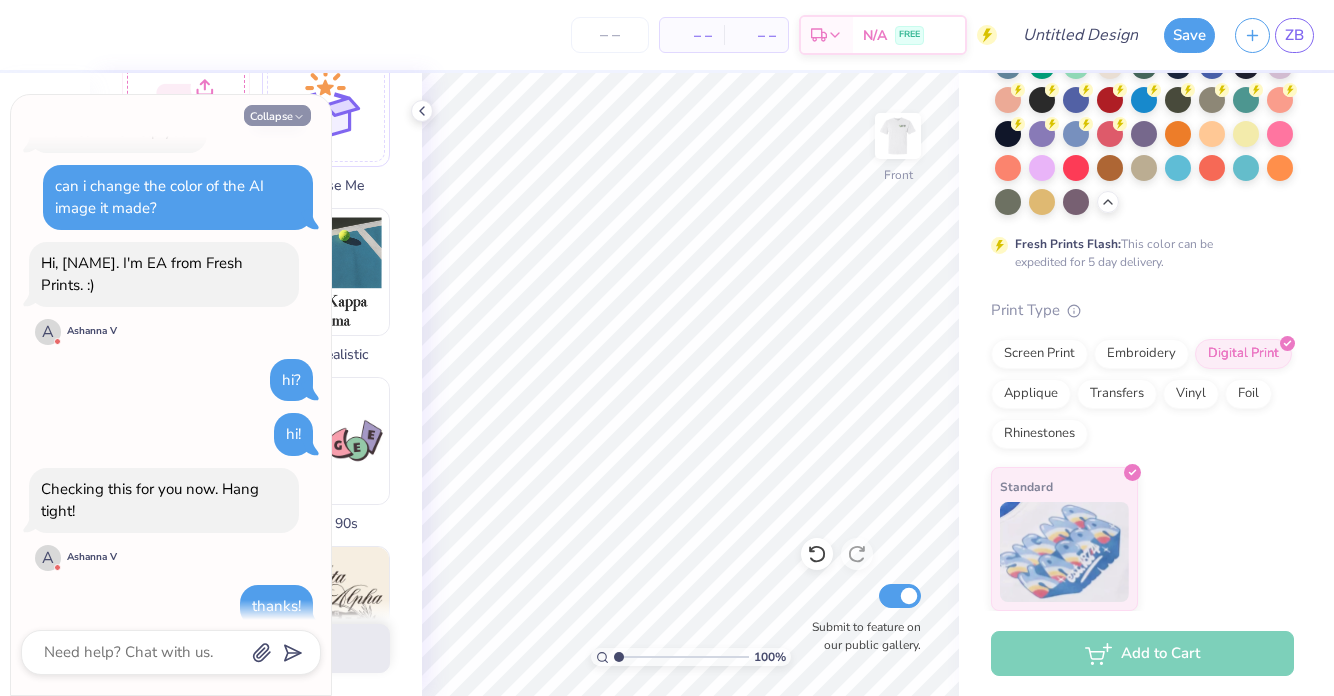 click on "Collapse" at bounding box center [277, 115] 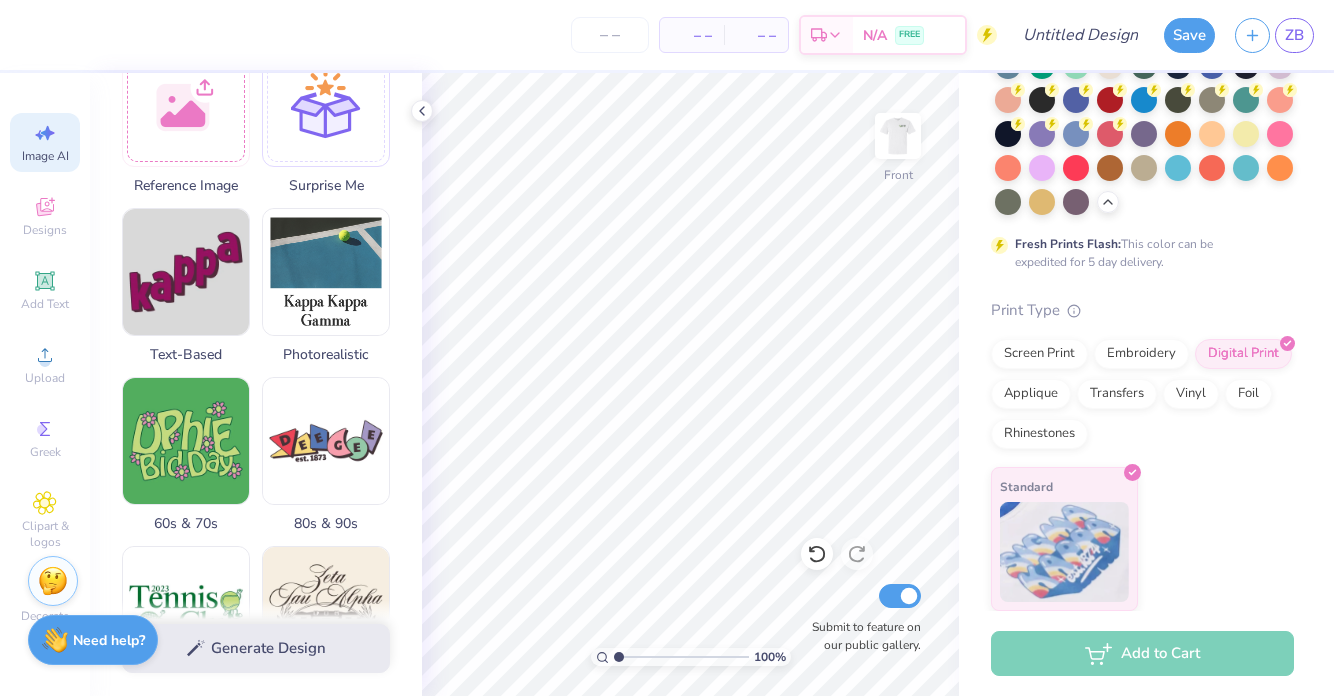 click on "Need help?  Chat with us." at bounding box center [93, 640] 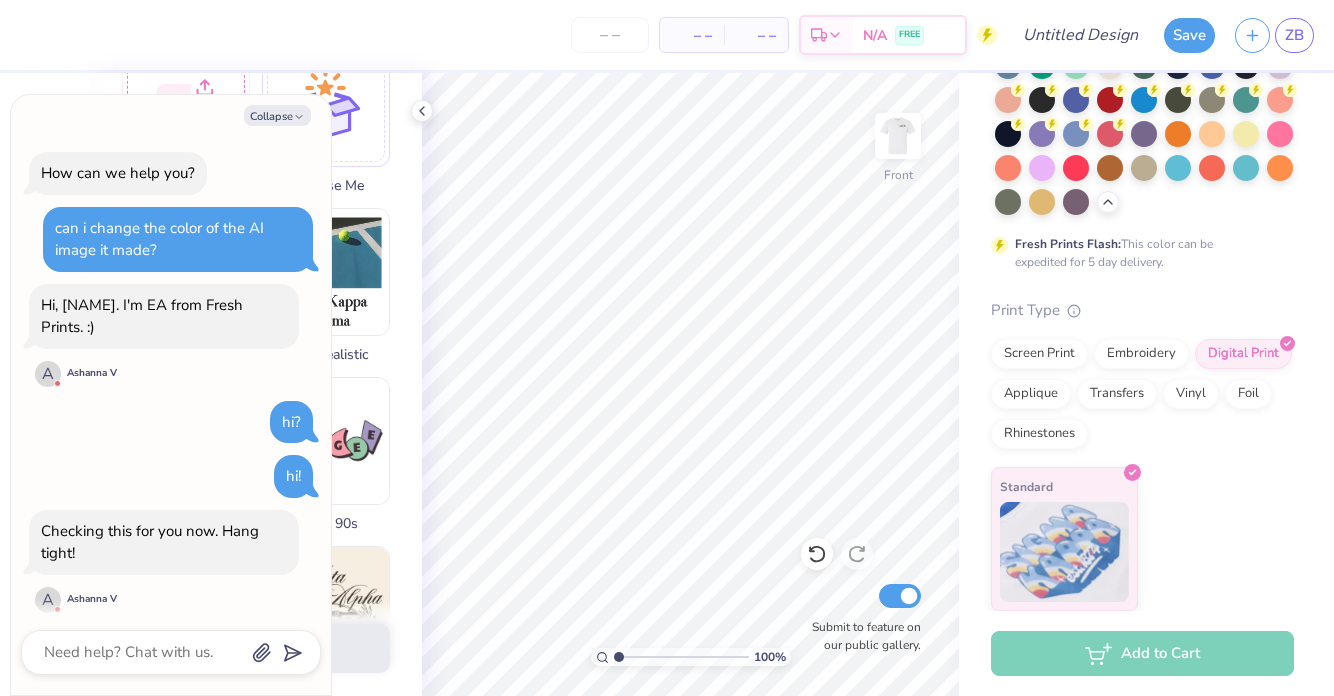 scroll, scrollTop: 42, scrollLeft: 0, axis: vertical 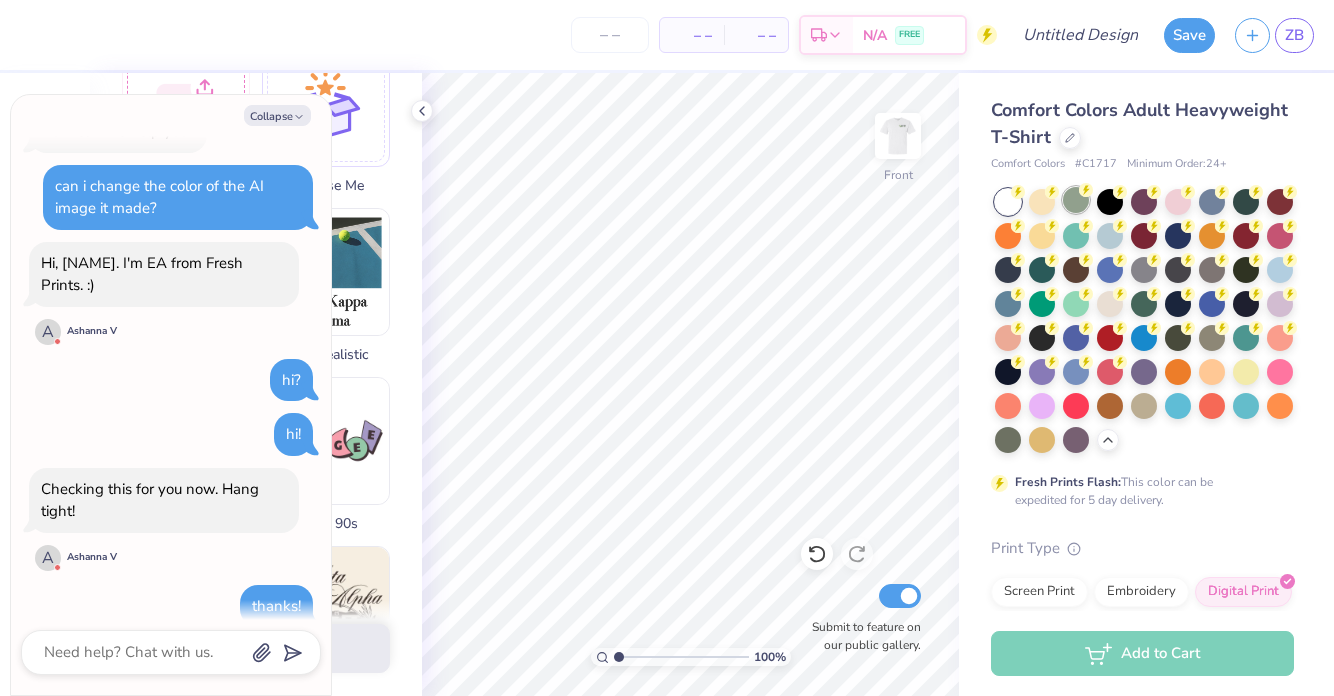click at bounding box center [1076, 200] 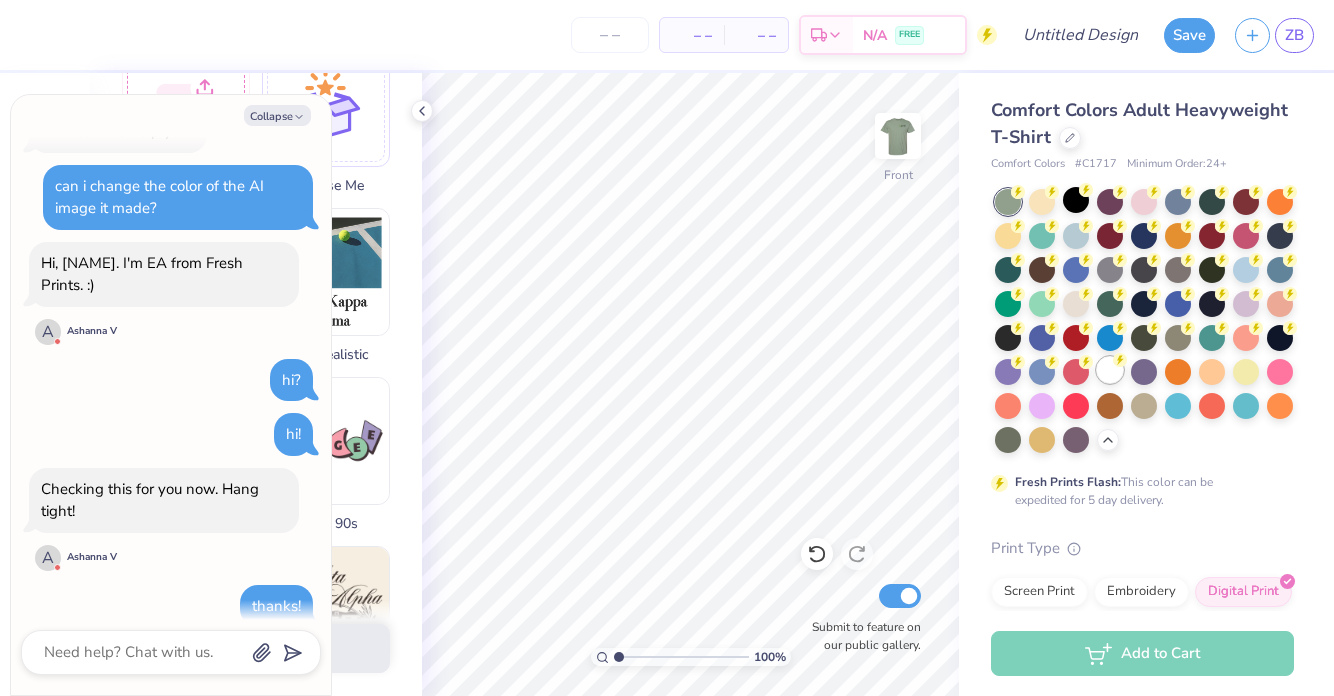 click at bounding box center (1110, 370) 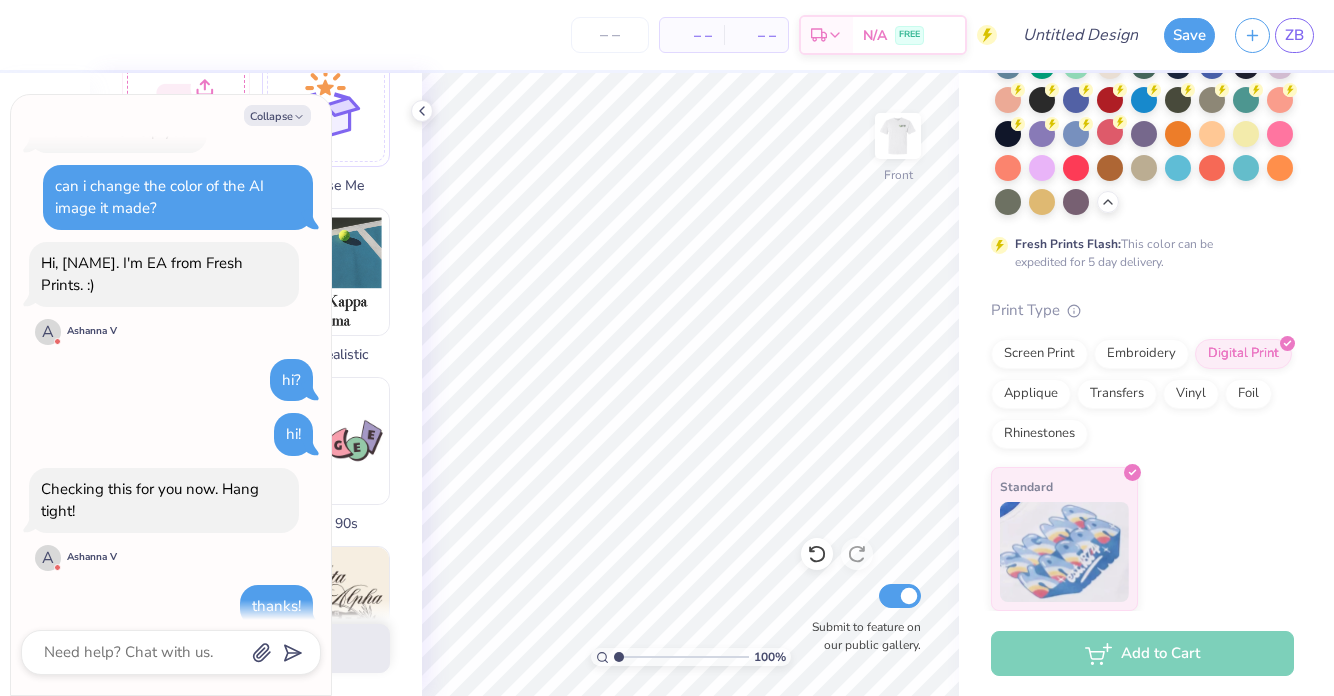 scroll, scrollTop: 0, scrollLeft: 0, axis: both 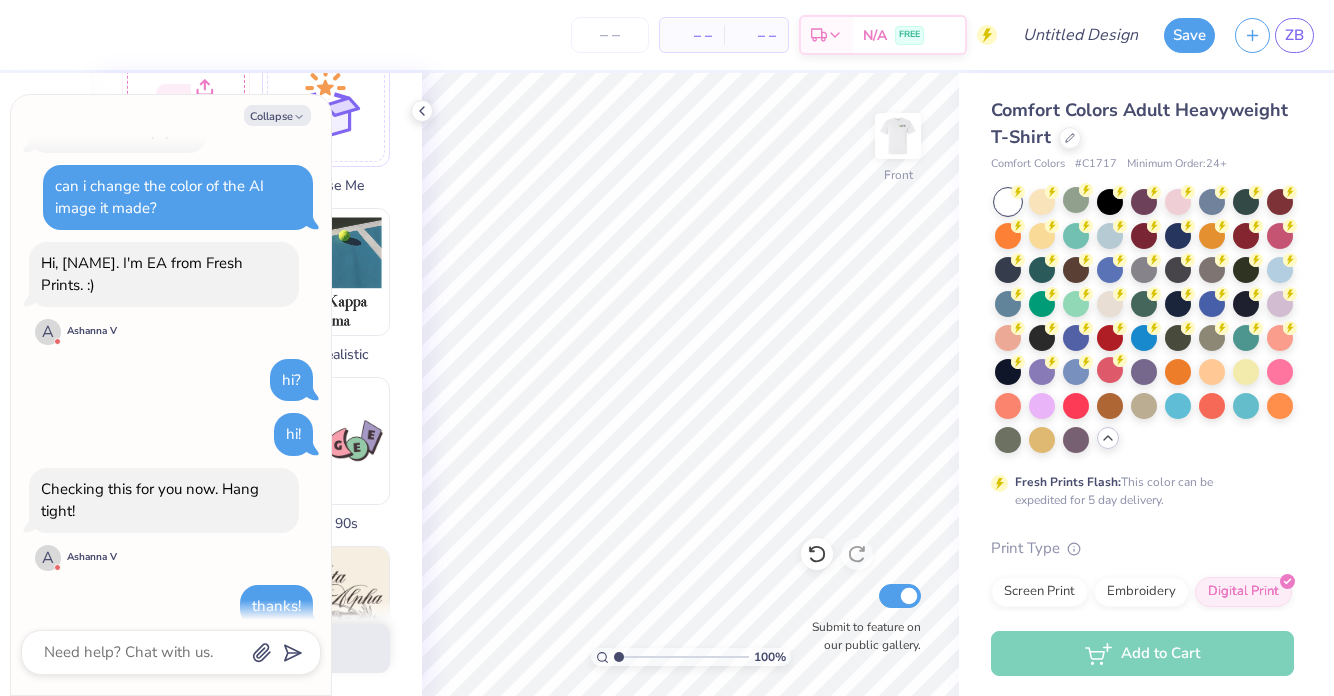 click 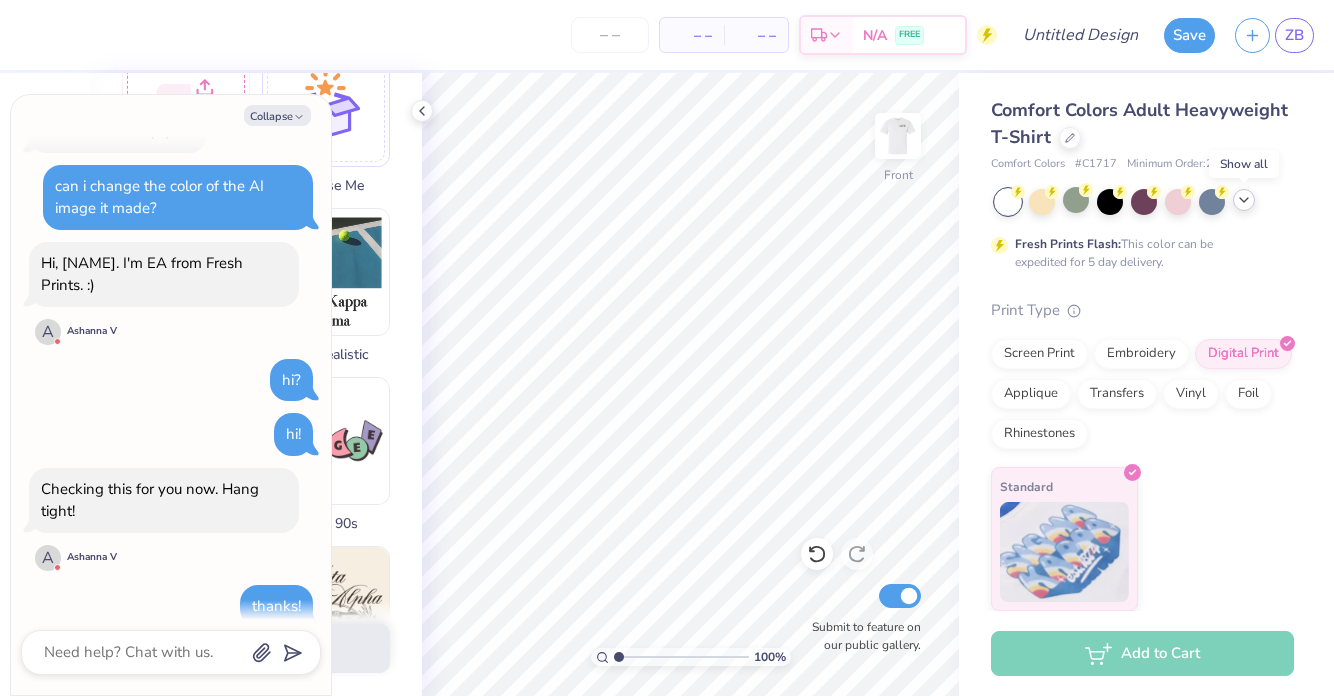 click 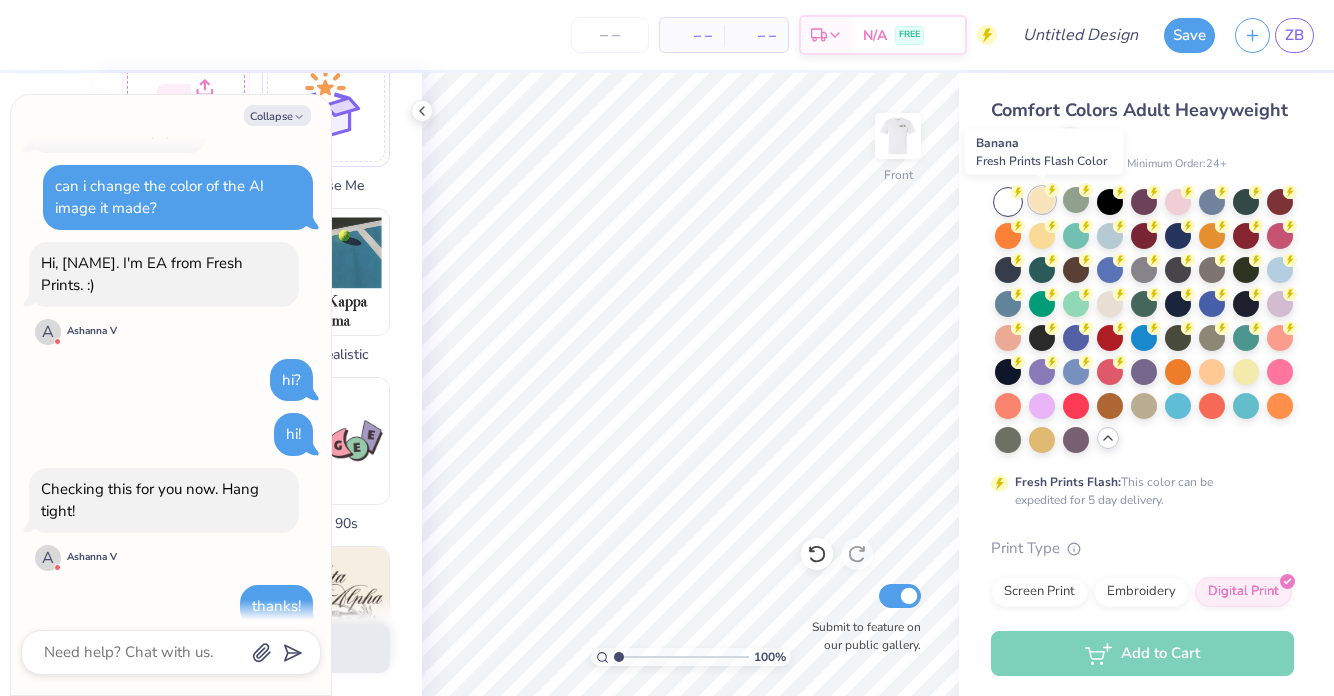 click at bounding box center [1042, 200] 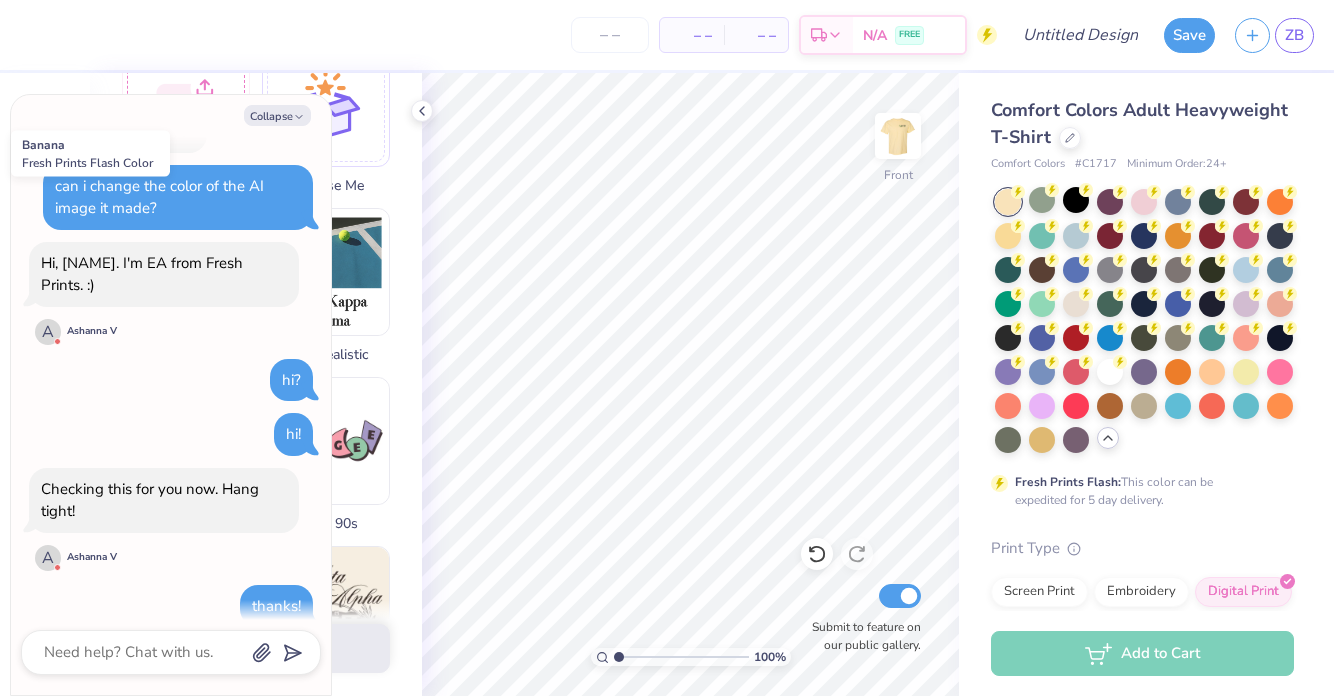click at bounding box center [1008, 202] 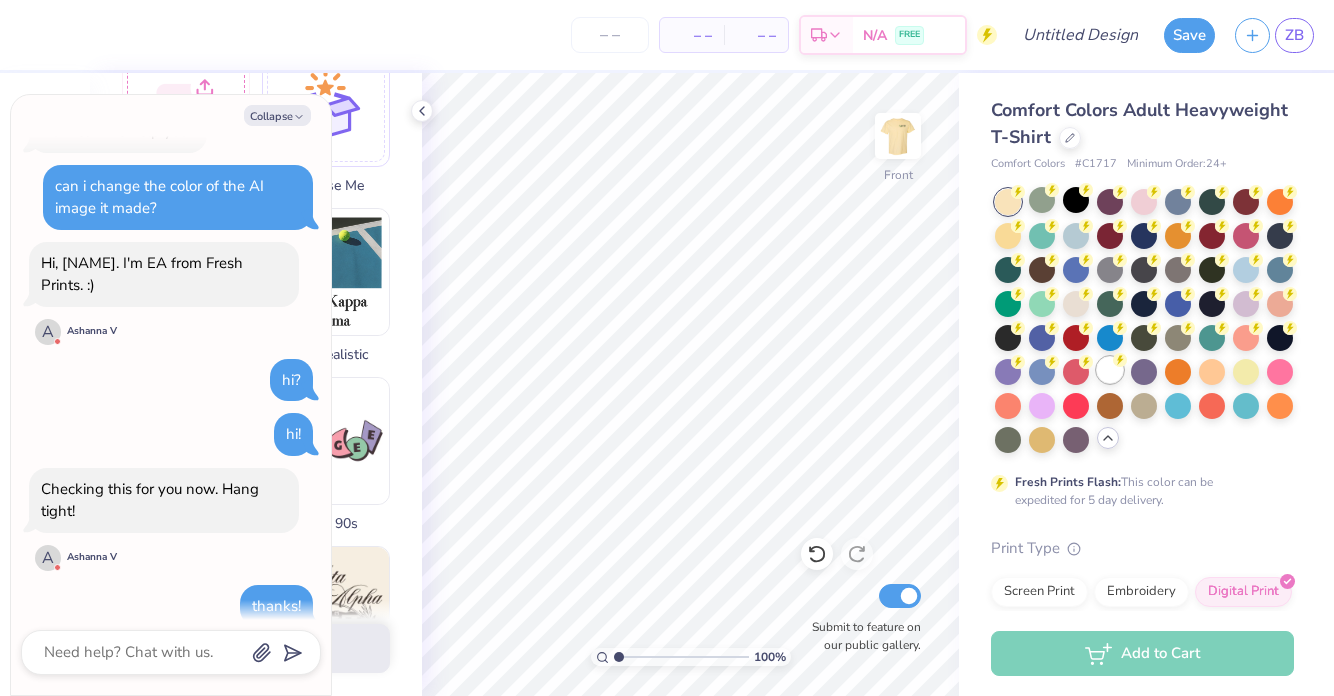 click at bounding box center [1110, 370] 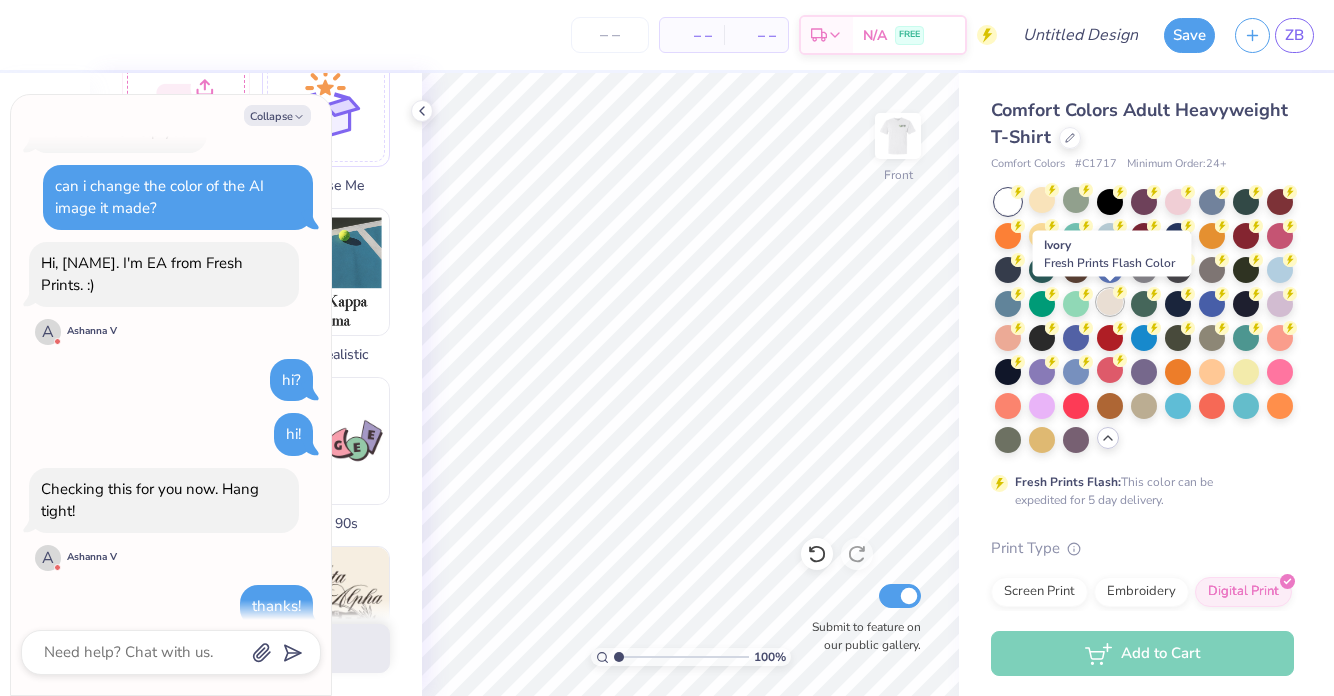 click 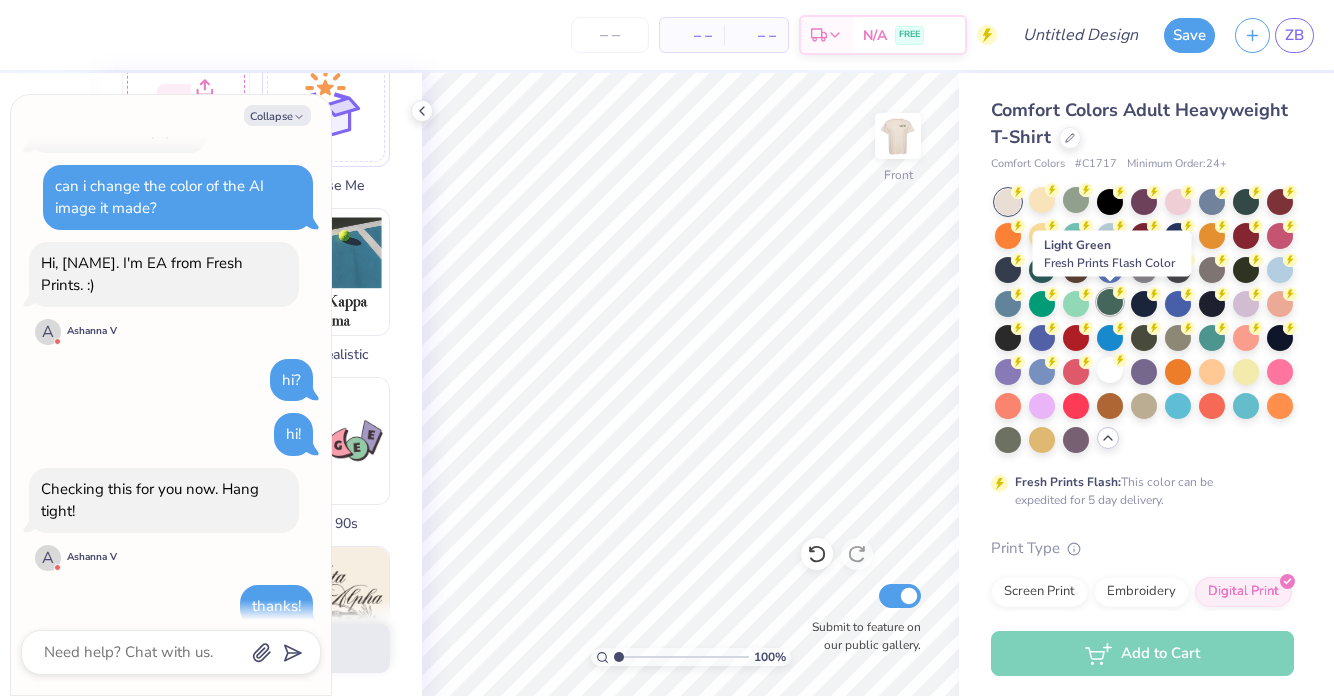 click at bounding box center (1110, 302) 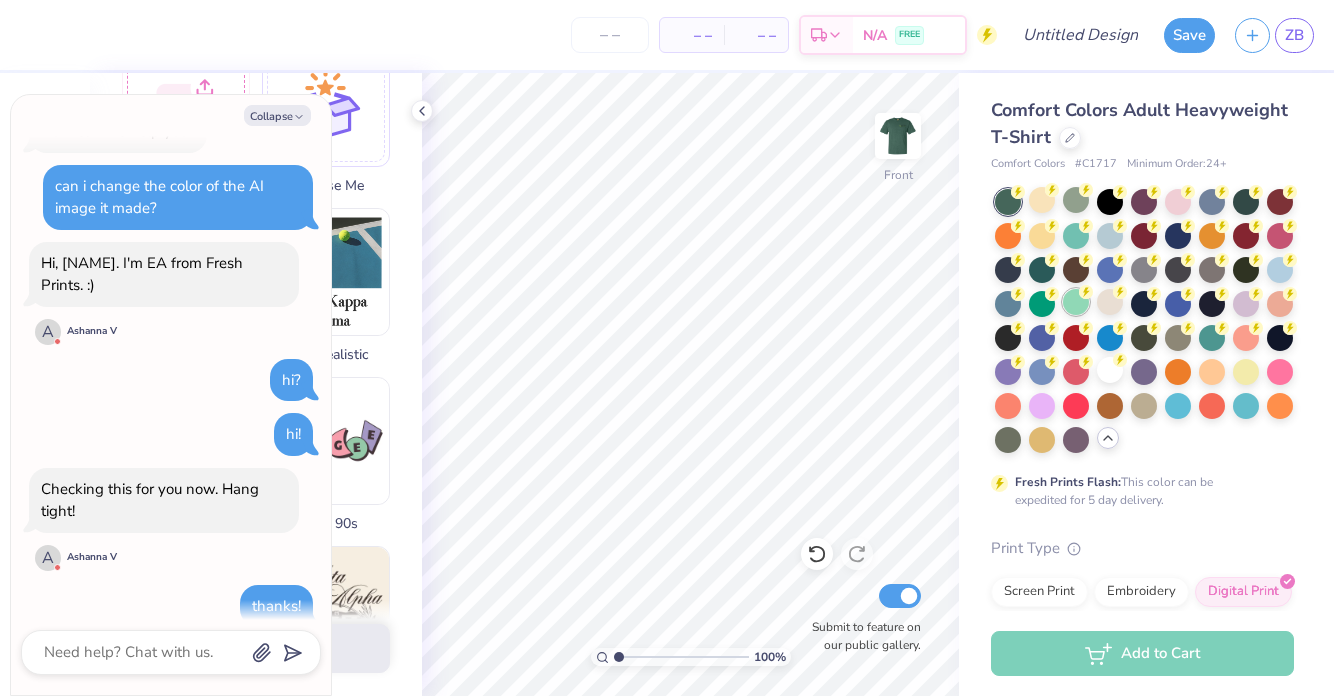 click at bounding box center [1076, 302] 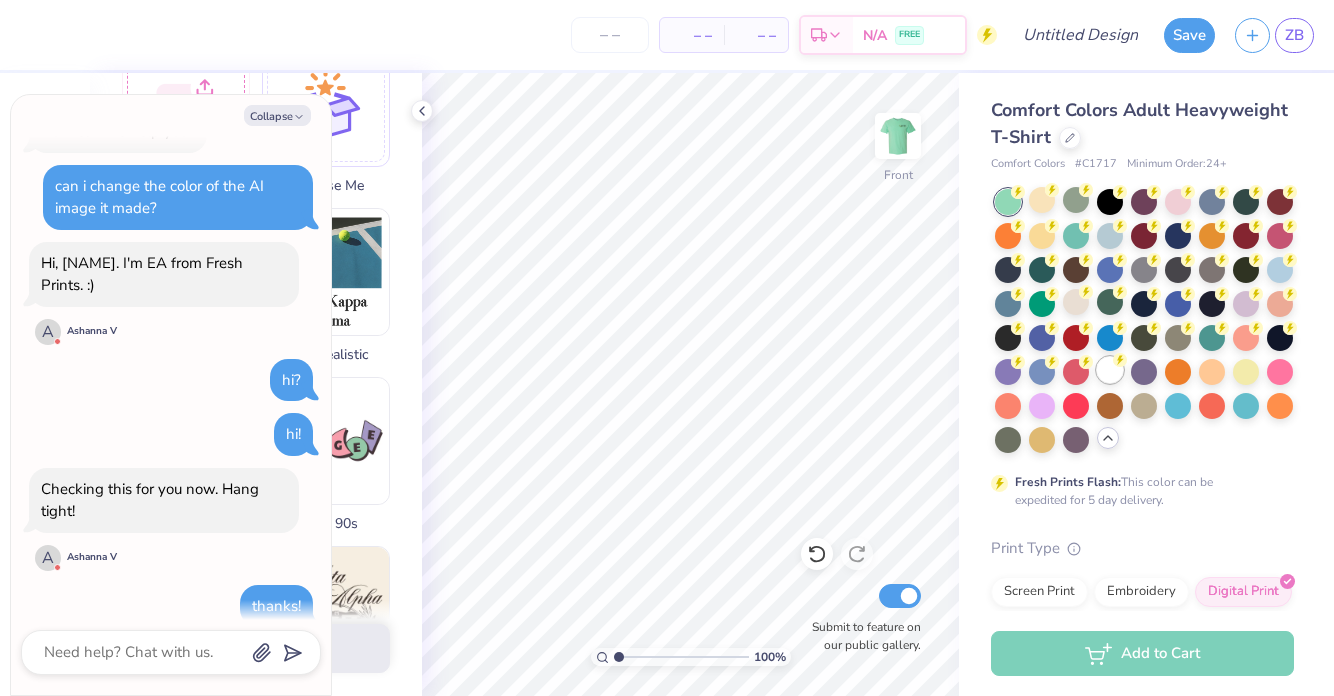 click at bounding box center [1110, 370] 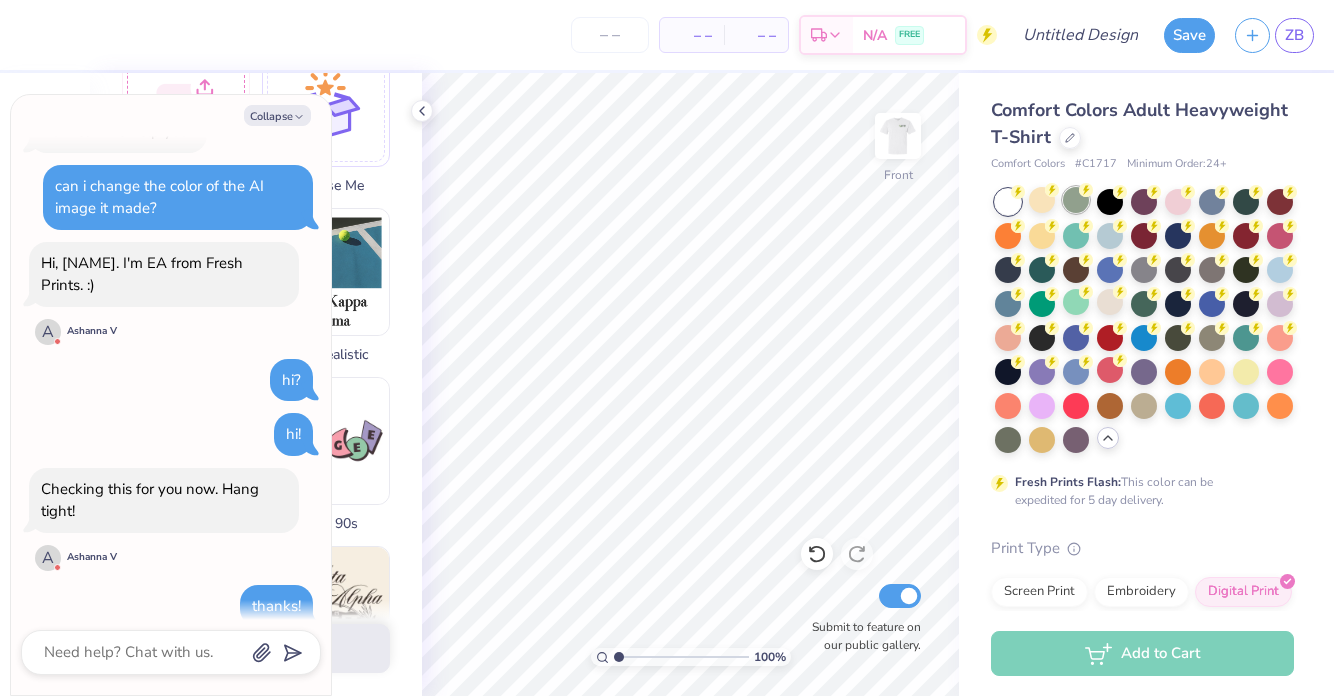 click at bounding box center [1076, 200] 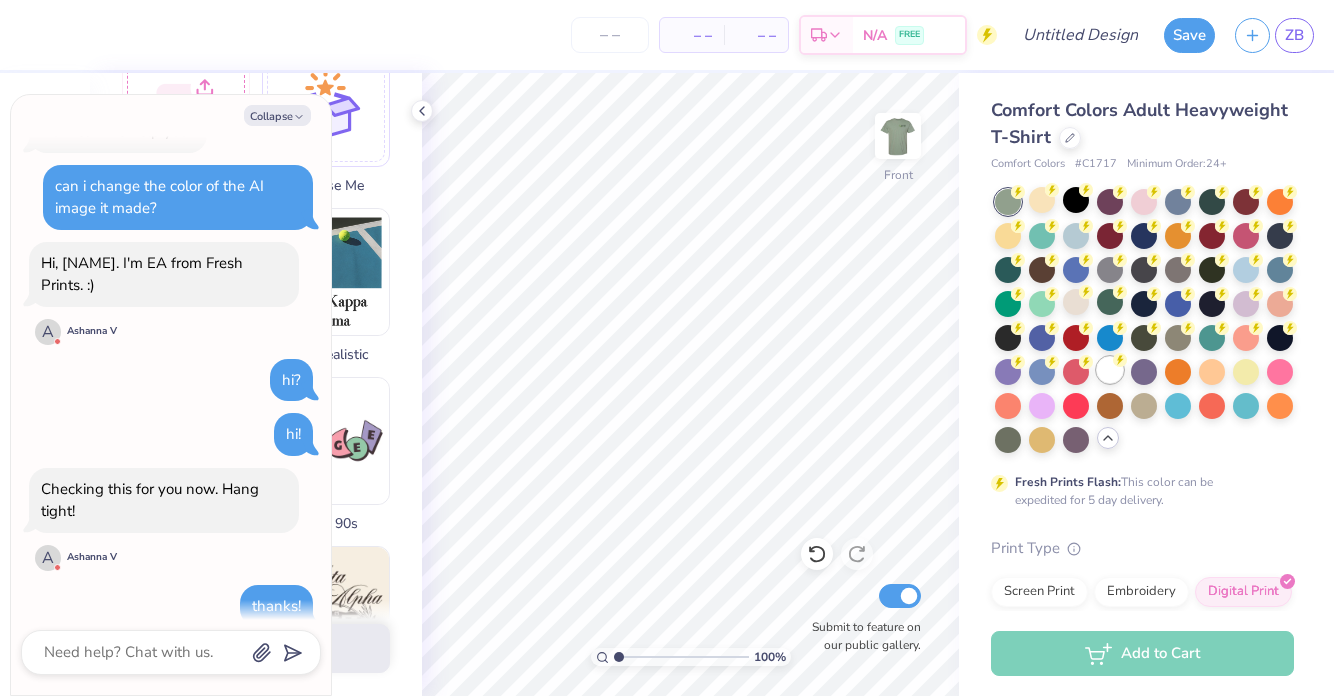 click at bounding box center [1110, 370] 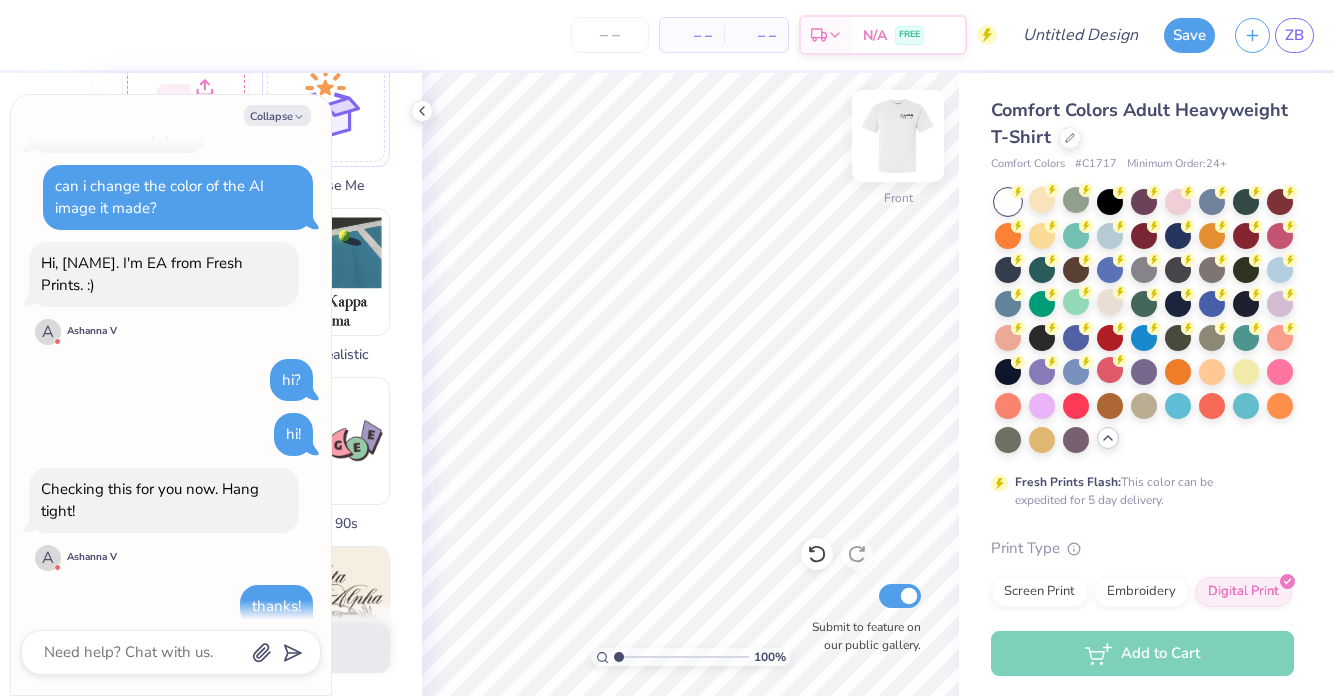 click at bounding box center (898, 136) 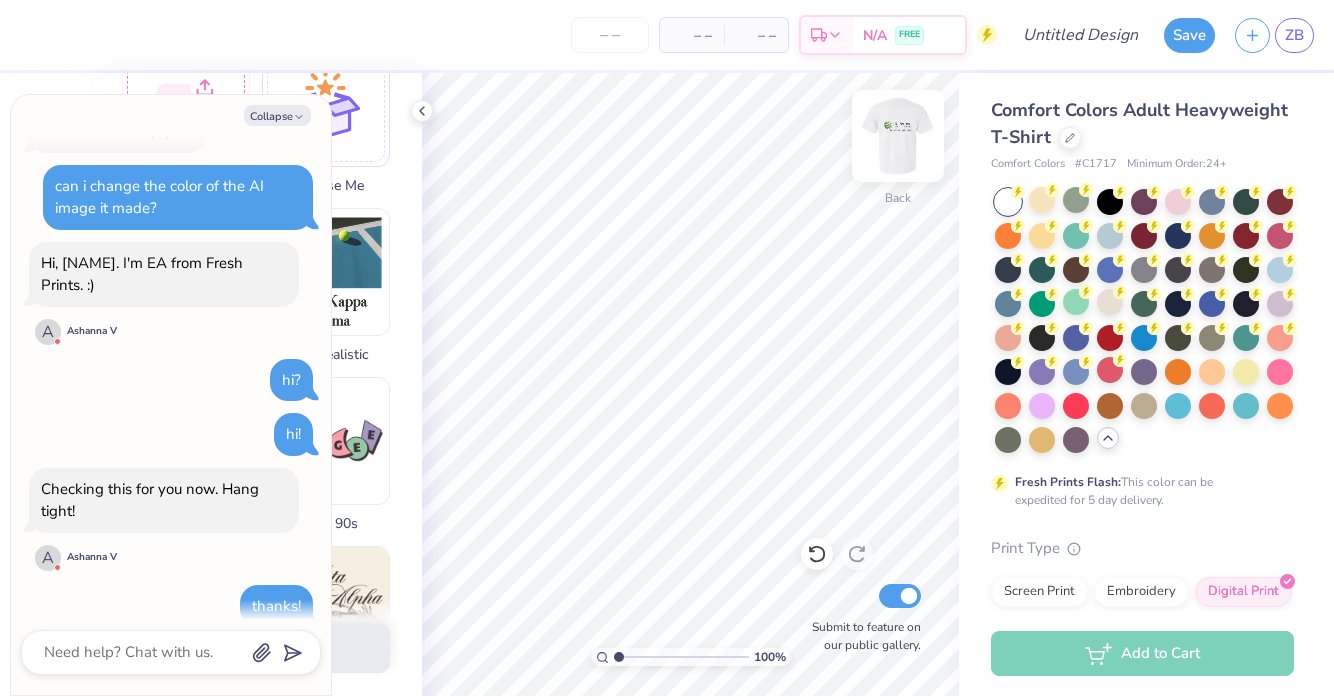 click at bounding box center [898, 136] 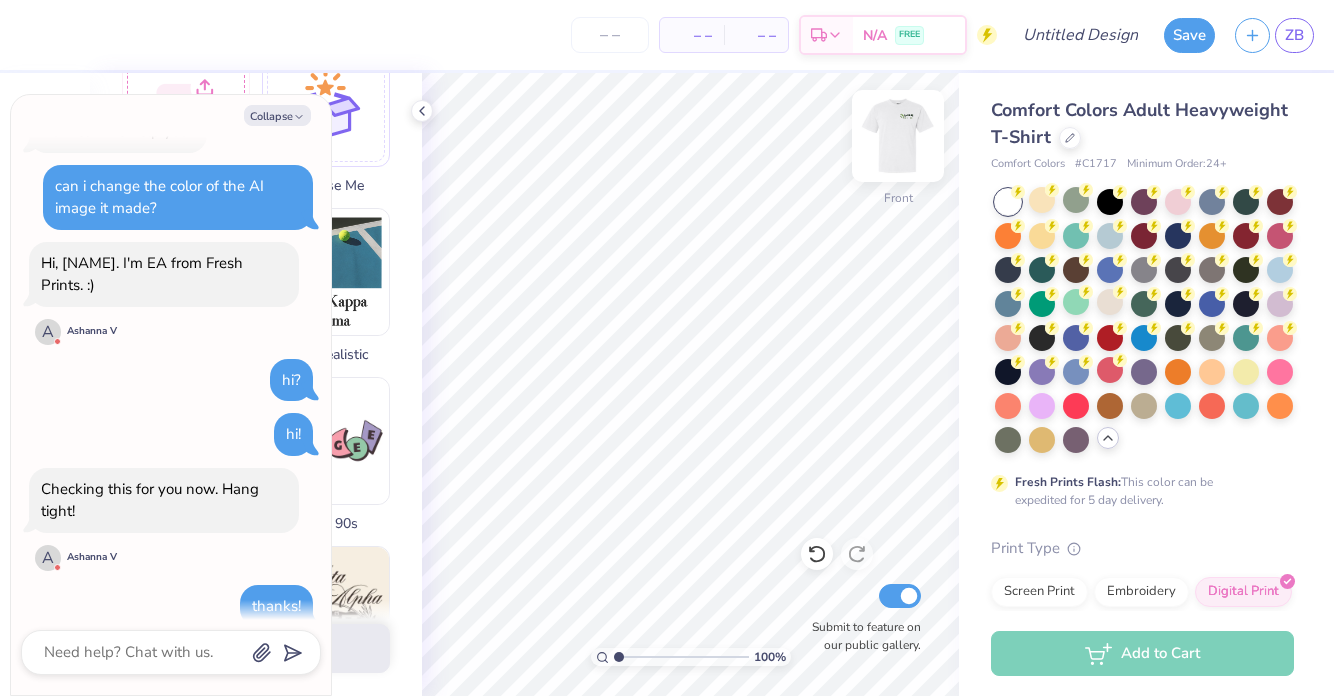 click at bounding box center [898, 136] 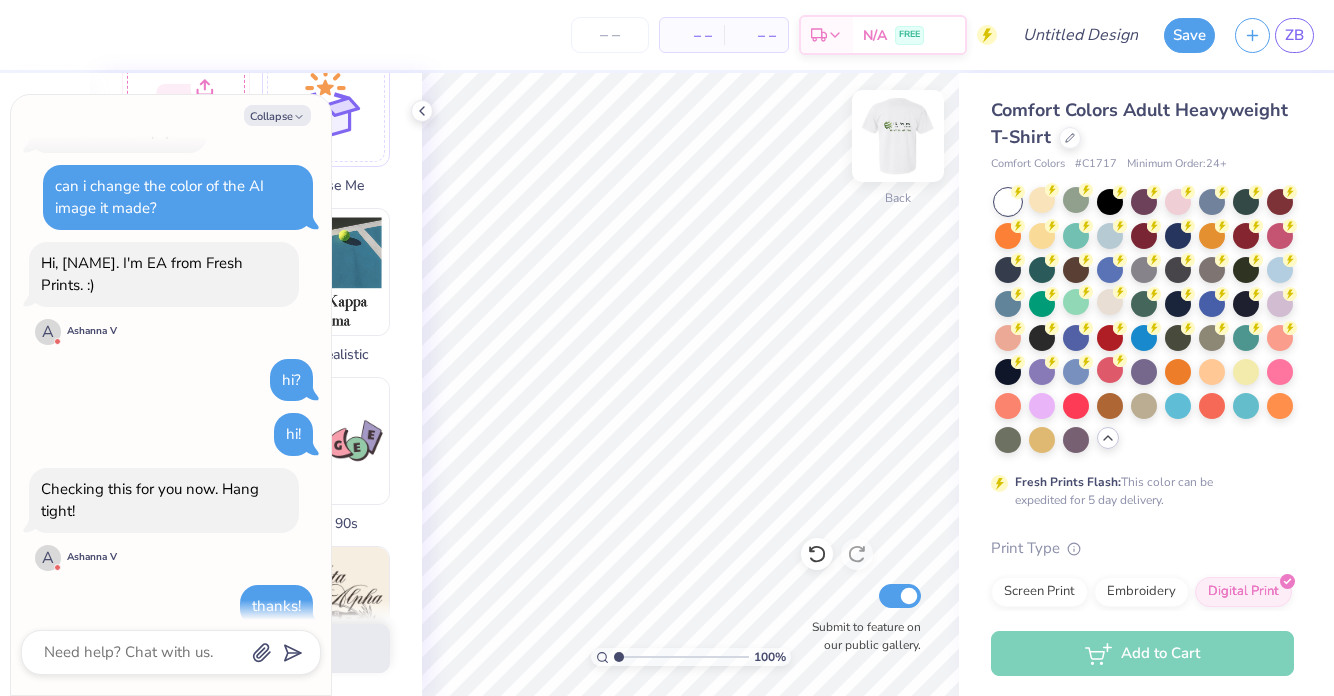 click at bounding box center [898, 136] 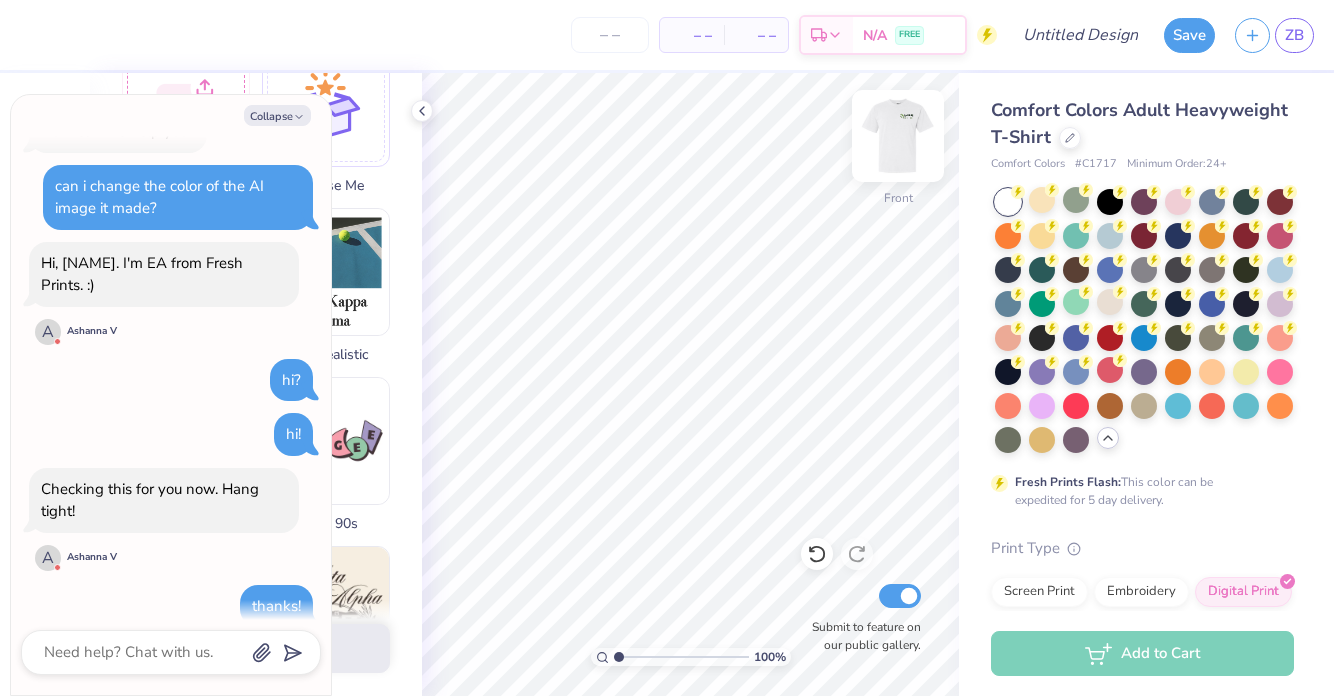click at bounding box center [898, 136] 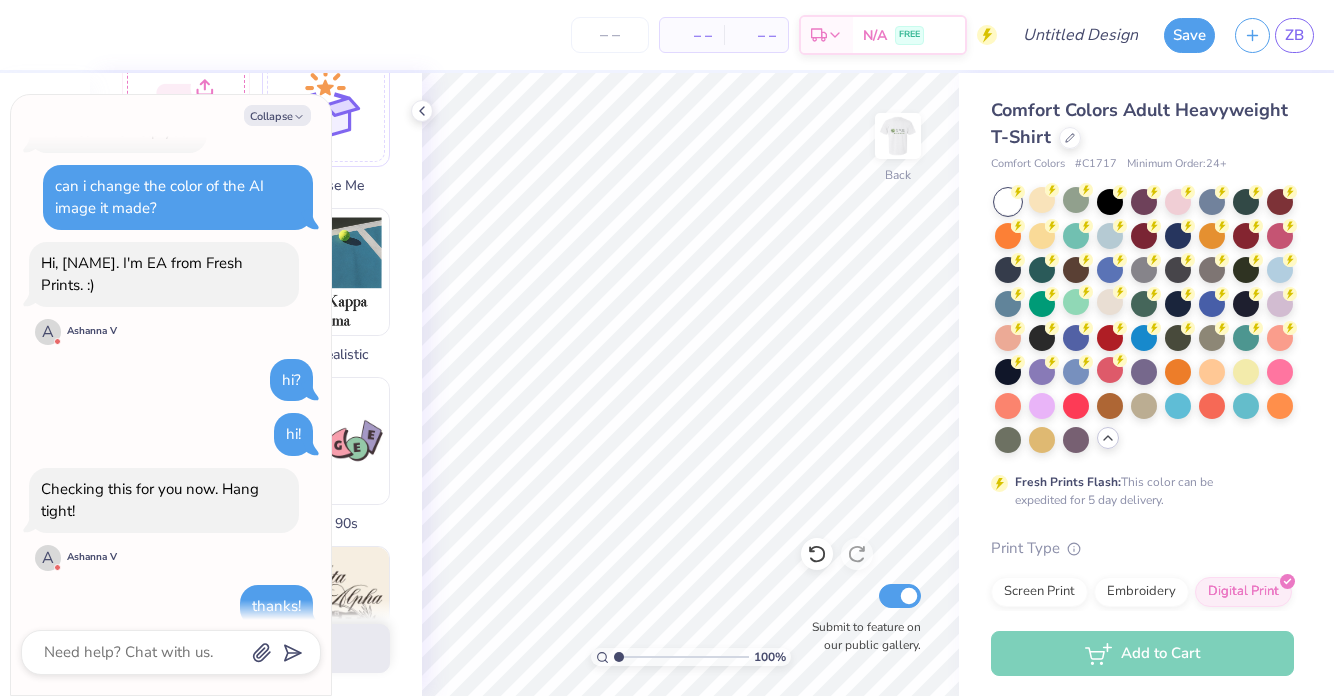 scroll, scrollTop: 204, scrollLeft: 0, axis: vertical 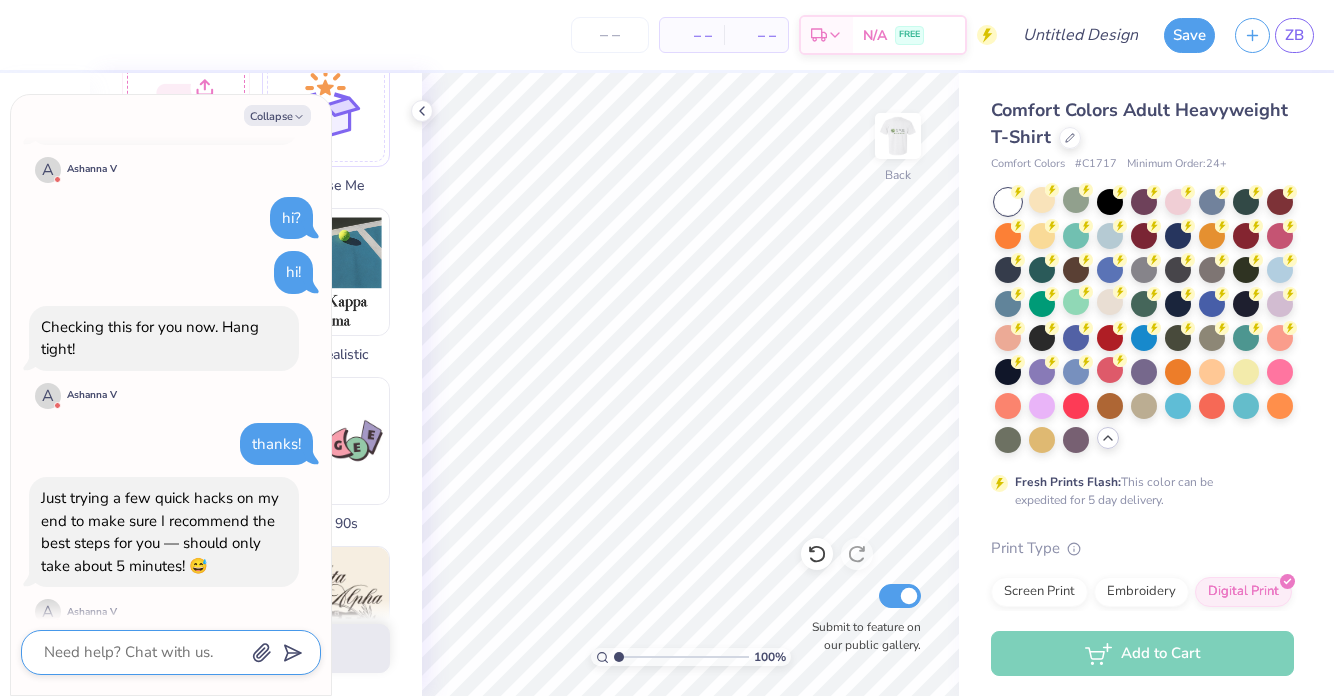 click at bounding box center (143, 652) 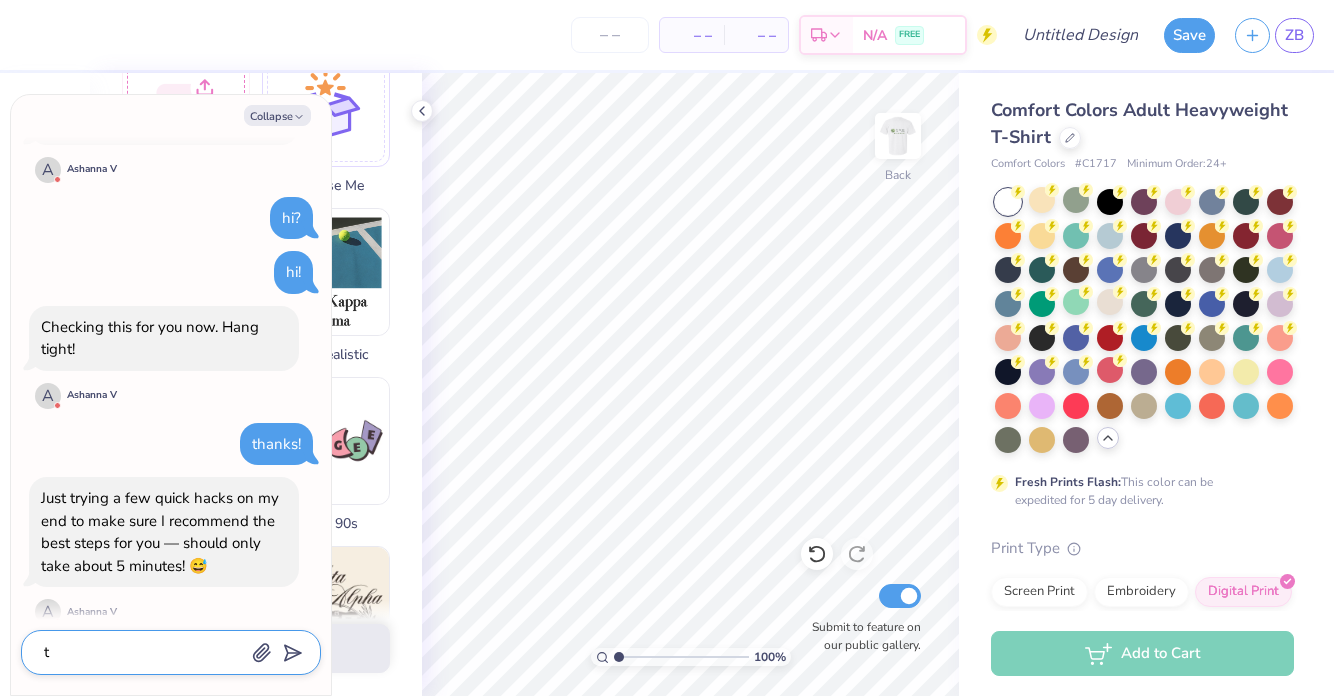 type on "x" 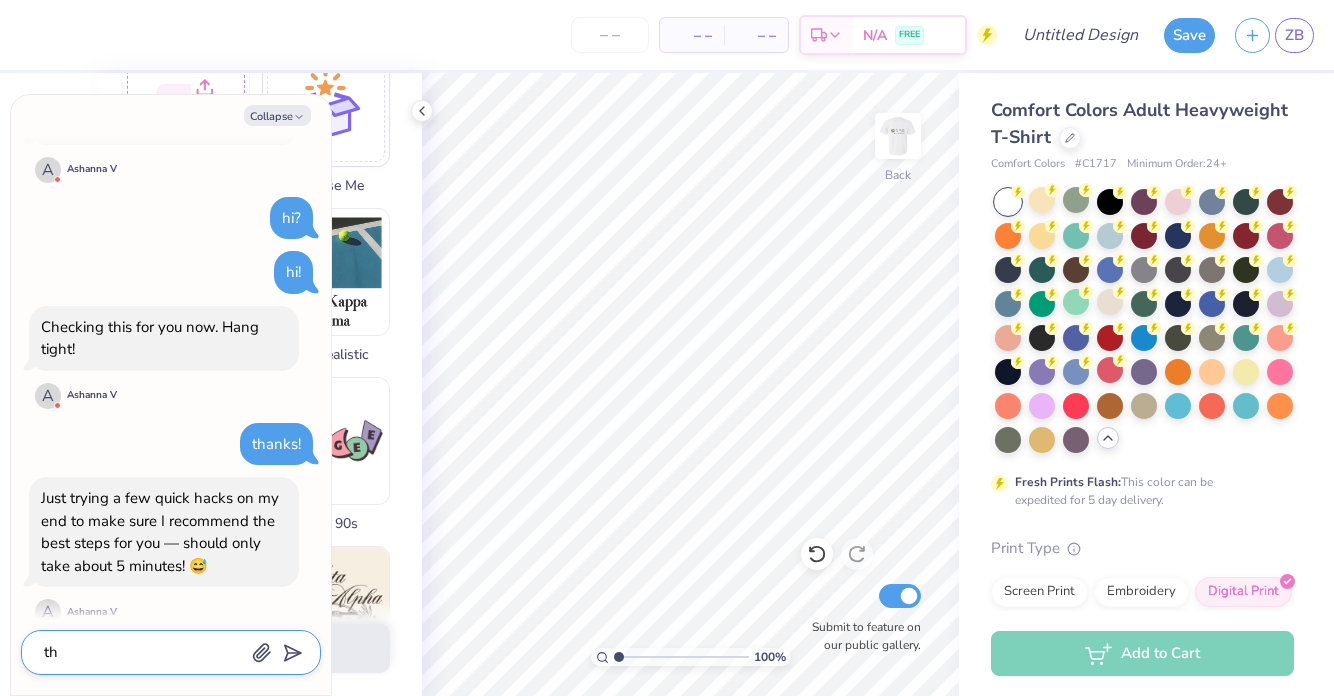 type on "x" 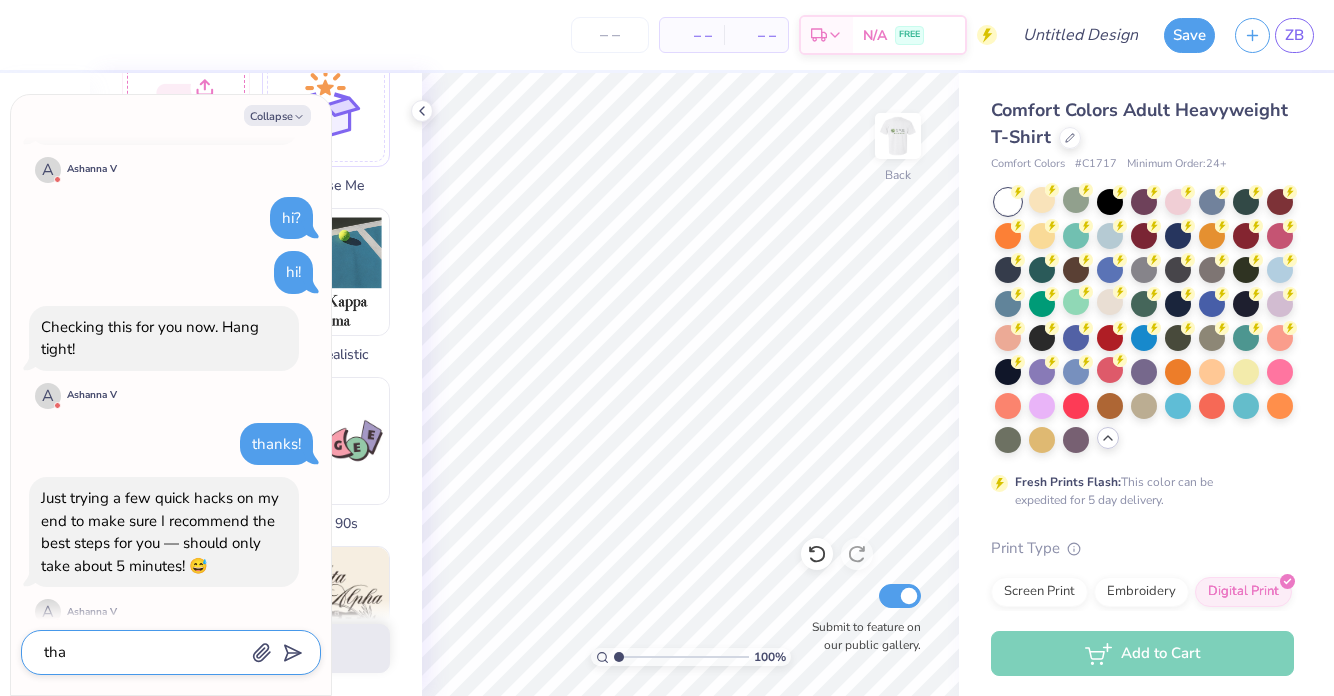 type on "x" 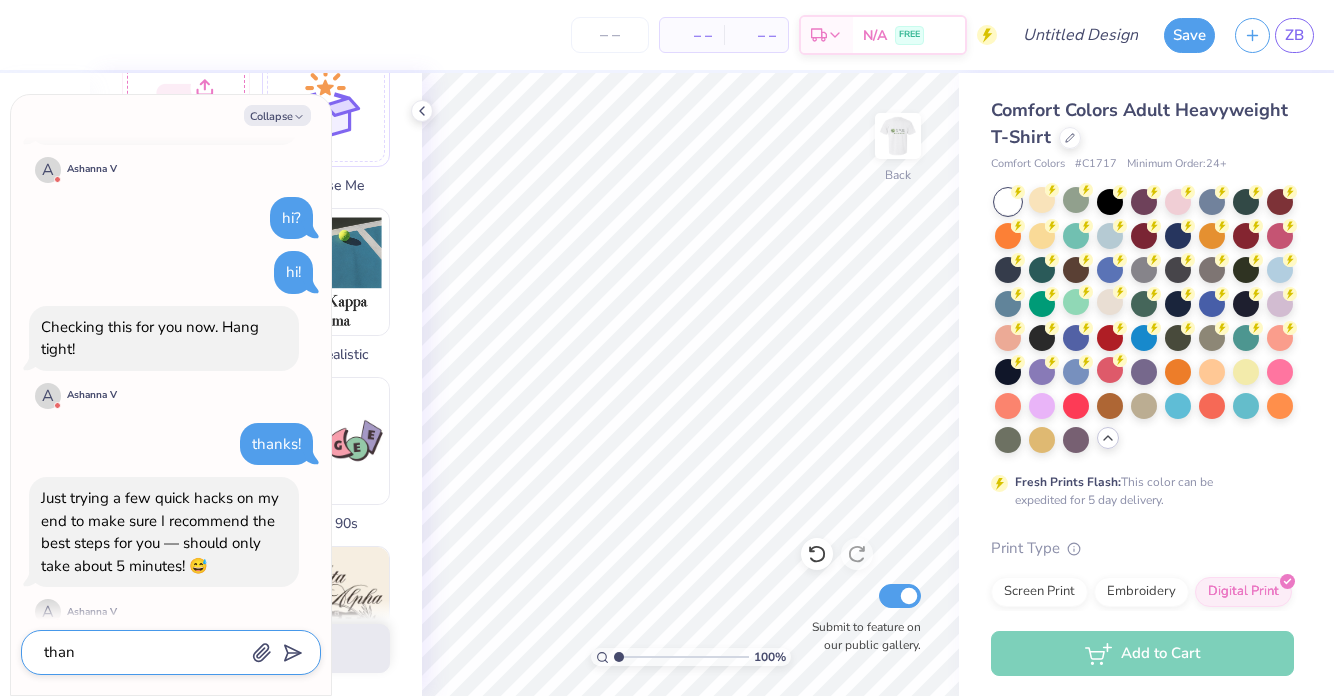 type on "x" 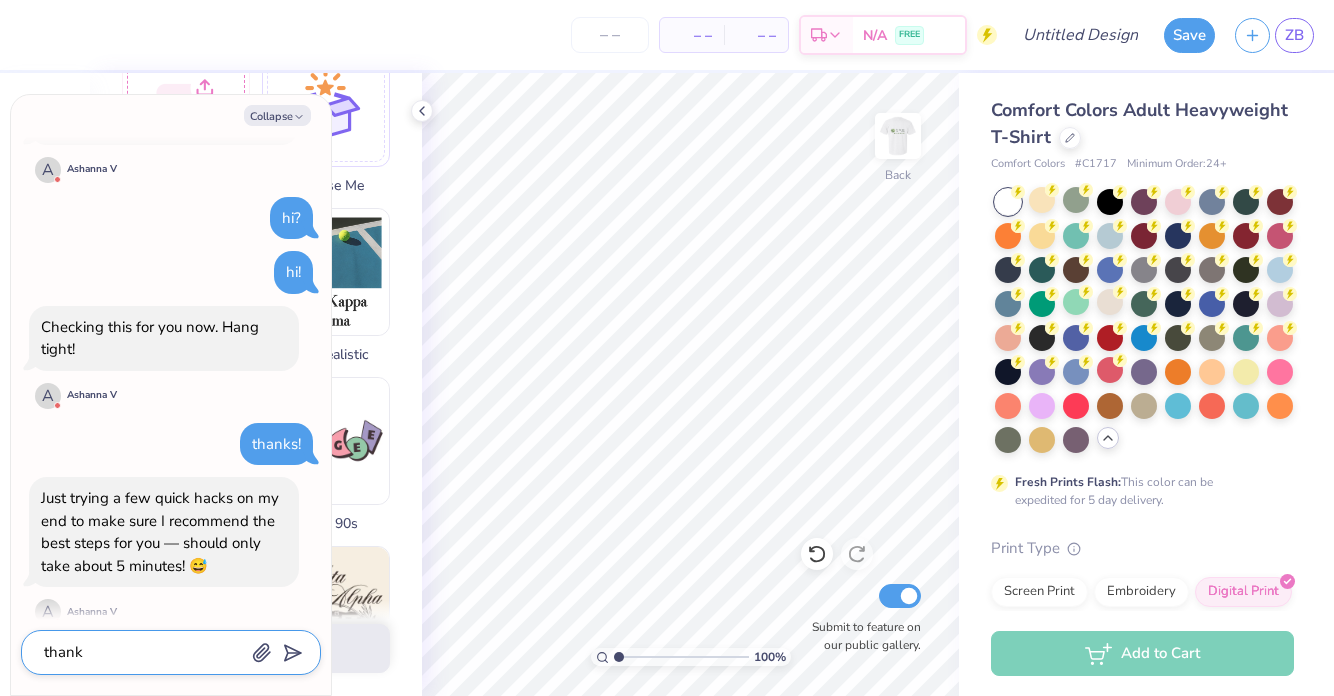 type on "x" 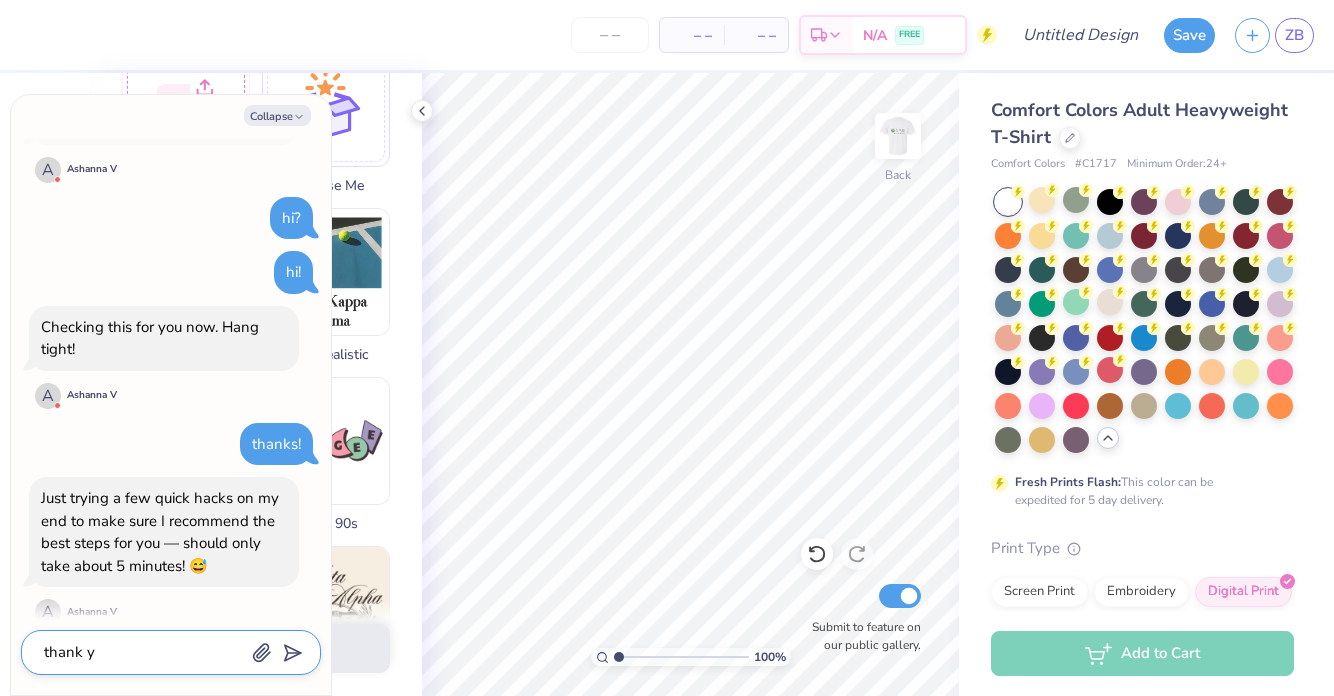 type on "x" 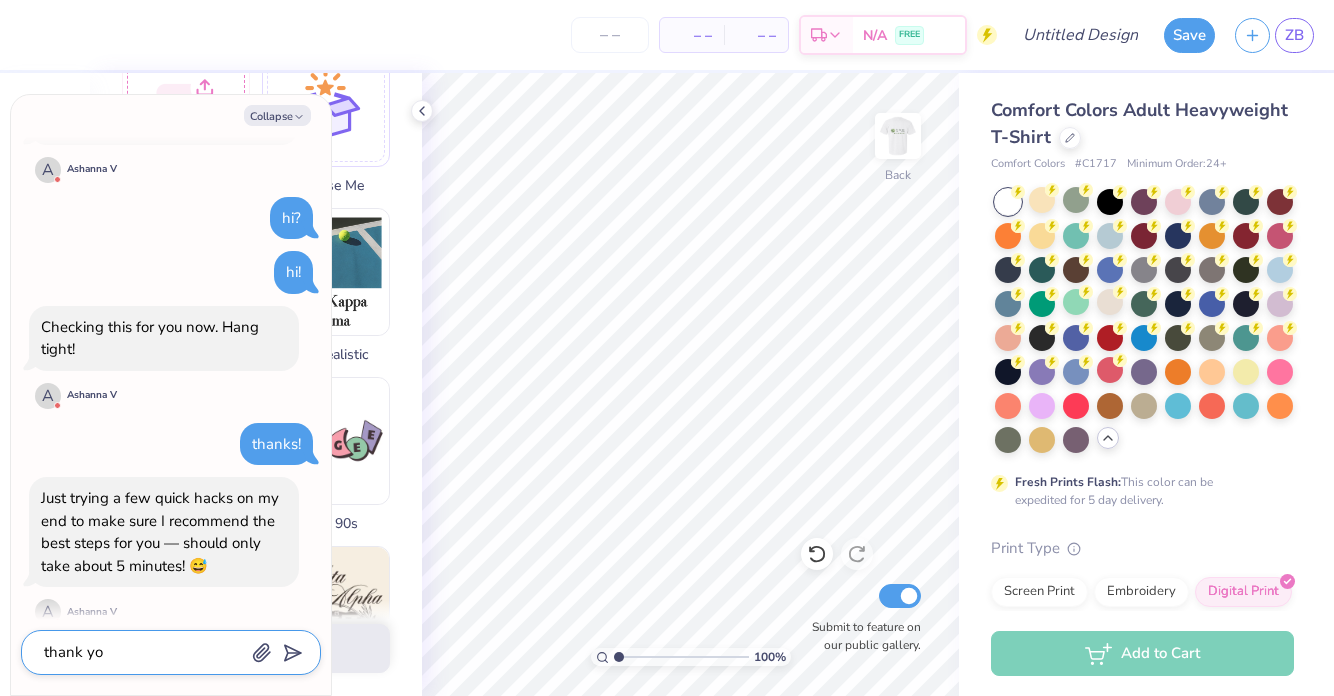type on "x" 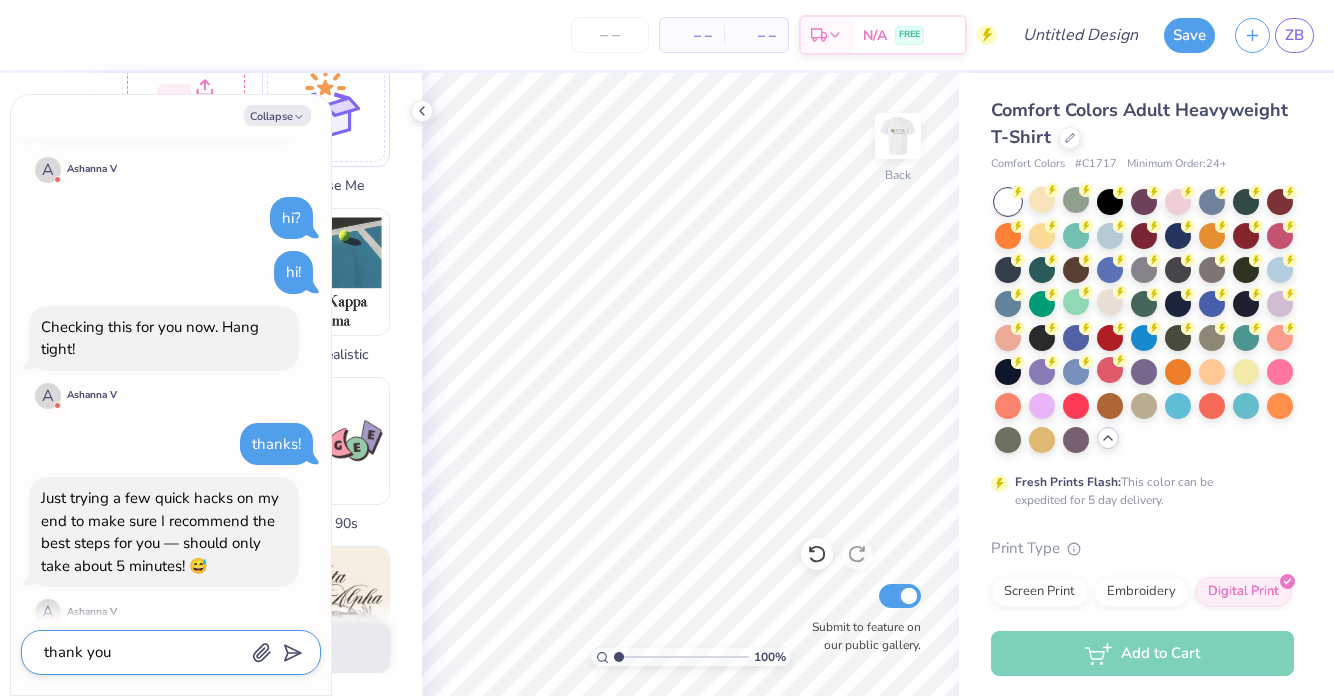 type on "x" 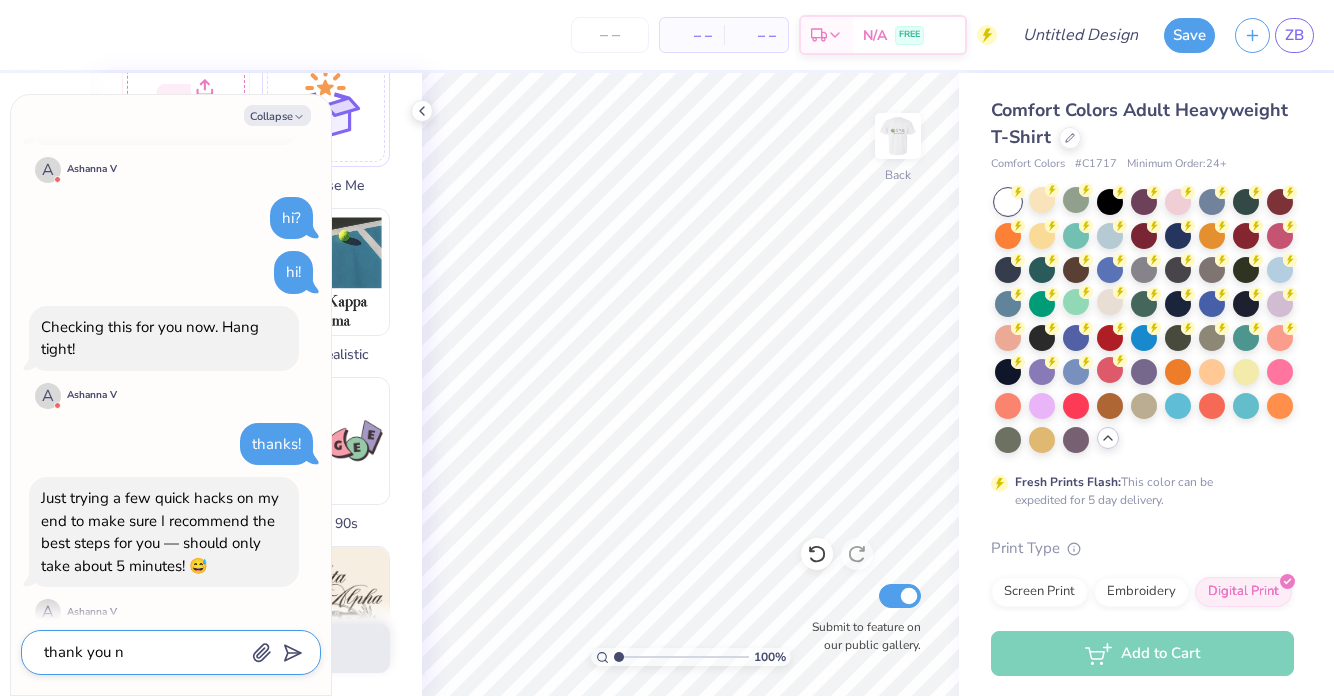 type on "x" 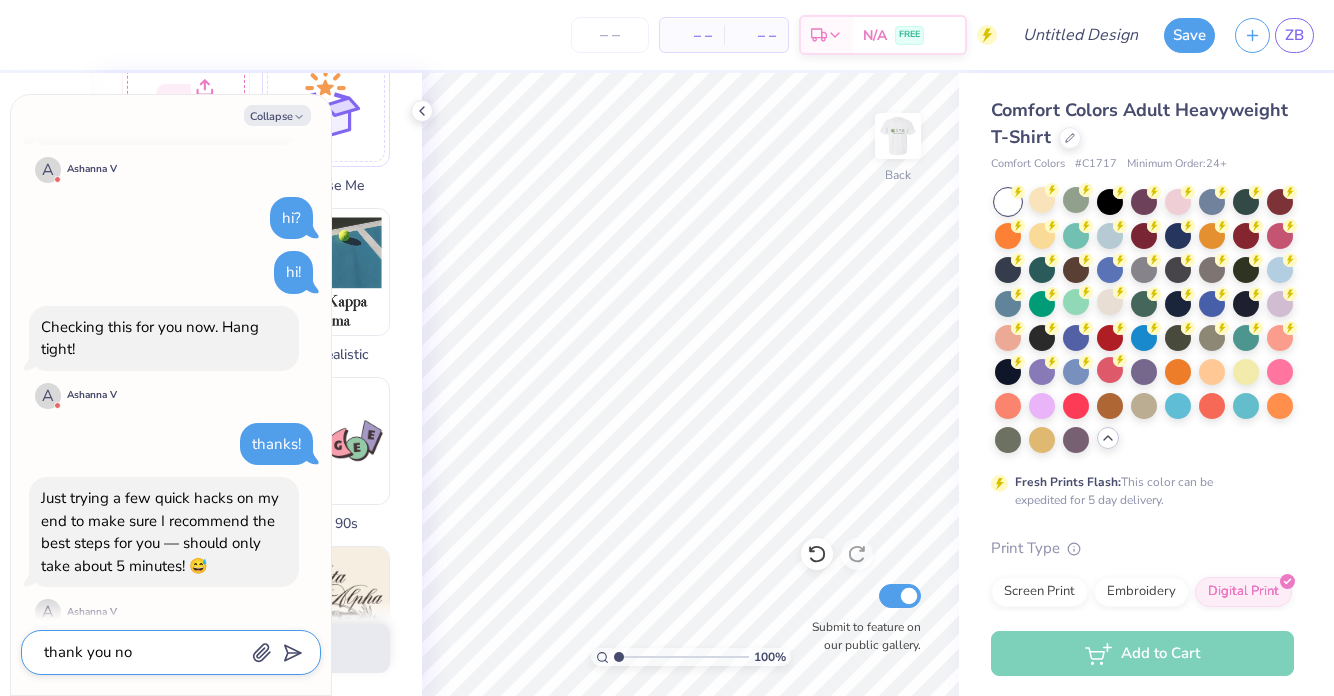 type on "thank you no" 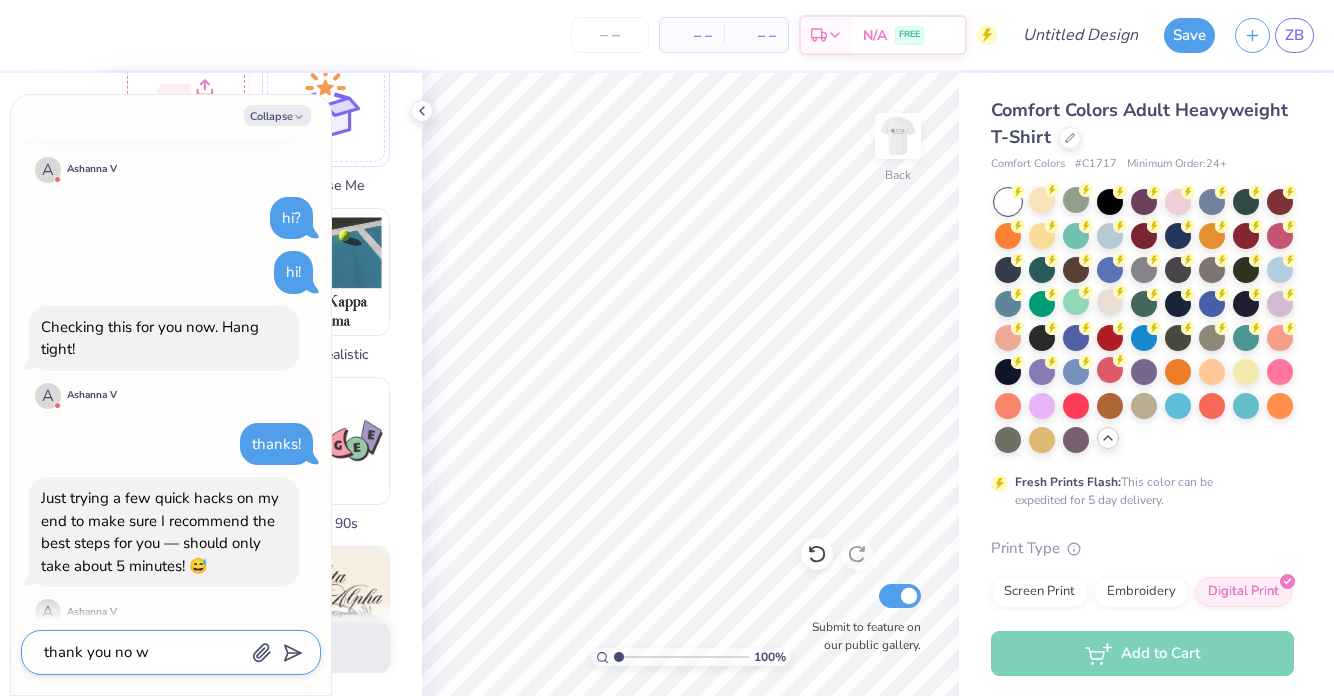 type 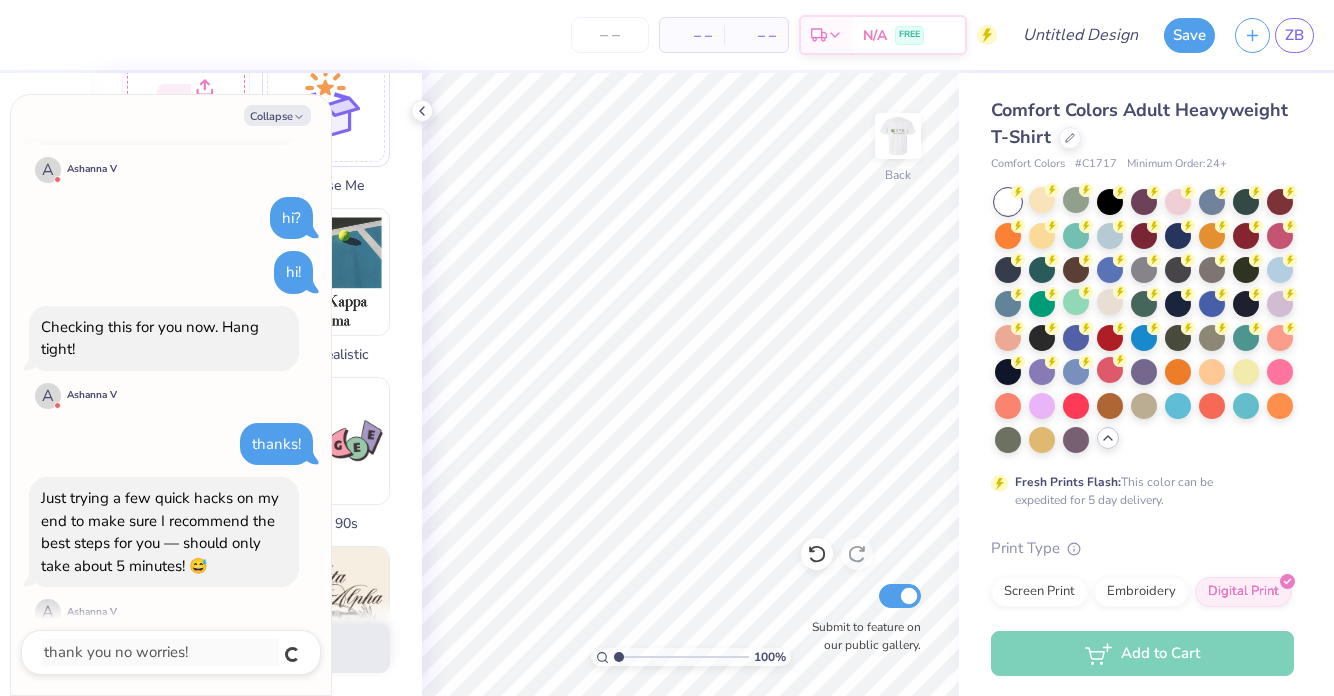 scroll, scrollTop: 259, scrollLeft: 0, axis: vertical 